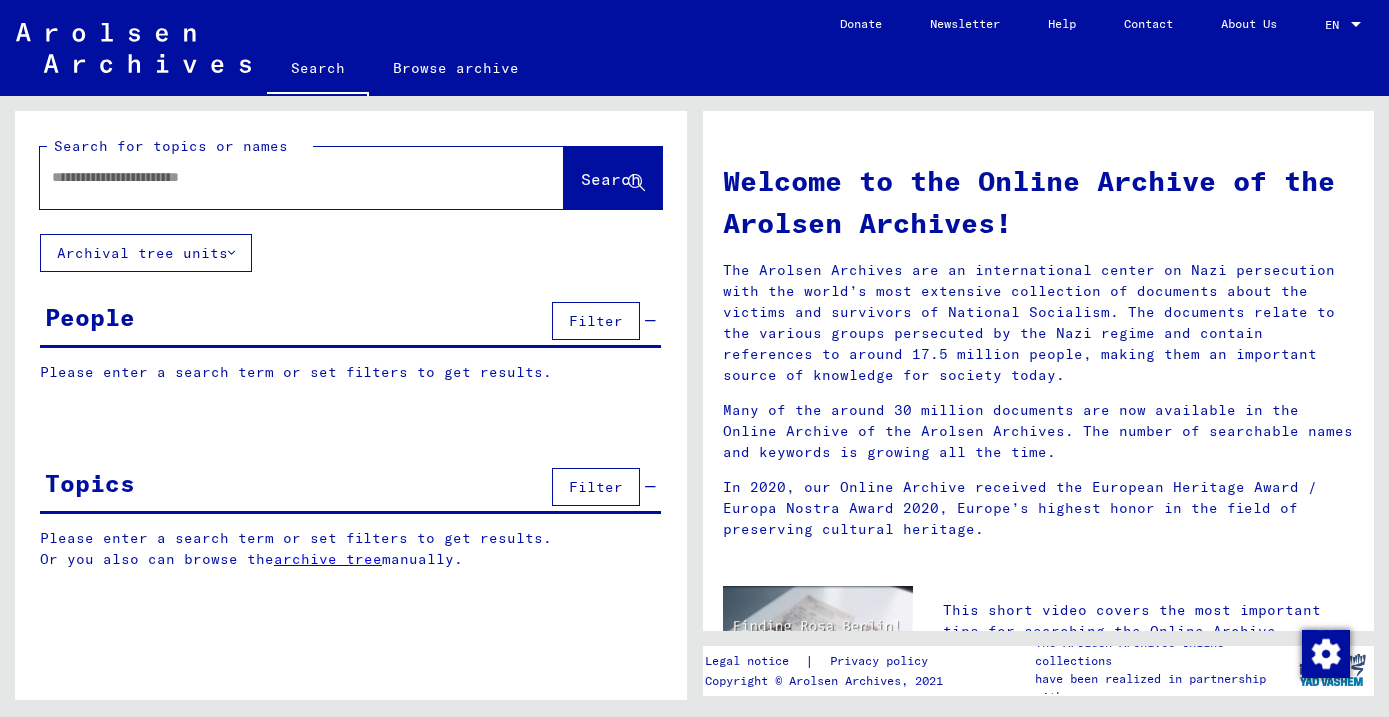 scroll, scrollTop: 0, scrollLeft: 0, axis: both 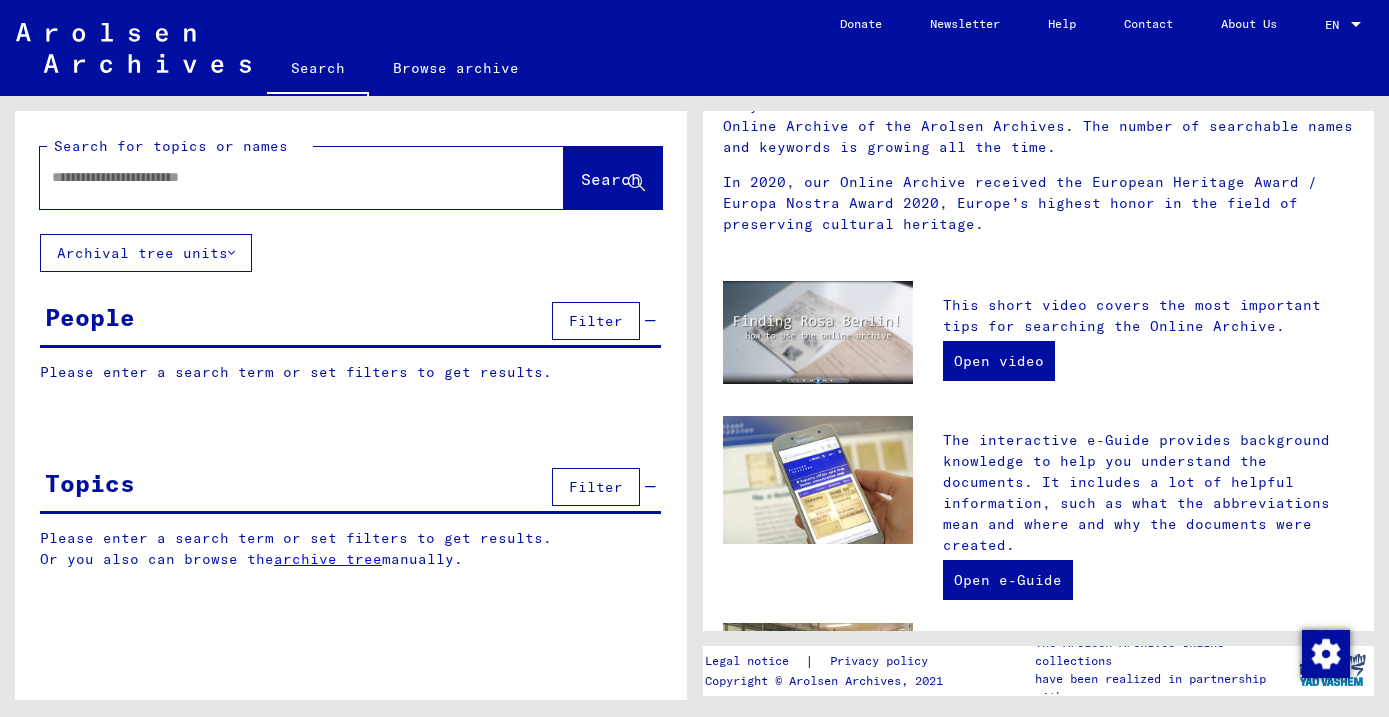 click 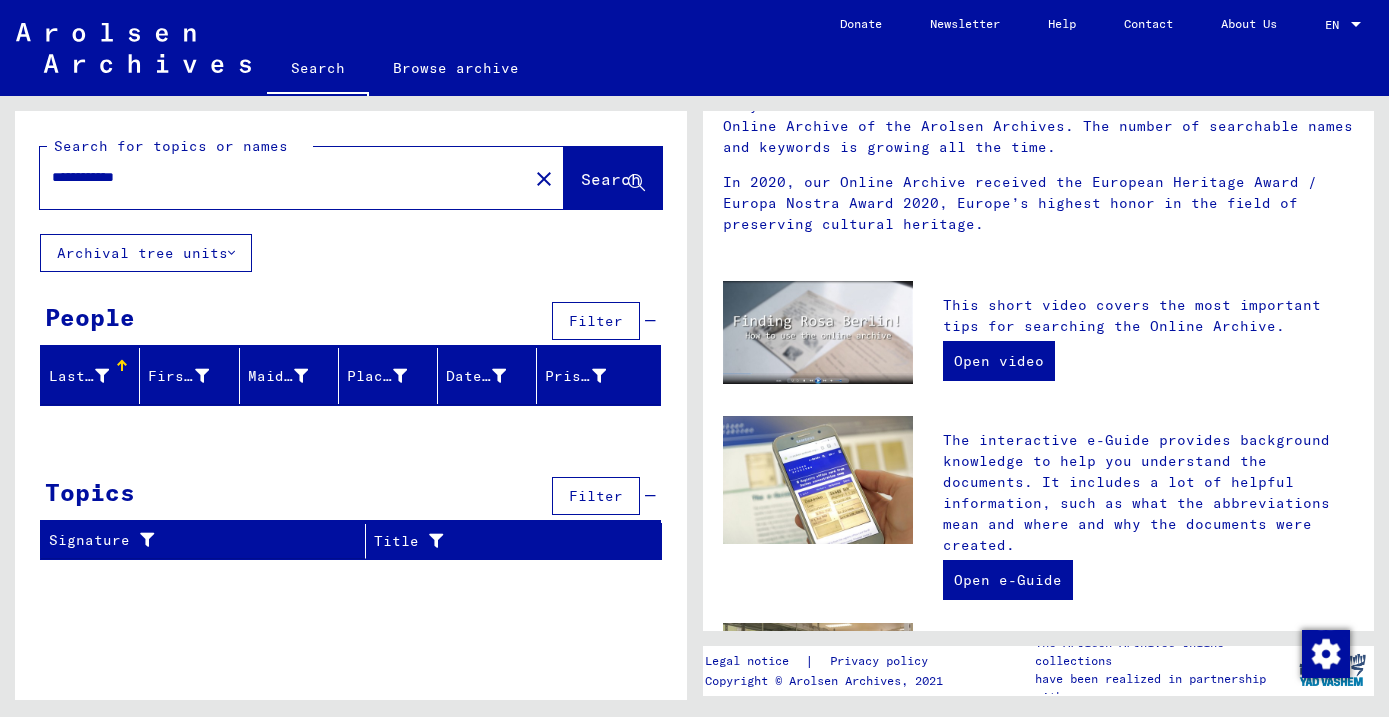 click on "**********" at bounding box center (278, 177) 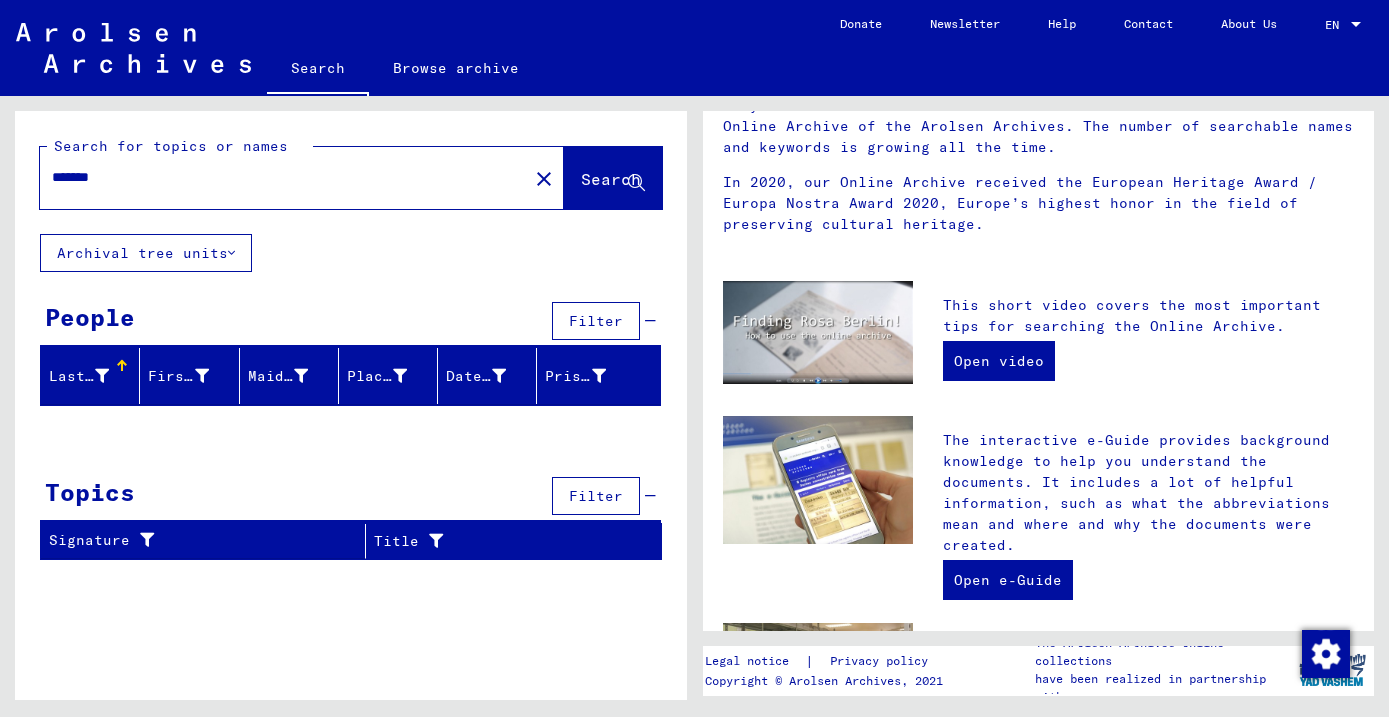 type on "*******" 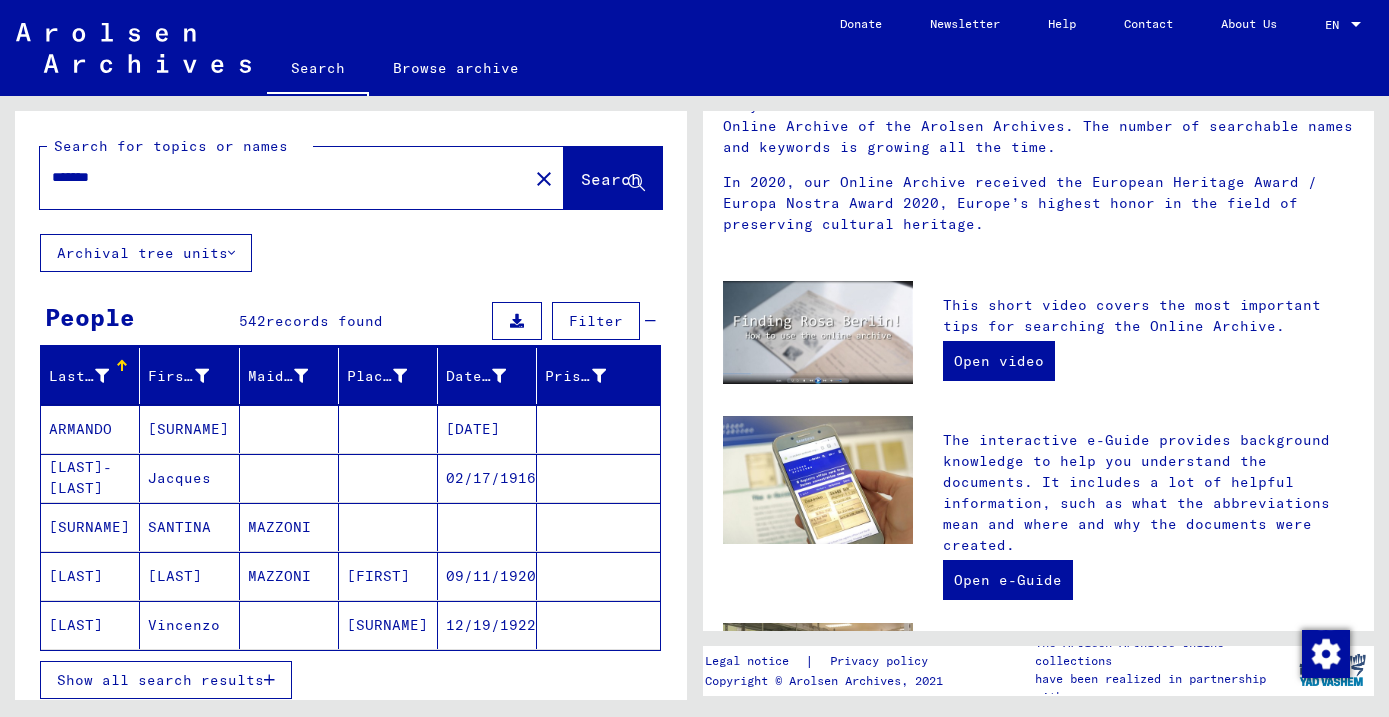 click on "Filter" at bounding box center (596, 321) 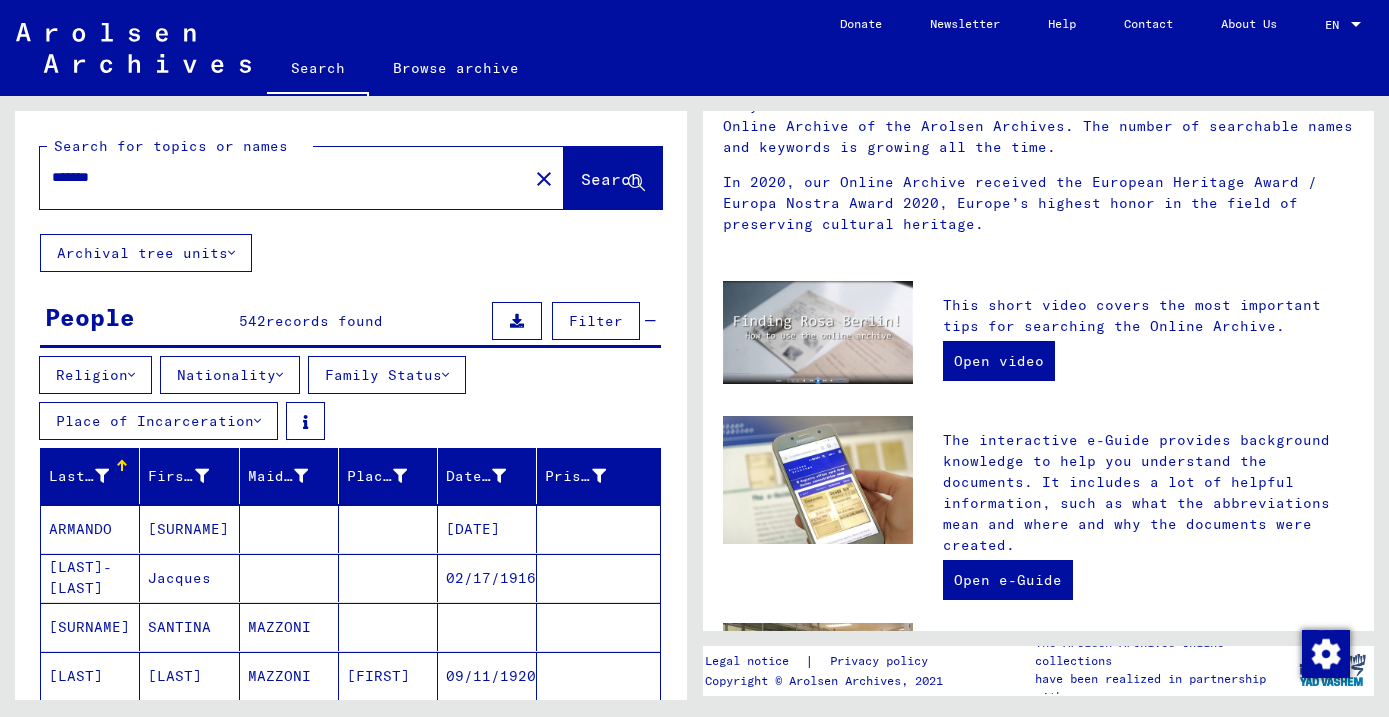 click on "Nationality" at bounding box center (230, 375) 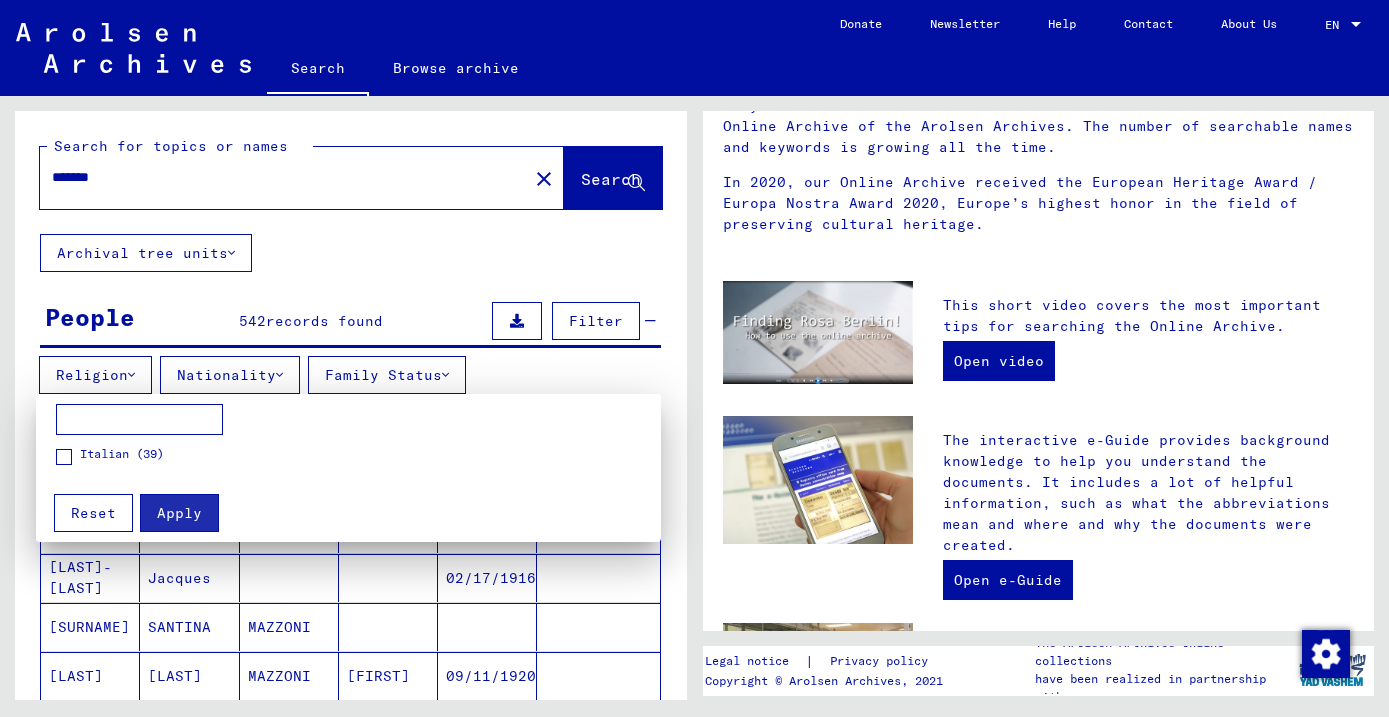 click at bounding box center [694, 358] 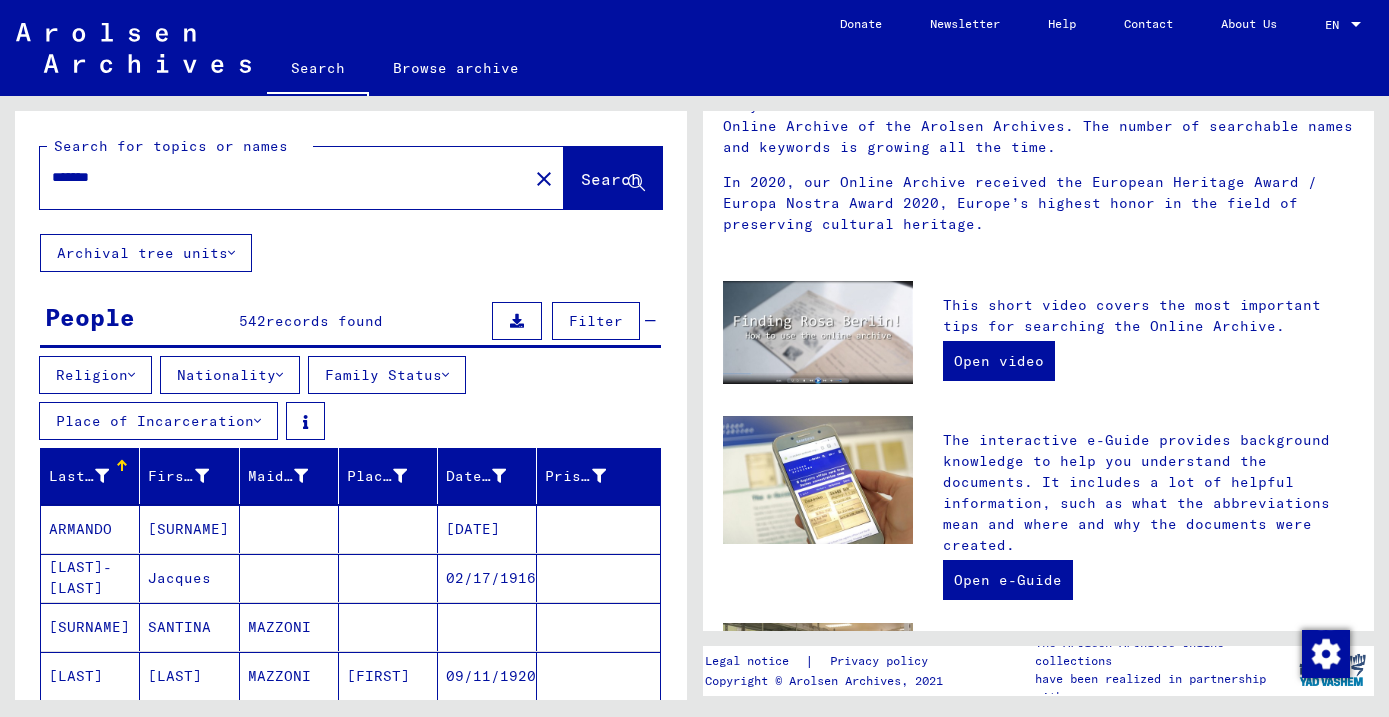 click on "Place of Incarceration" at bounding box center (158, 421) 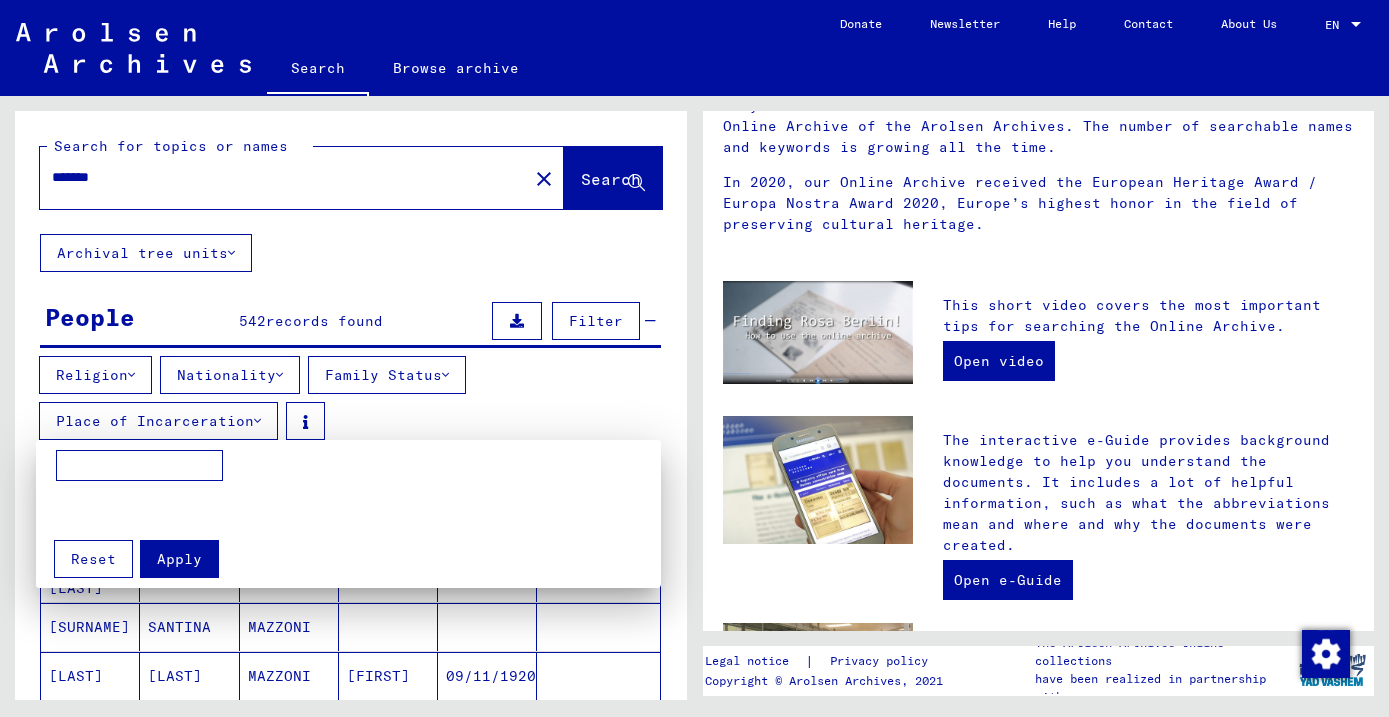 click at bounding box center [694, 358] 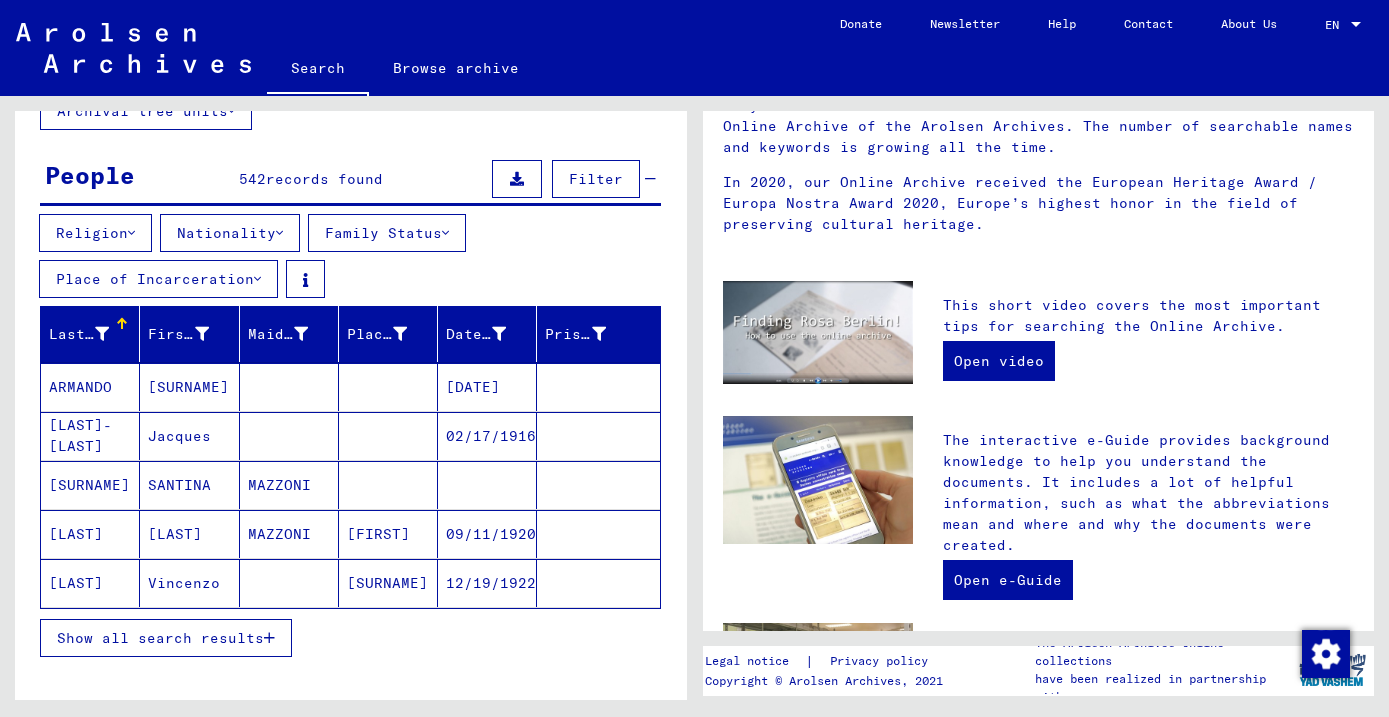 scroll, scrollTop: 149, scrollLeft: 0, axis: vertical 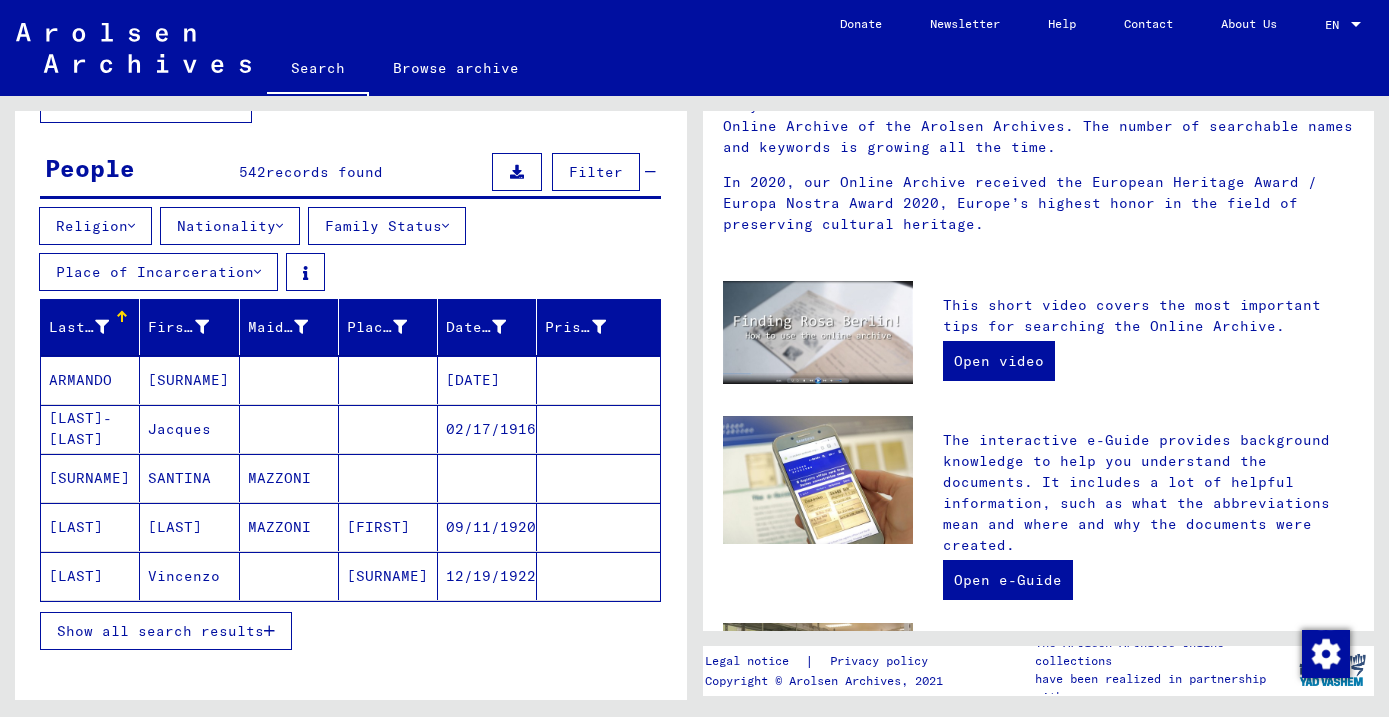 click on "Show all search results" at bounding box center (160, 631) 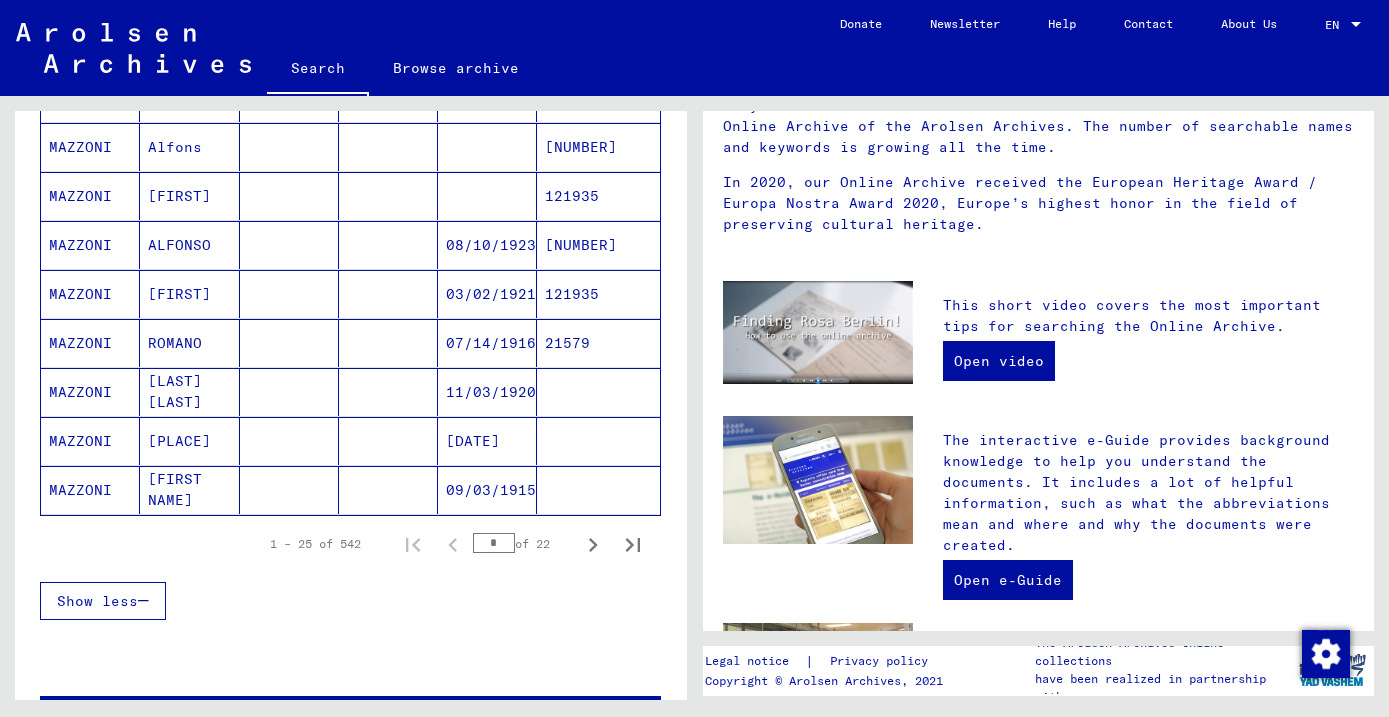 scroll, scrollTop: 1219, scrollLeft: 0, axis: vertical 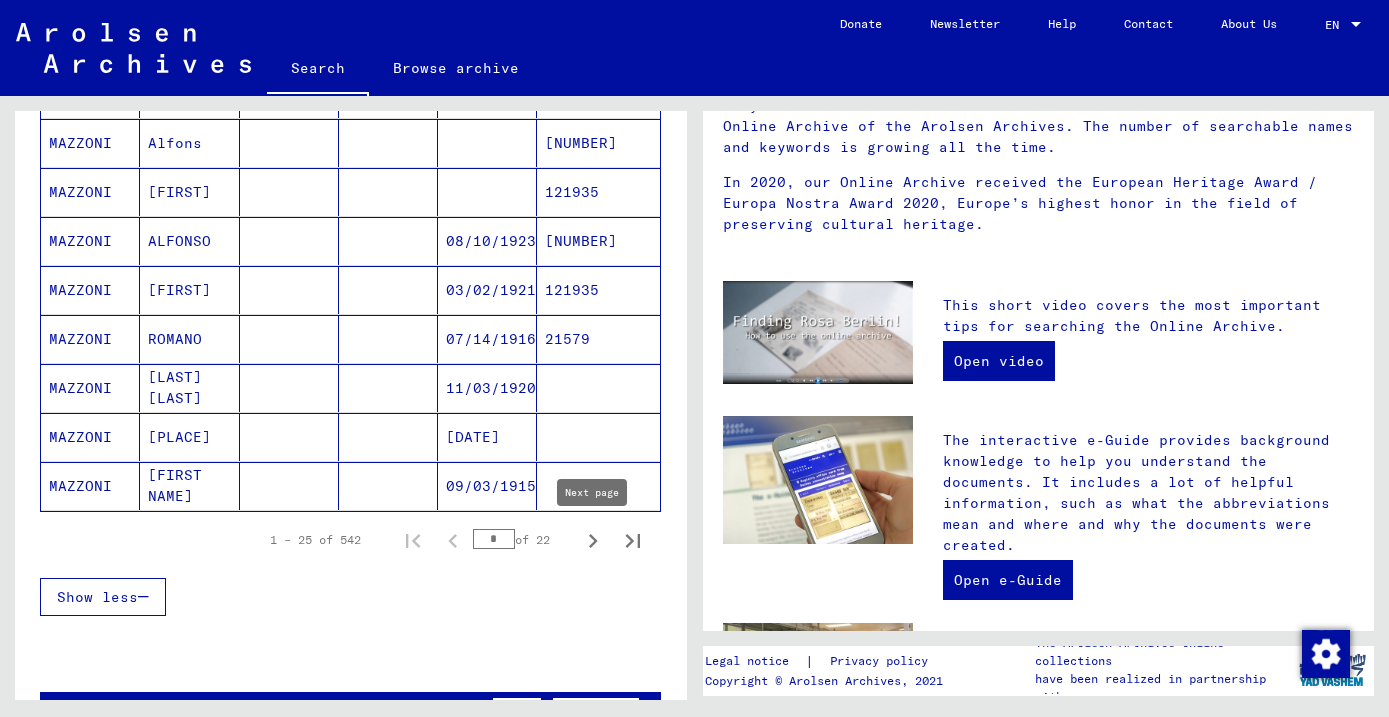 click 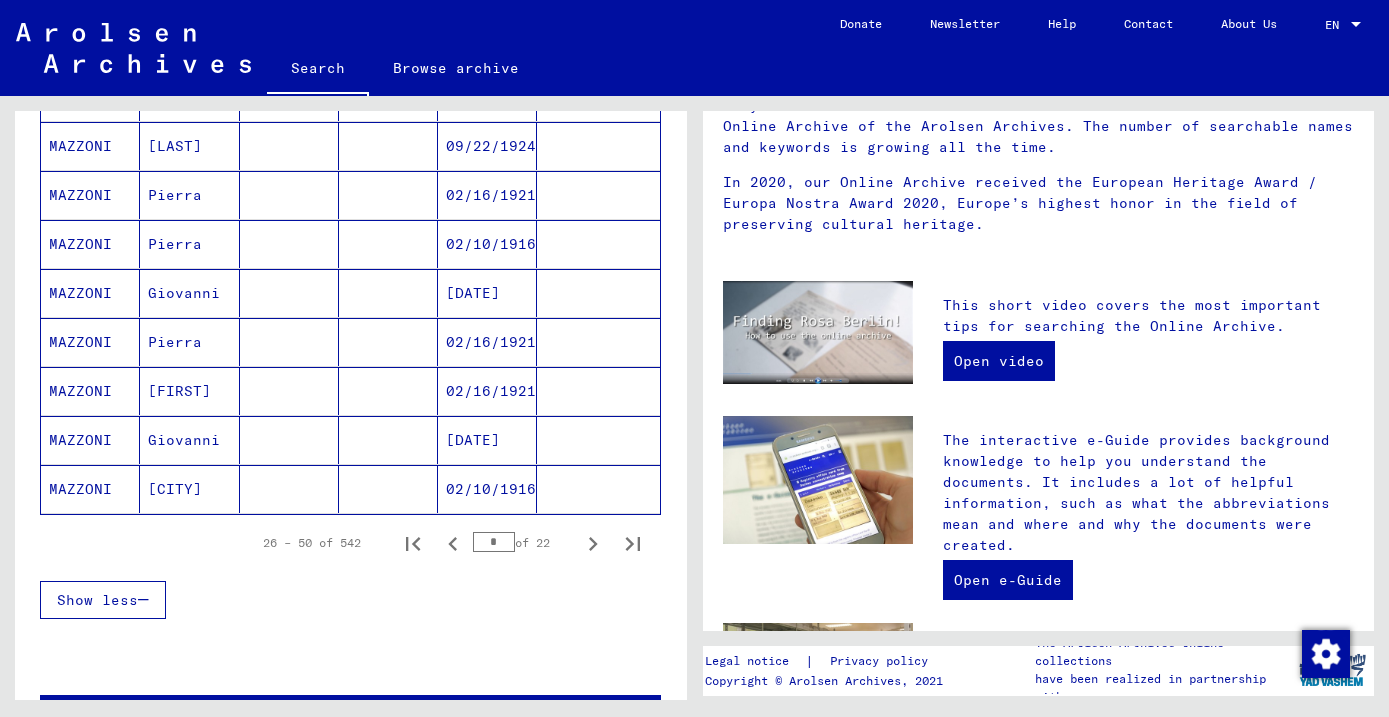 scroll, scrollTop: 1269, scrollLeft: 0, axis: vertical 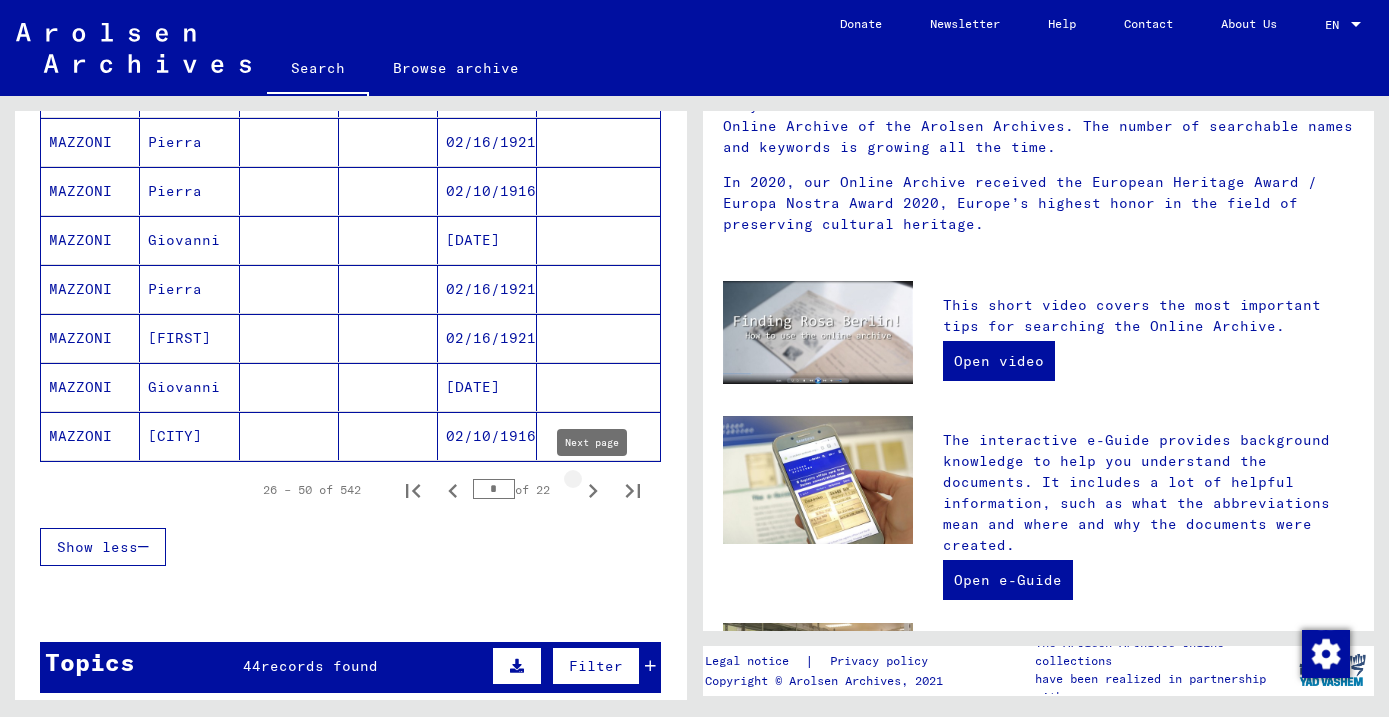 click 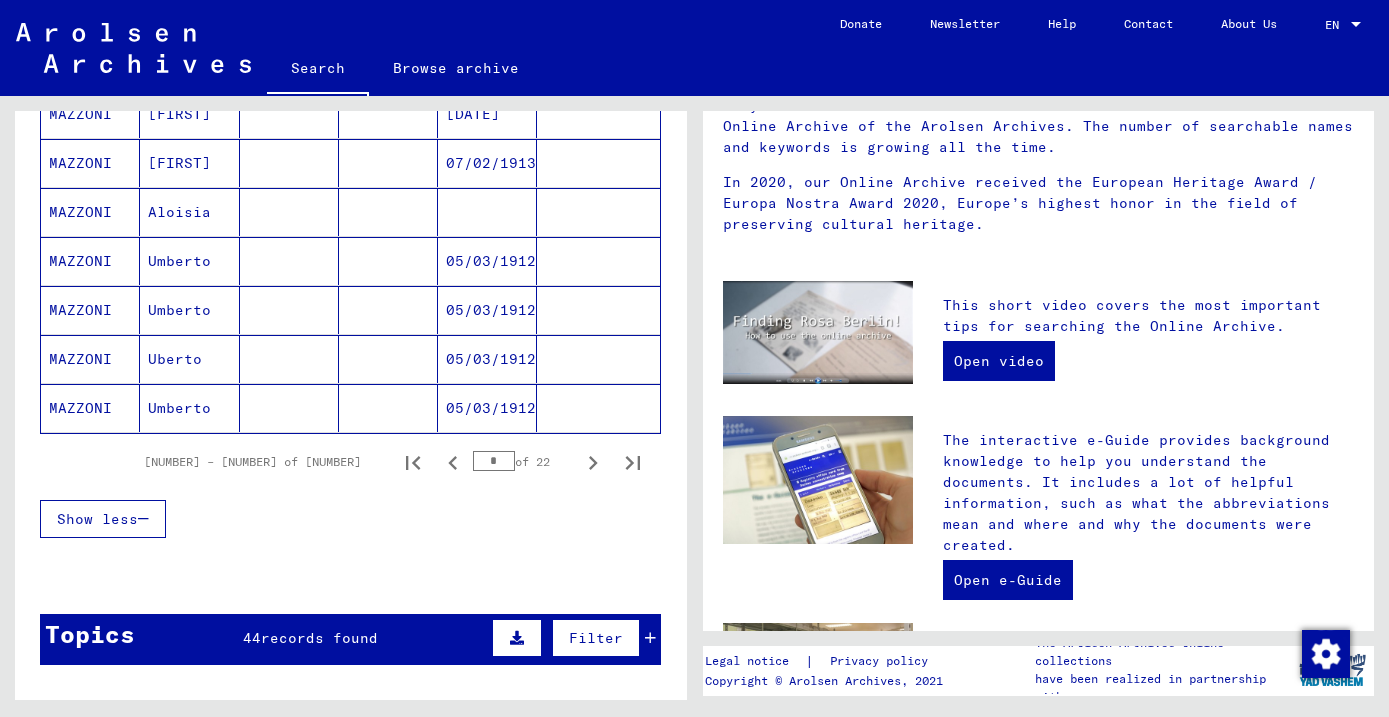 scroll, scrollTop: 1355, scrollLeft: 0, axis: vertical 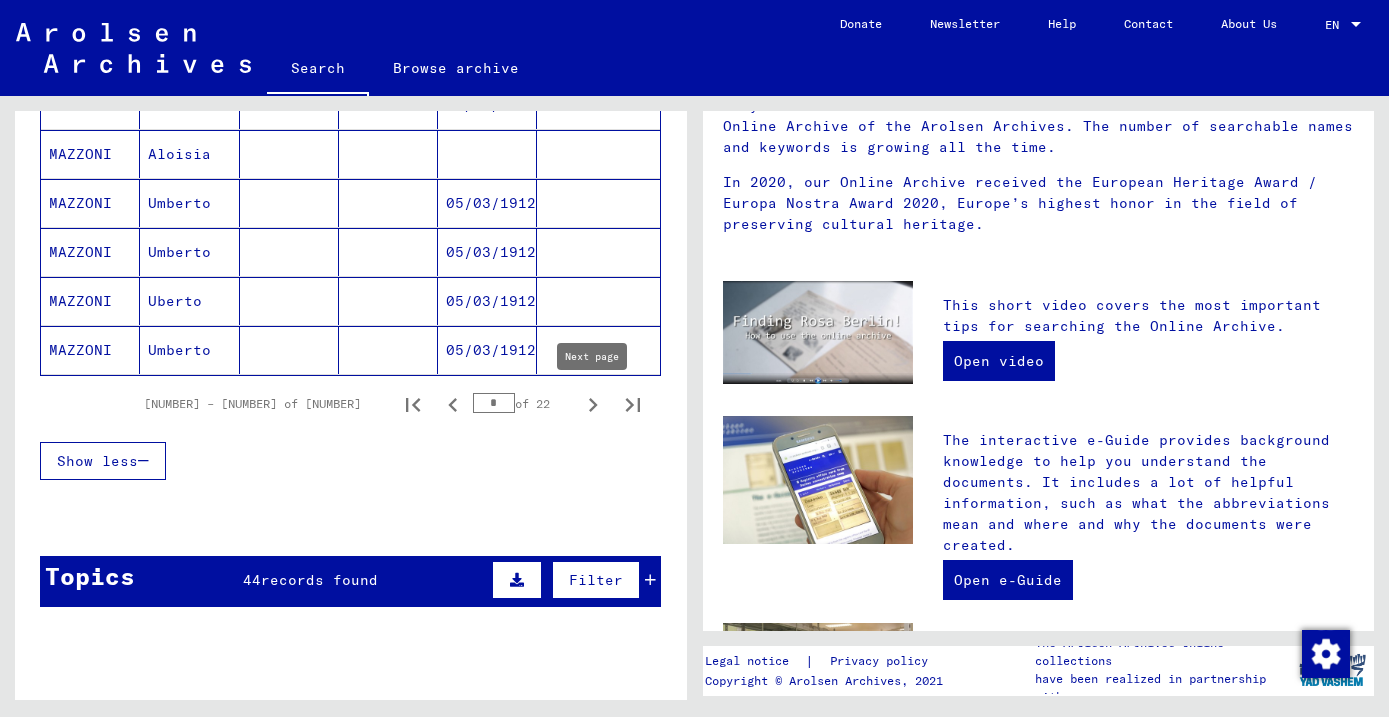 click 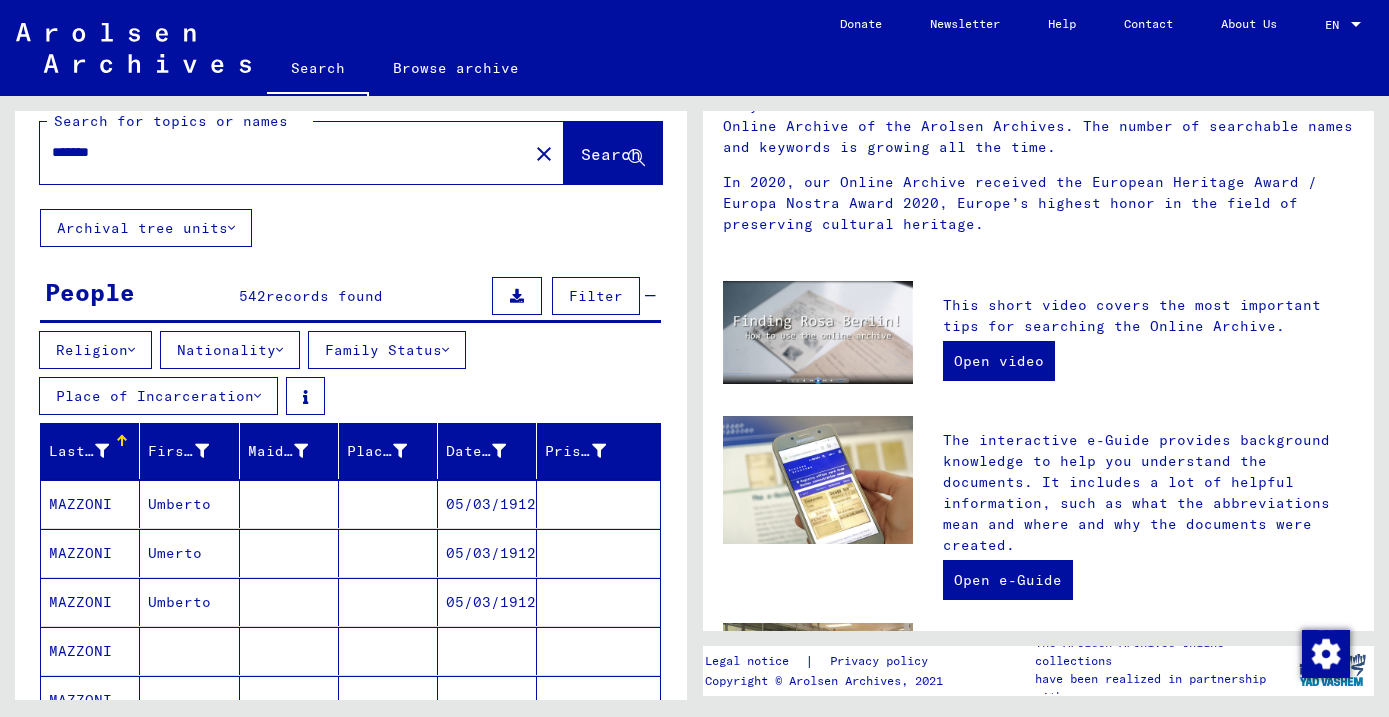 scroll, scrollTop: 0, scrollLeft: 0, axis: both 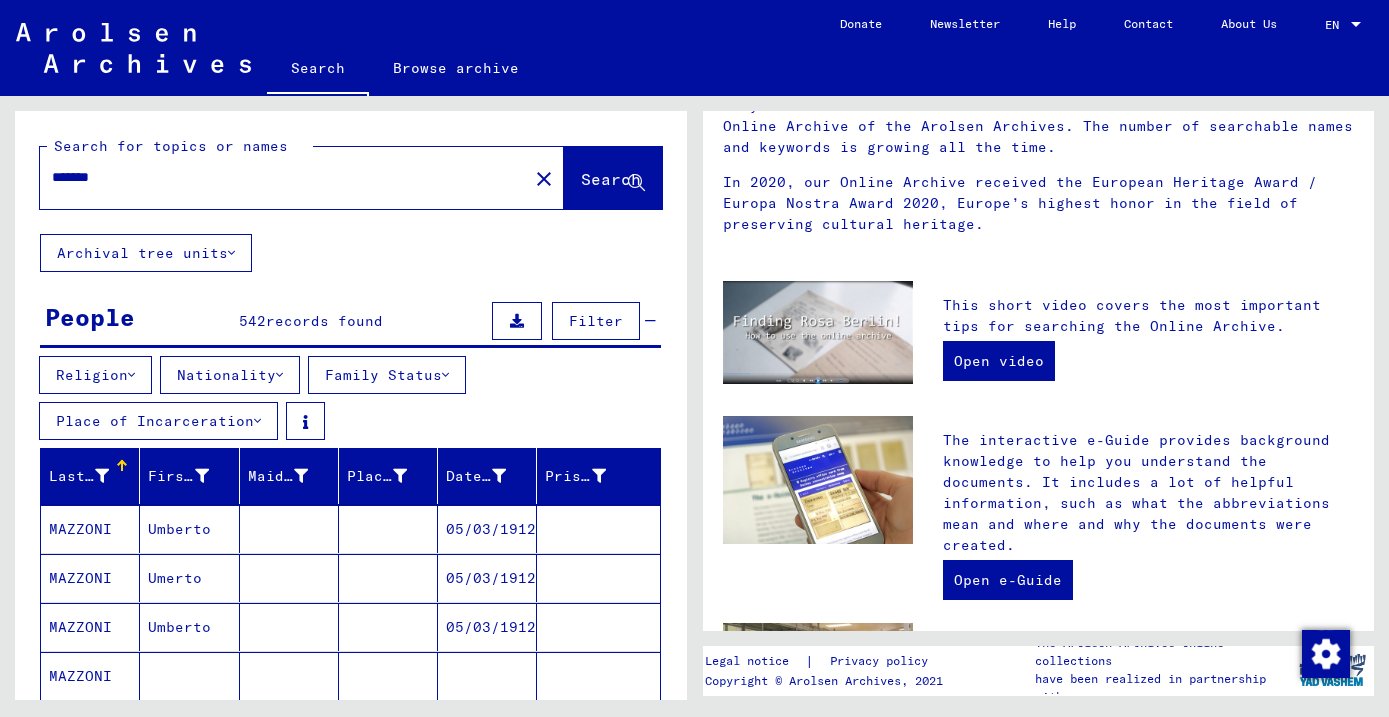 click on "*******" at bounding box center [278, 177] 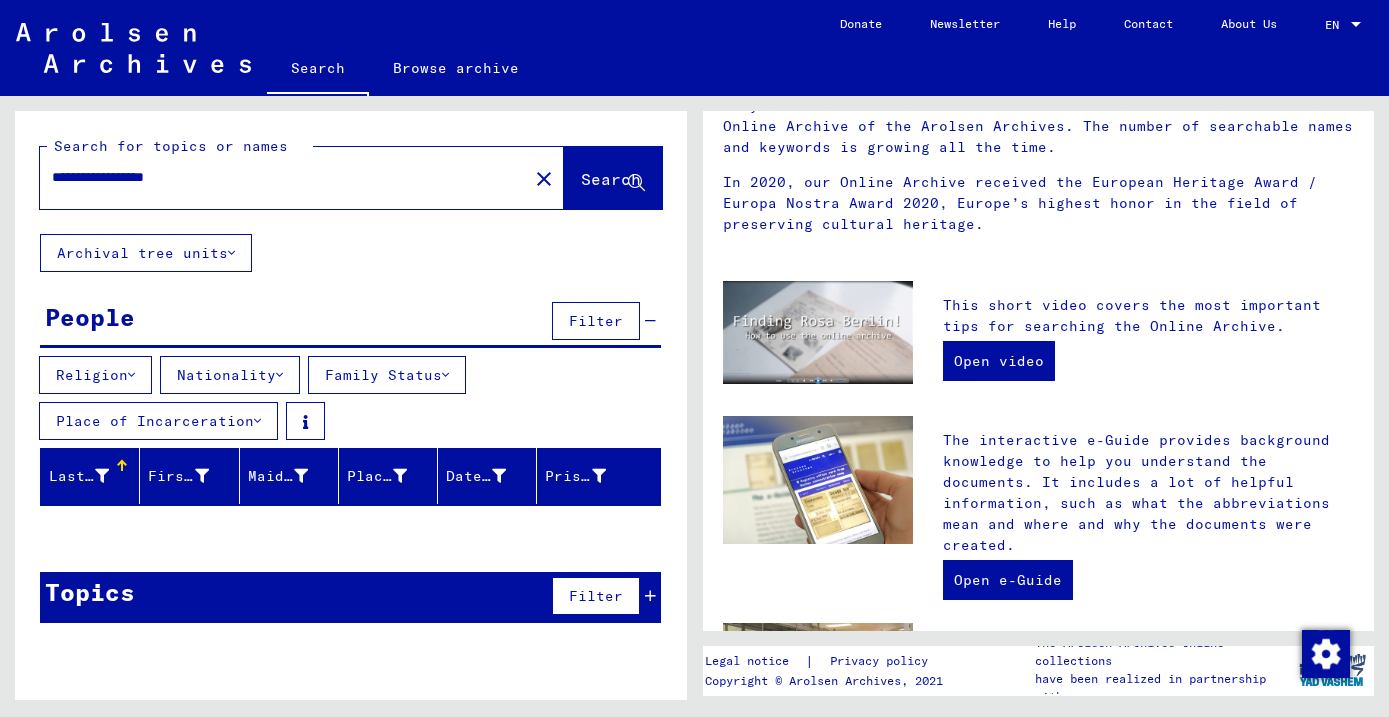 scroll, scrollTop: 0, scrollLeft: 0, axis: both 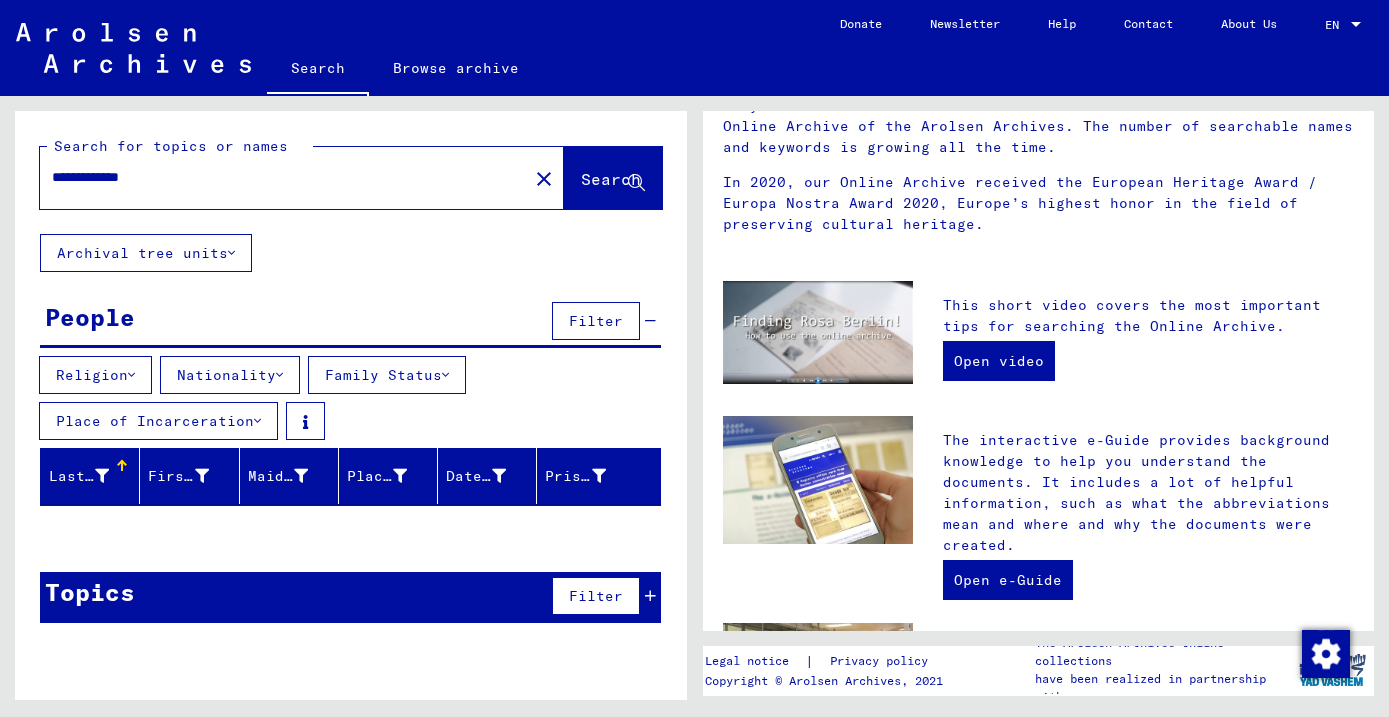click on "**********" at bounding box center (278, 177) 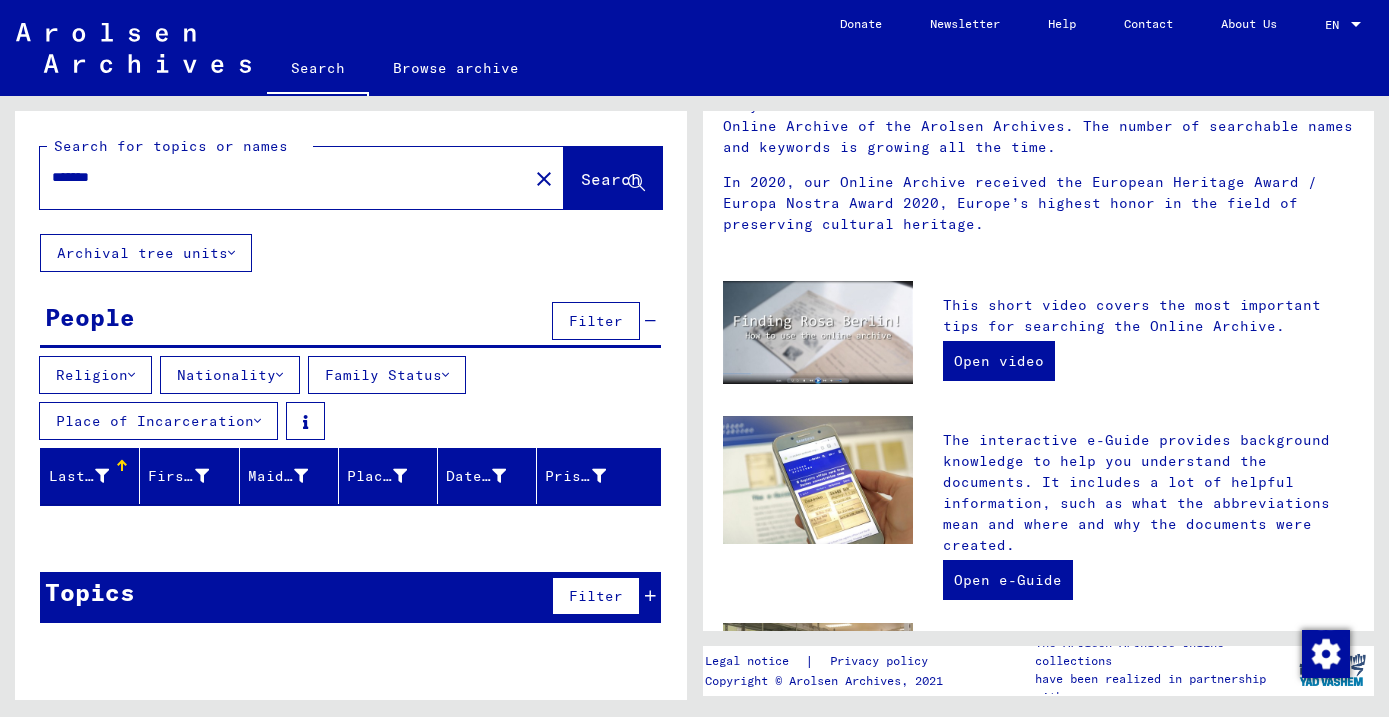 type on "*******" 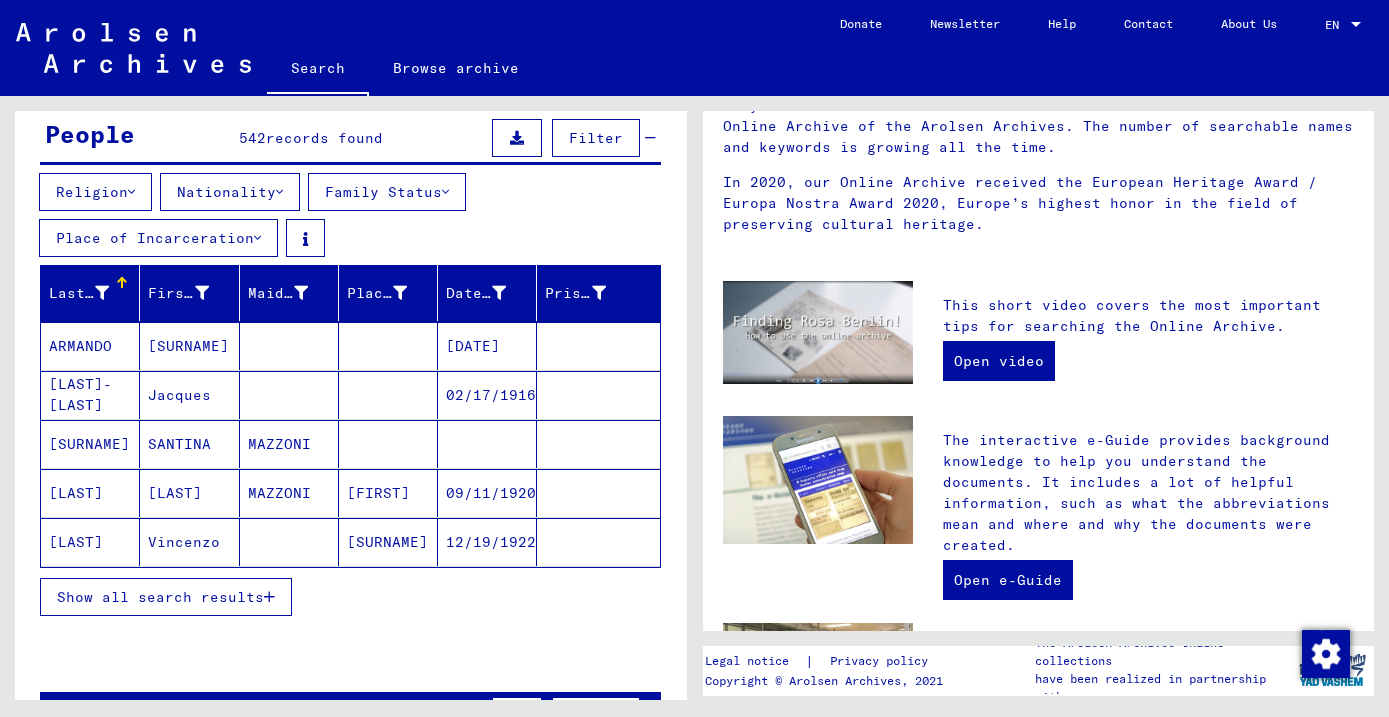 scroll, scrollTop: 179, scrollLeft: 0, axis: vertical 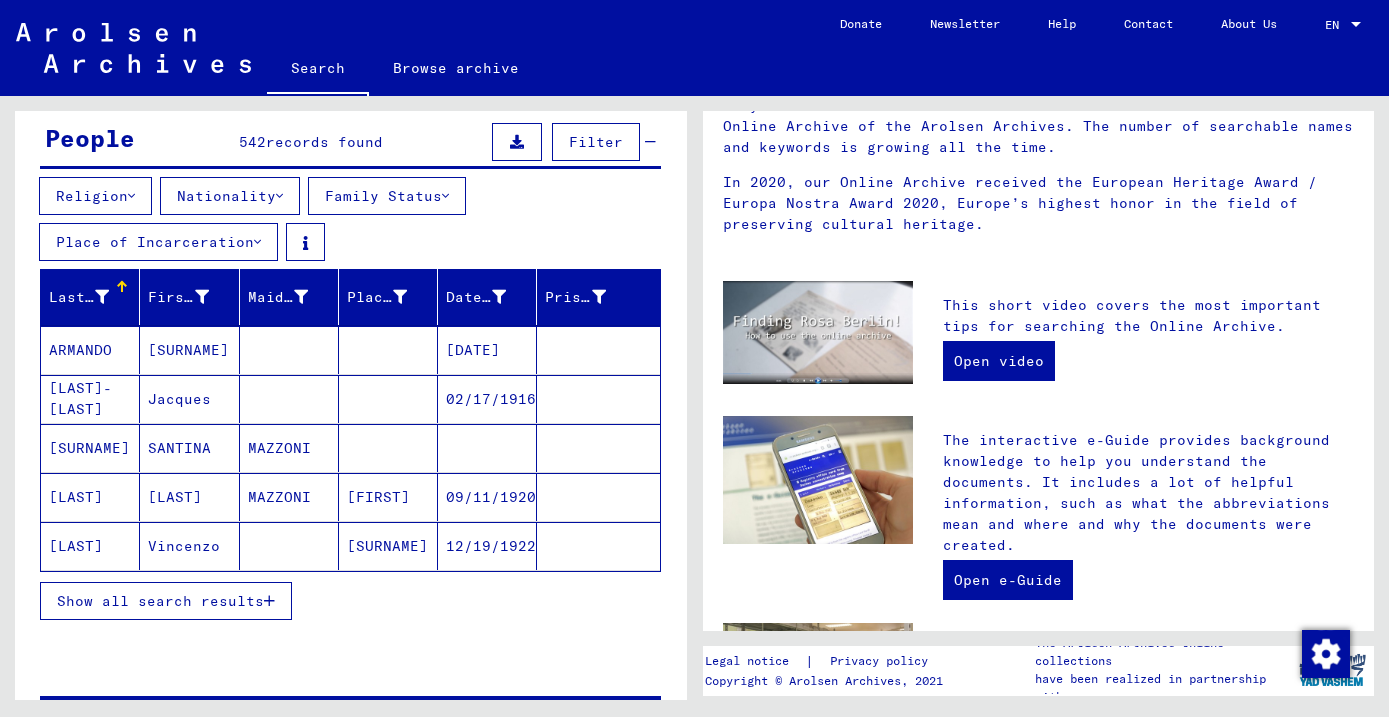 click on "Show all search results" at bounding box center (160, 601) 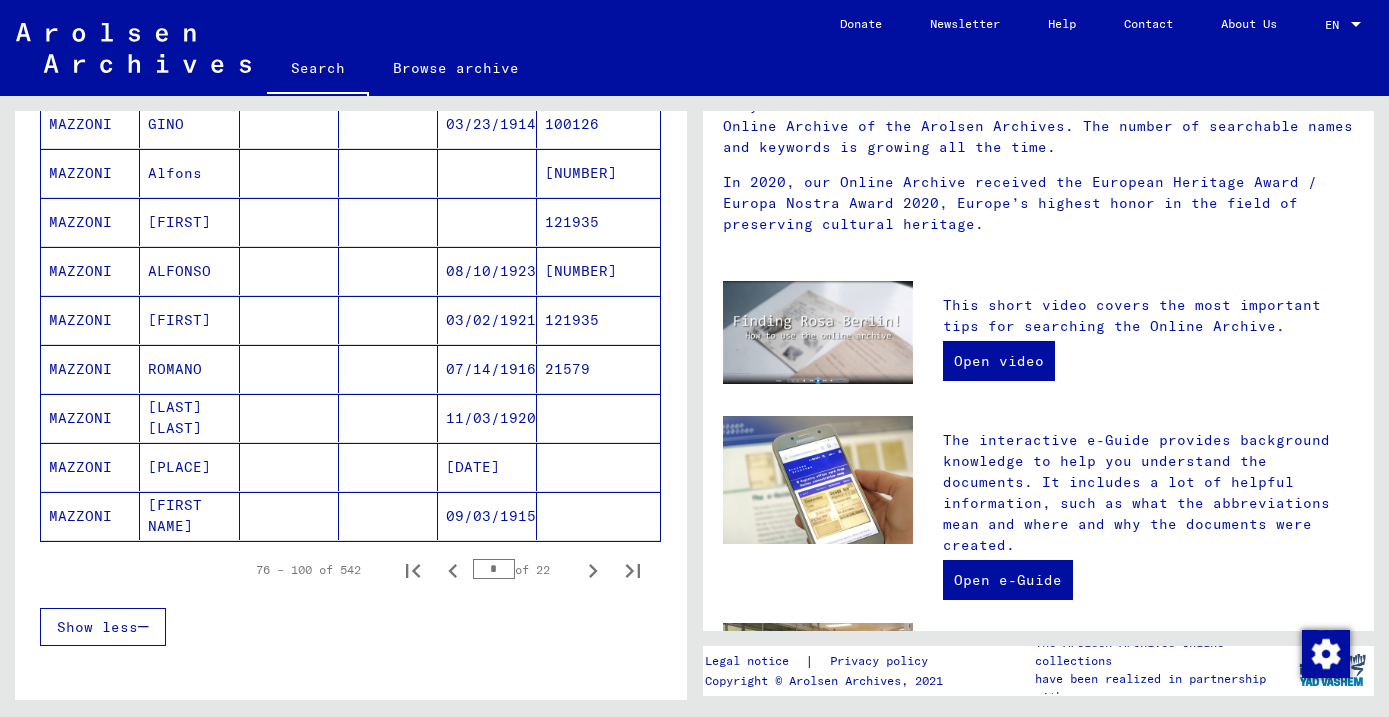 scroll, scrollTop: 1232, scrollLeft: 0, axis: vertical 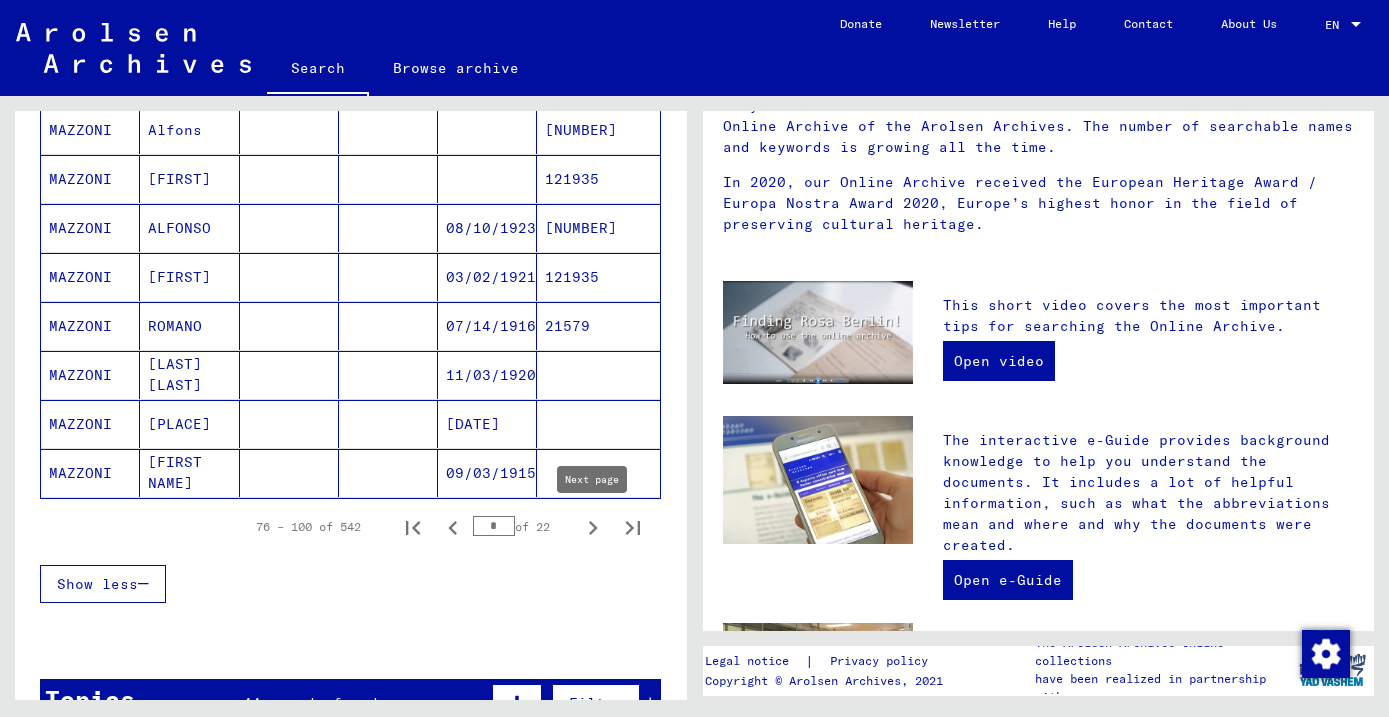 click 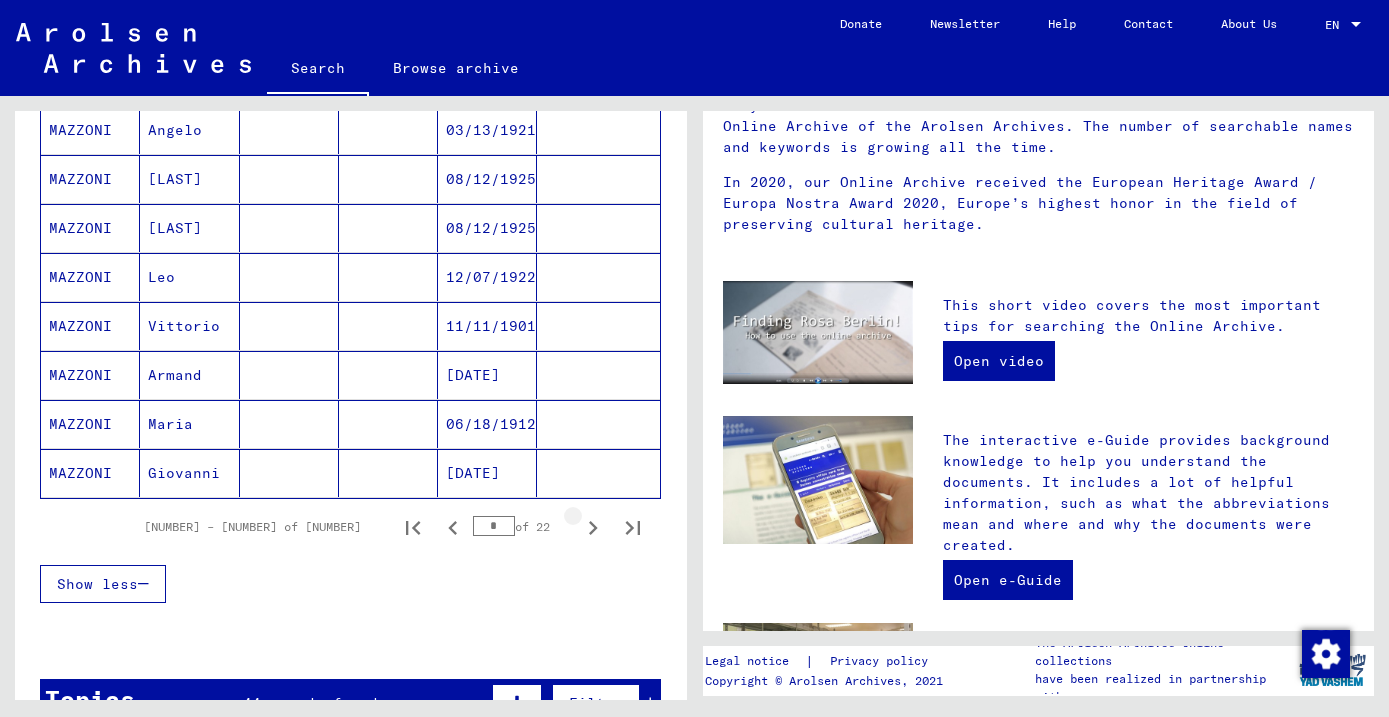 click 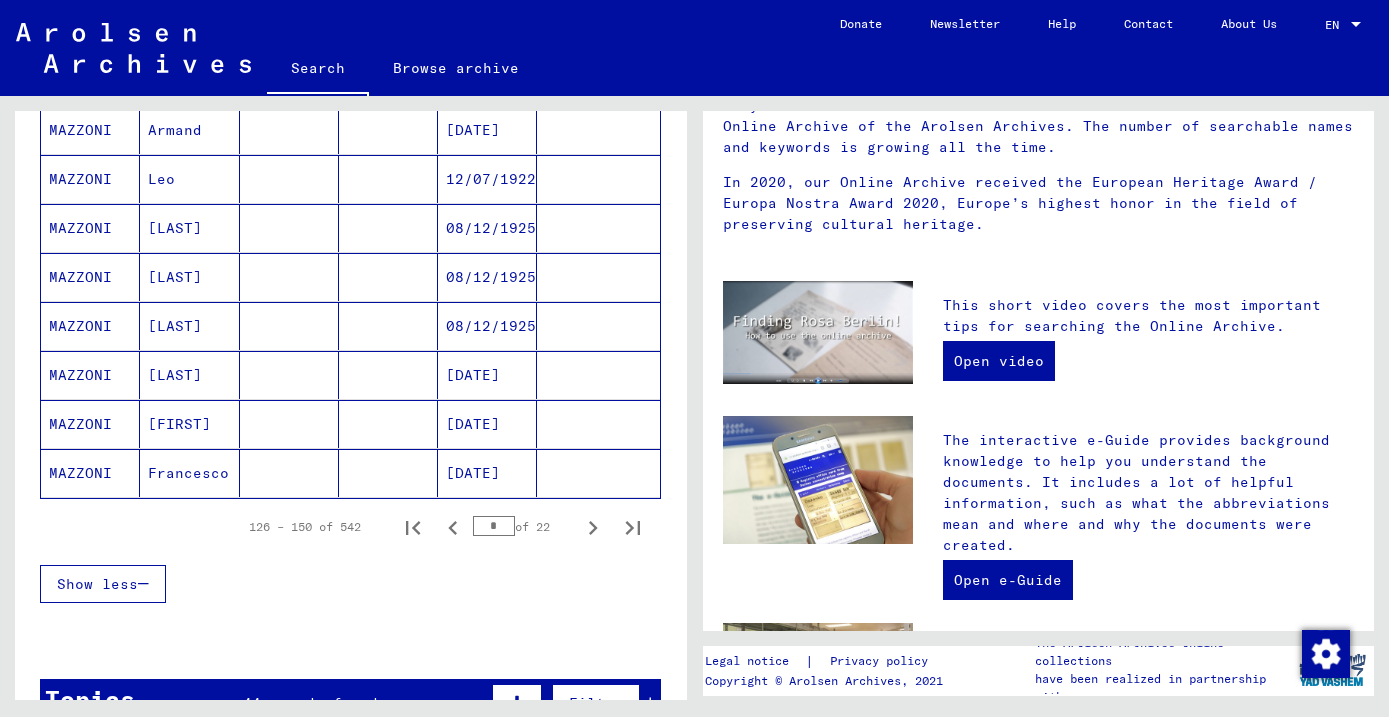 click 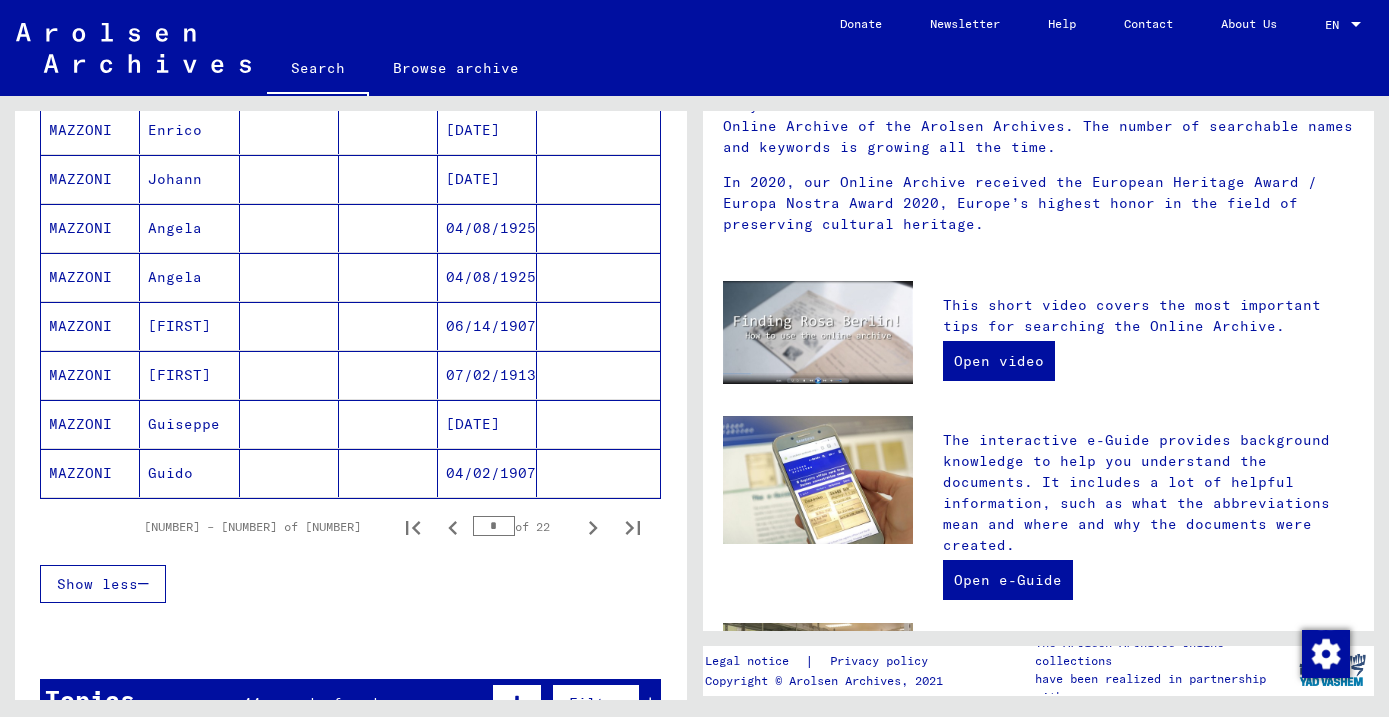 click 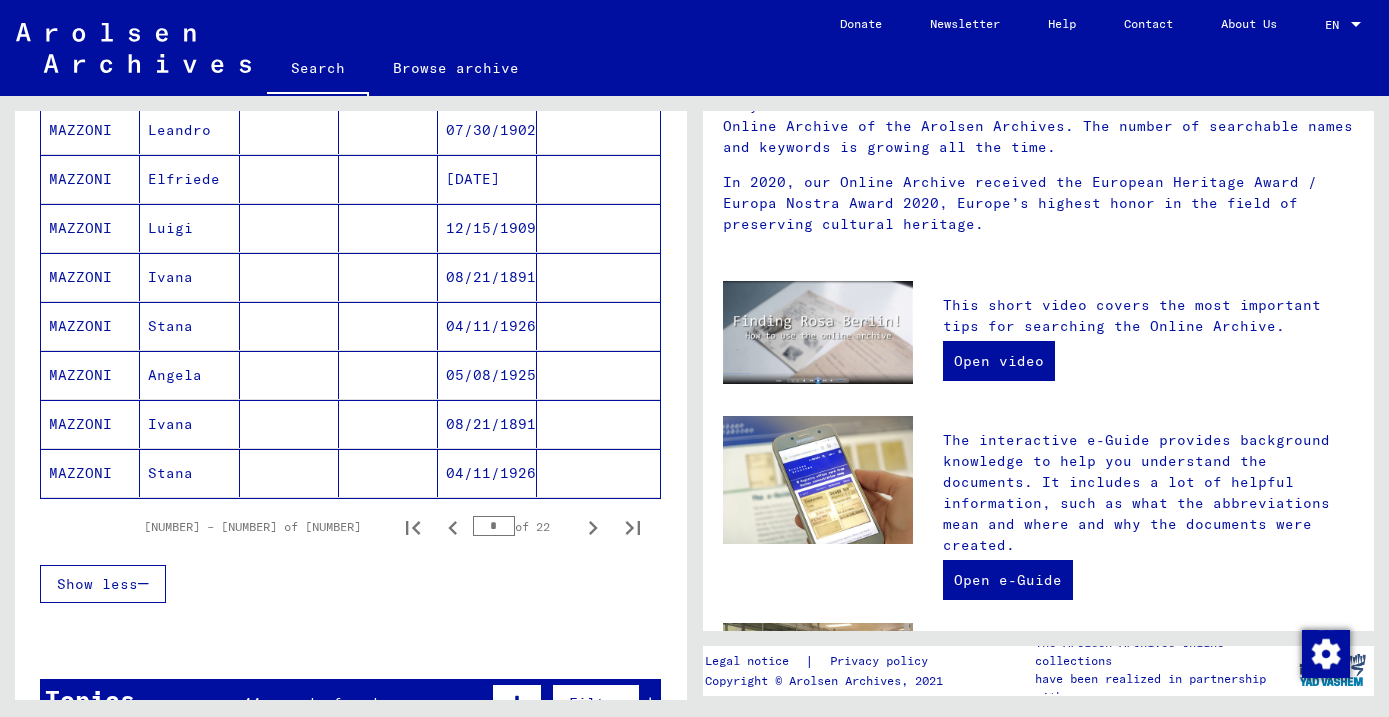 click 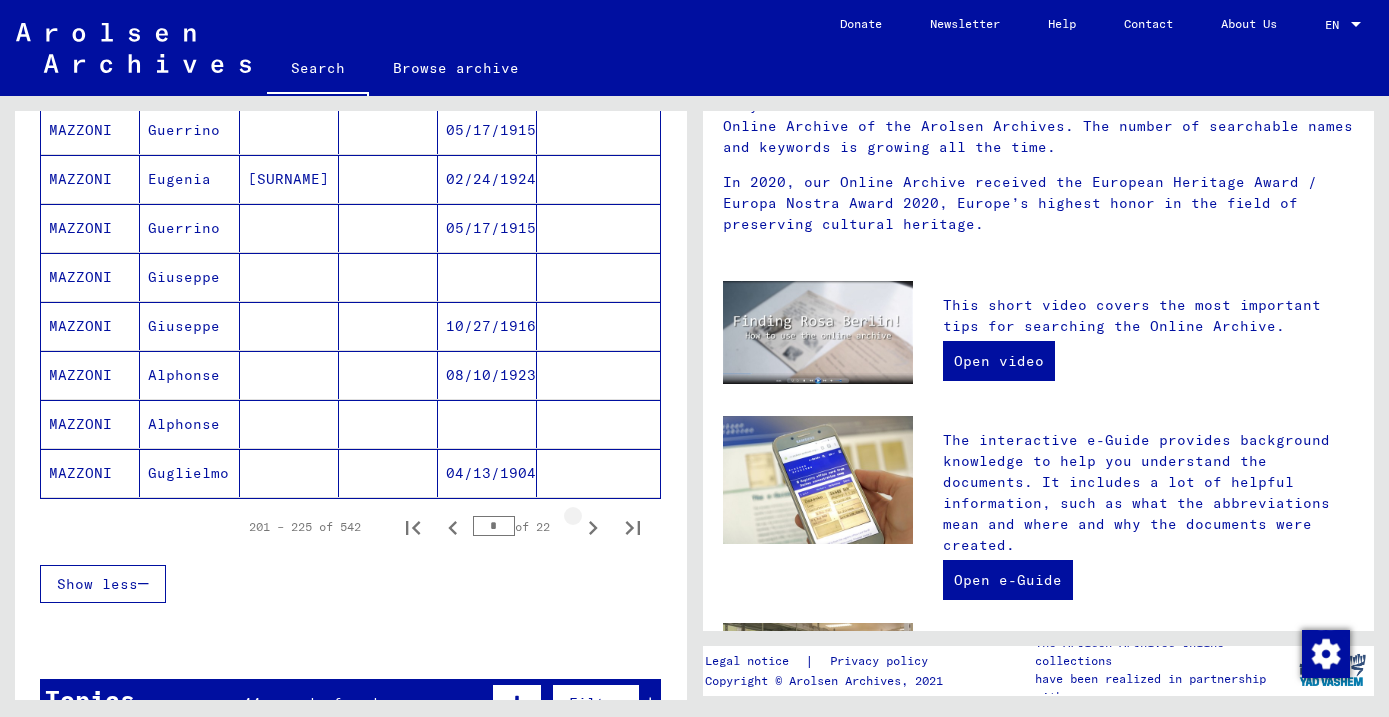 click 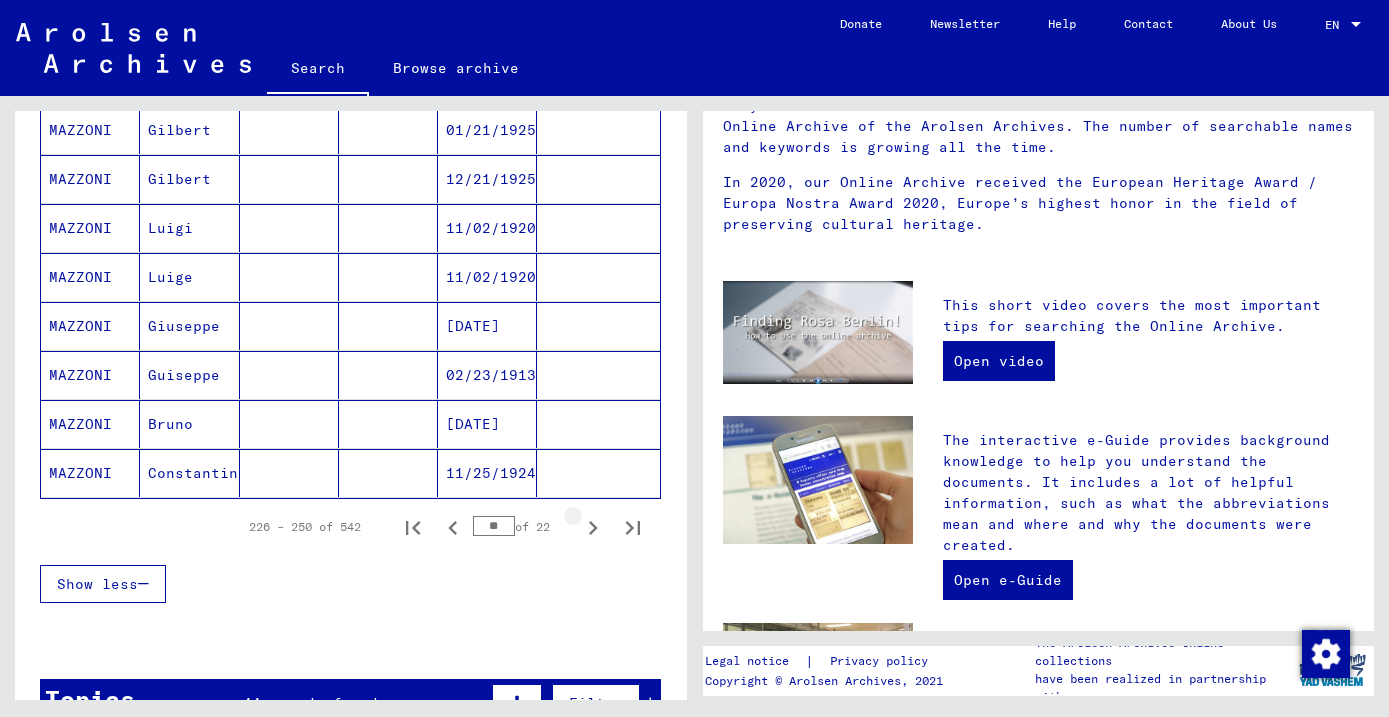 click 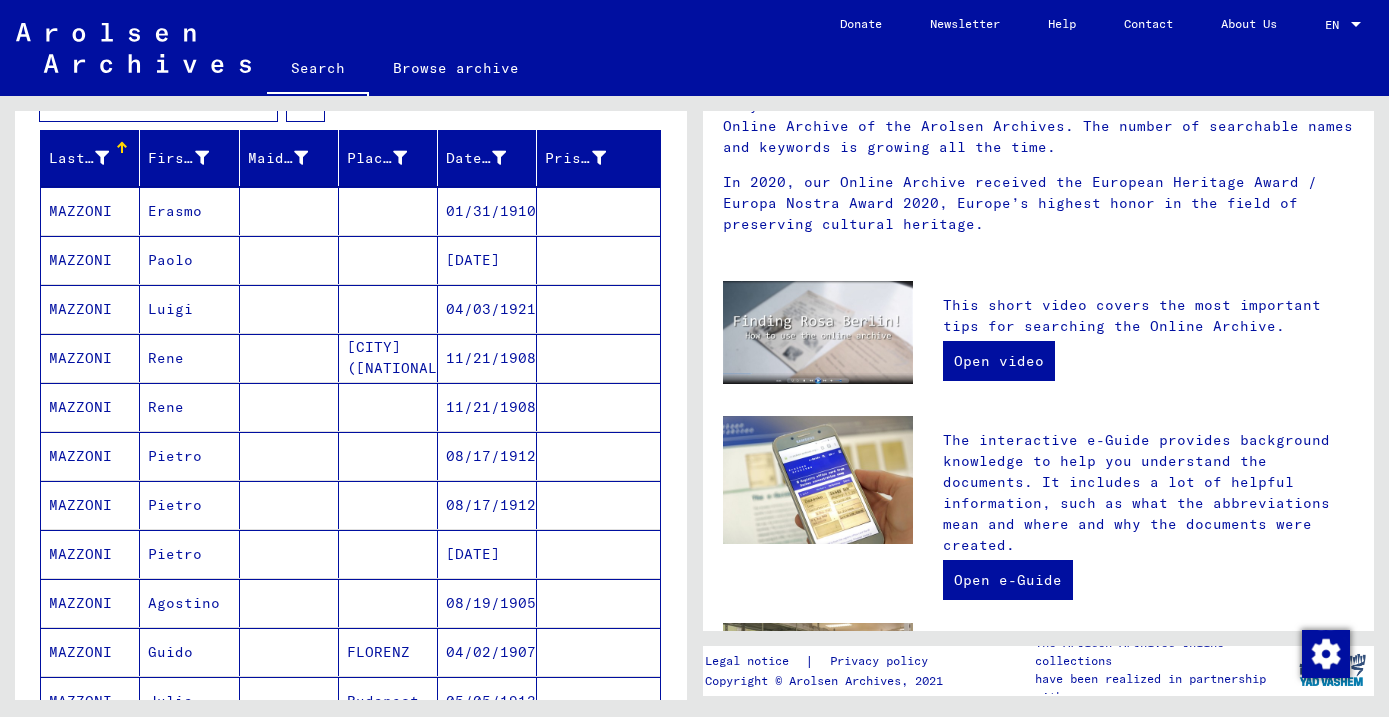 scroll, scrollTop: 325, scrollLeft: 0, axis: vertical 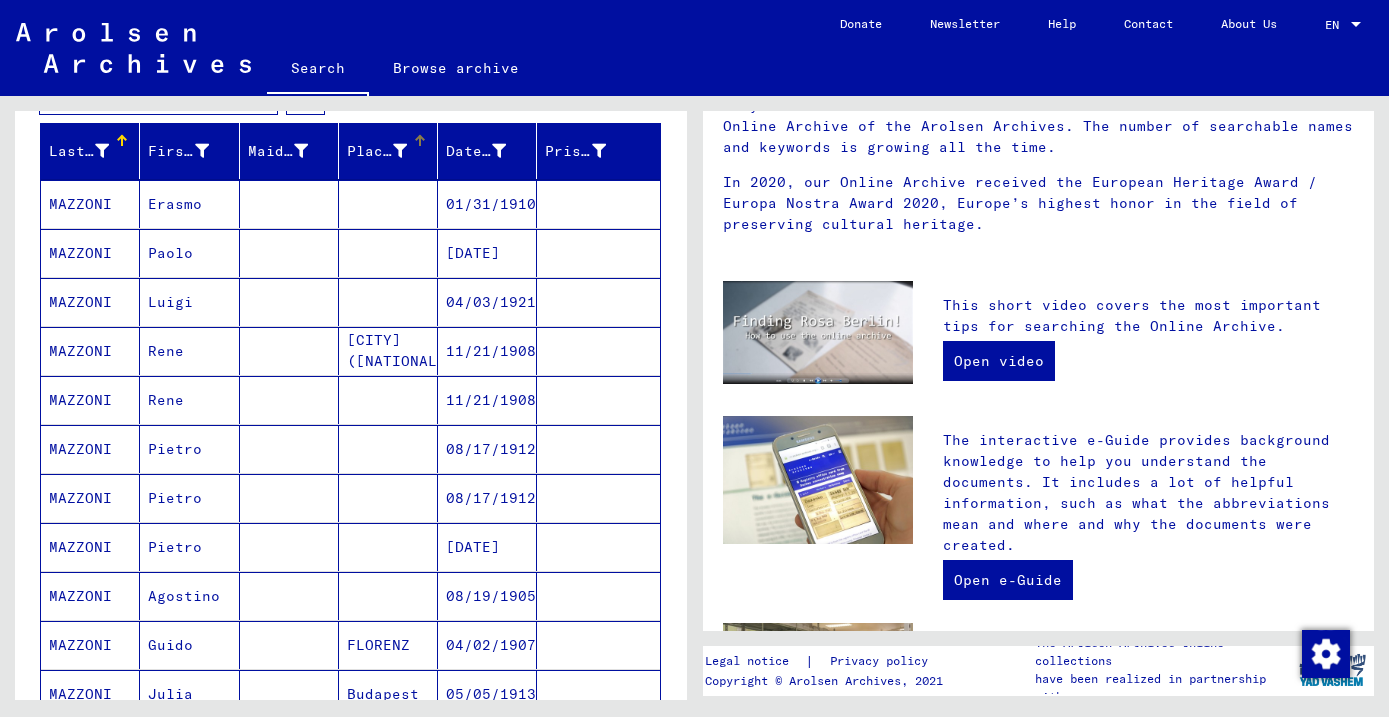 click at bounding box center (400, 151) 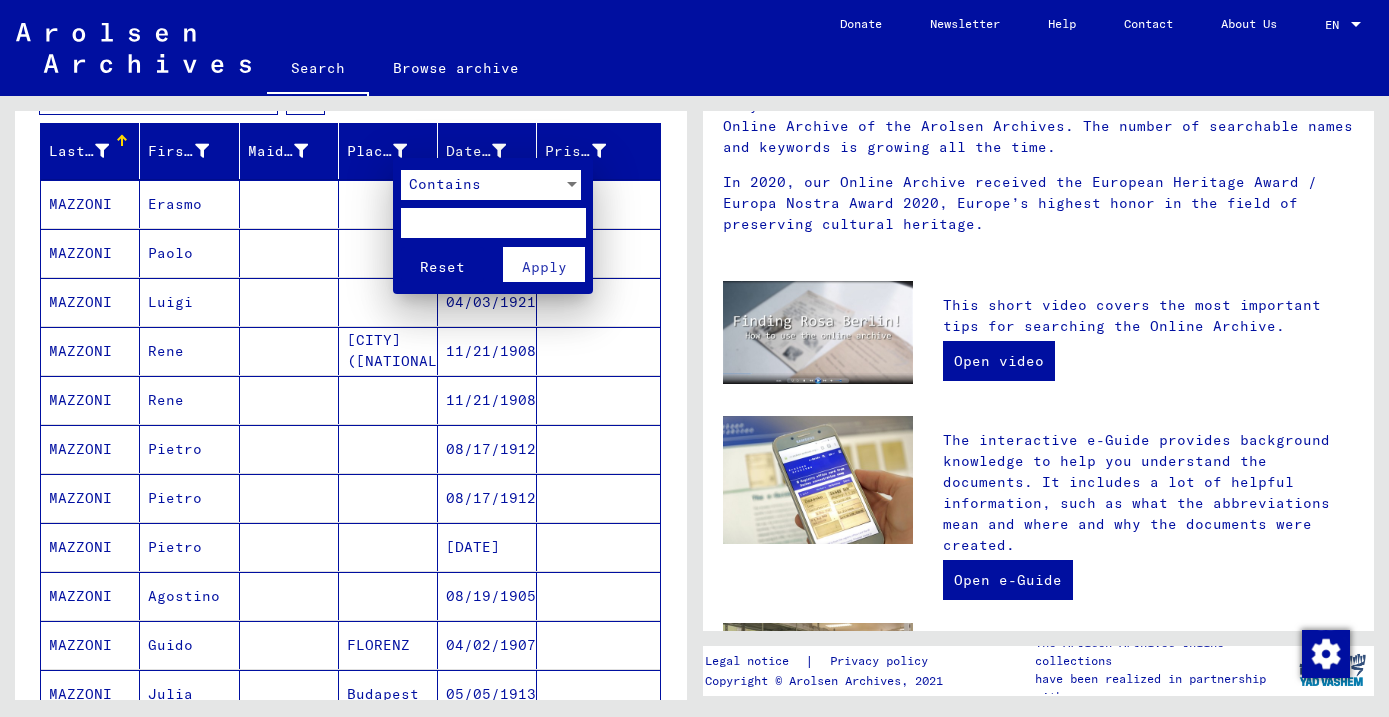 click at bounding box center (572, 185) 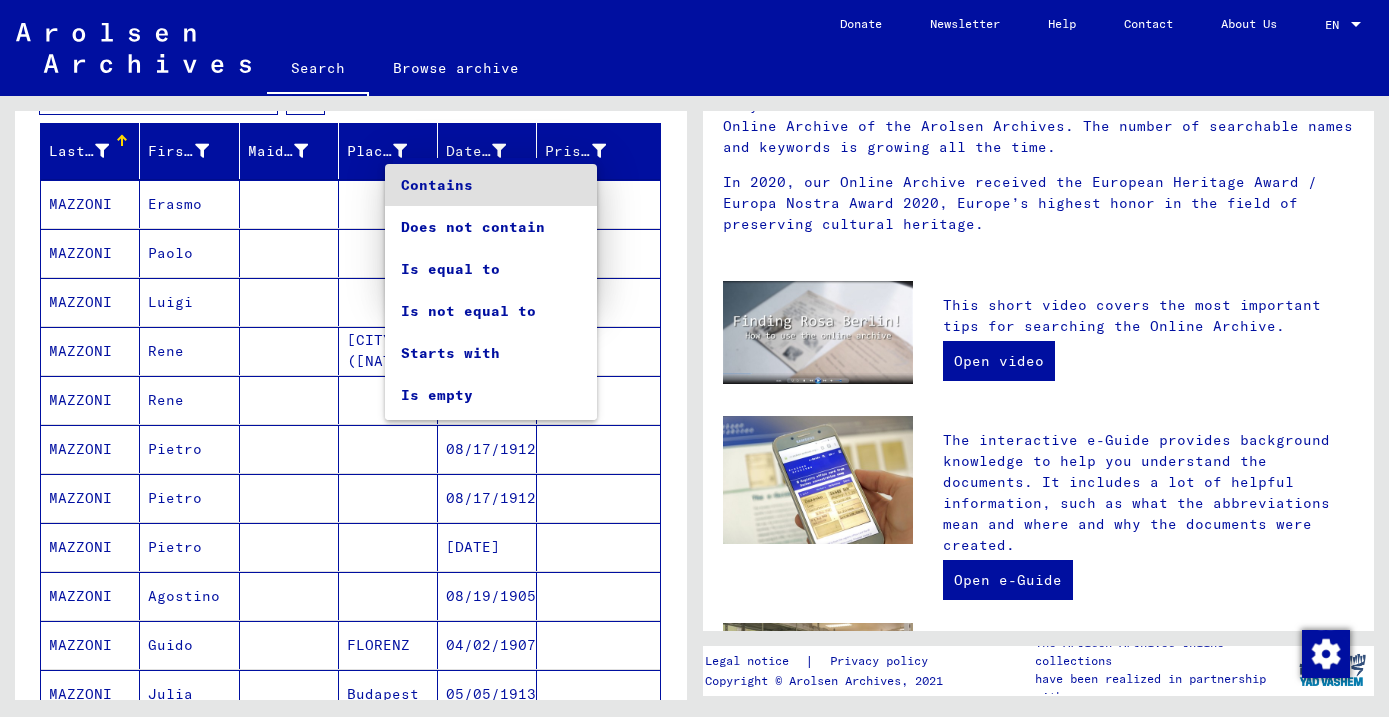 click at bounding box center [694, 358] 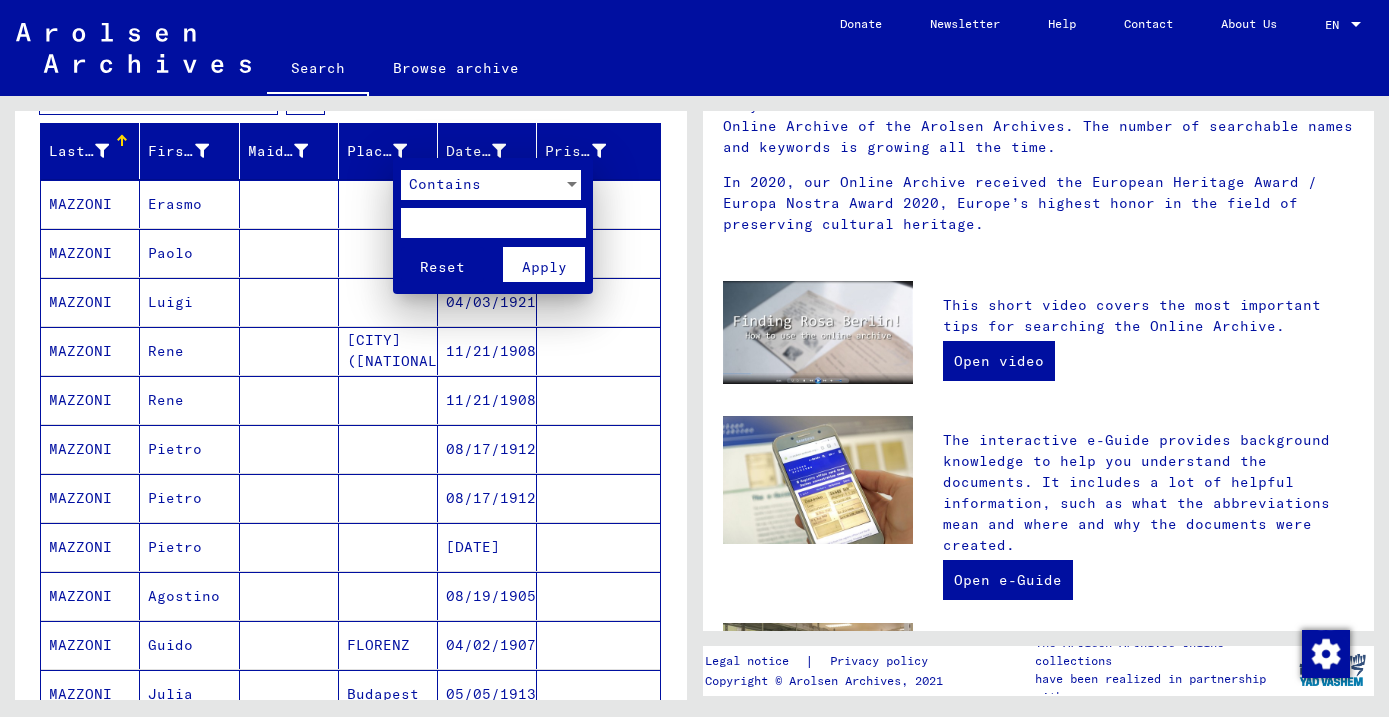 scroll, scrollTop: 0, scrollLeft: 0, axis: both 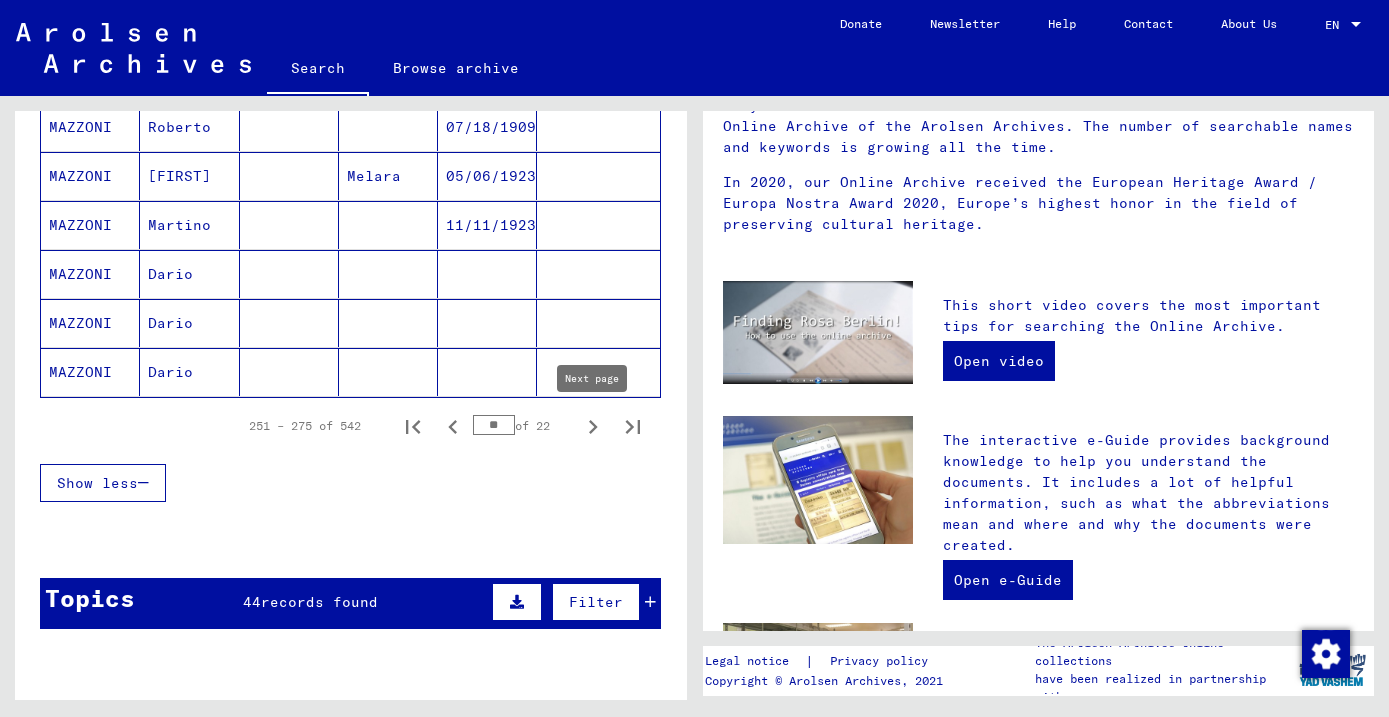 click 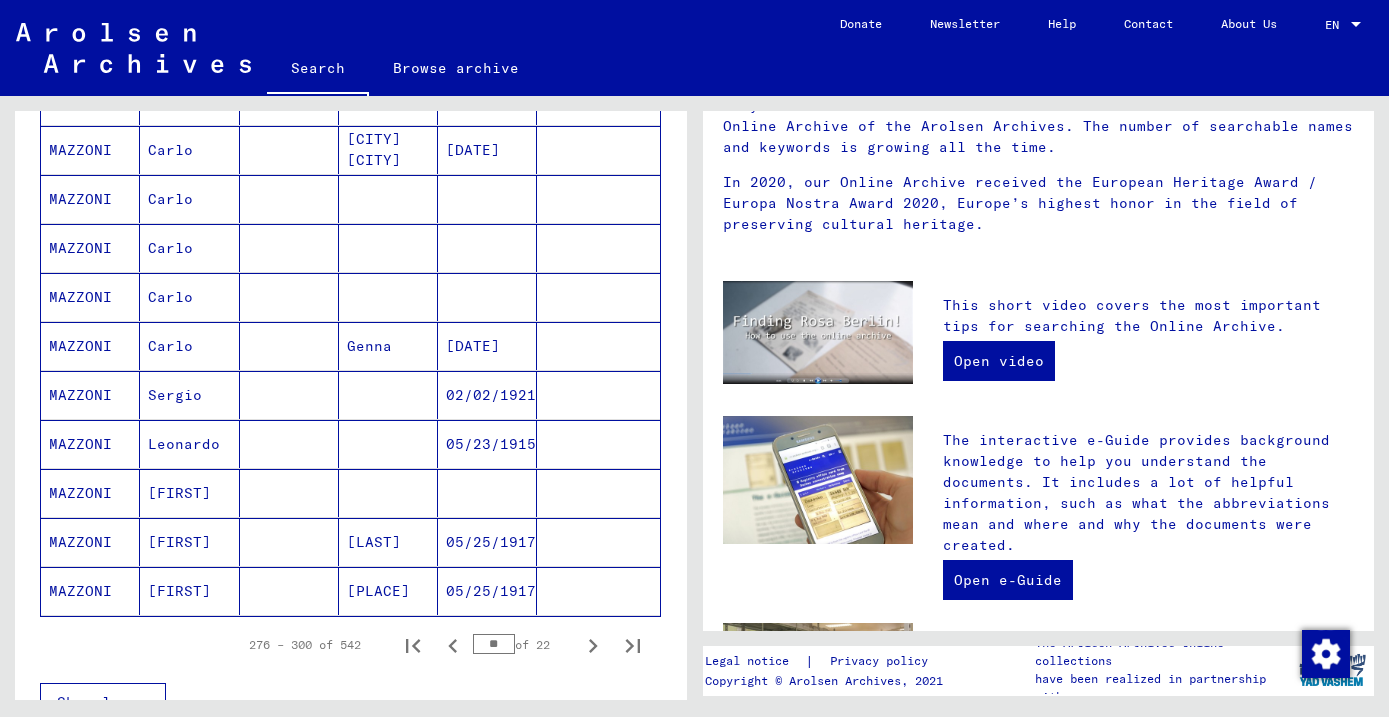 scroll, scrollTop: 1157, scrollLeft: 0, axis: vertical 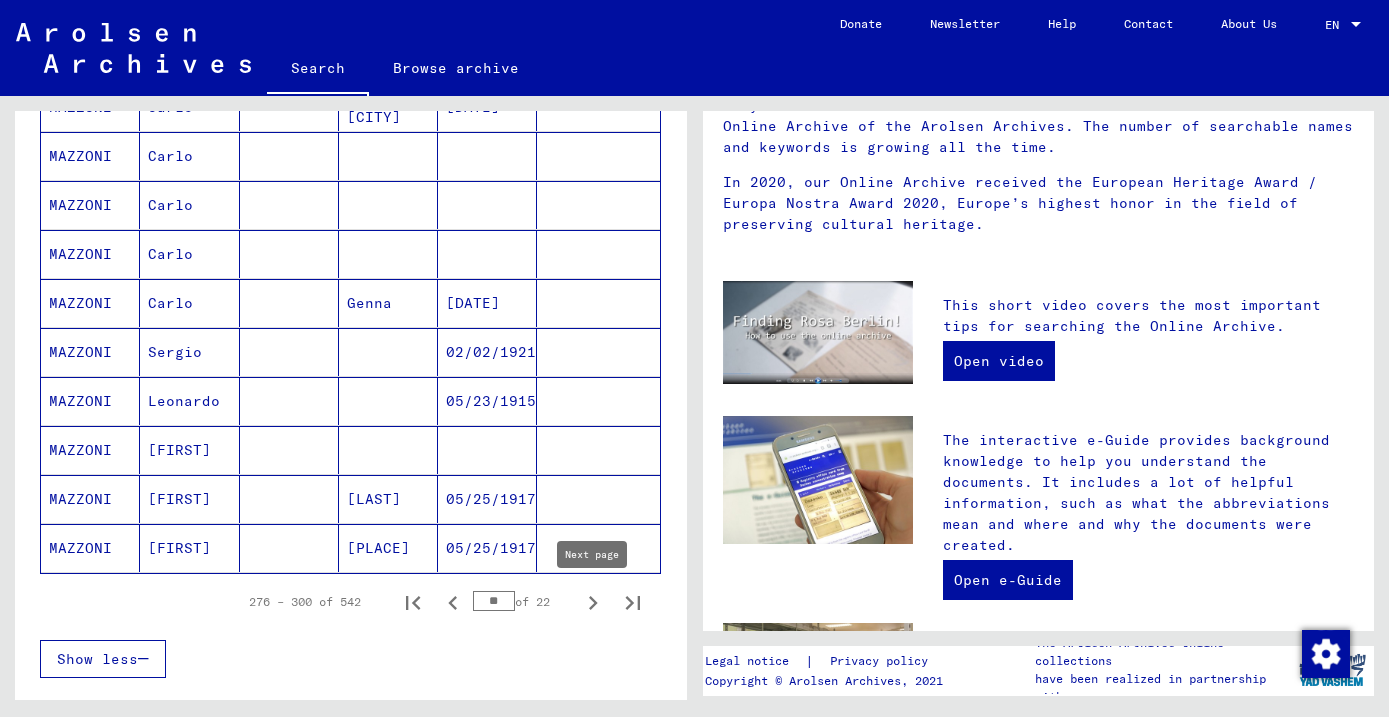 click 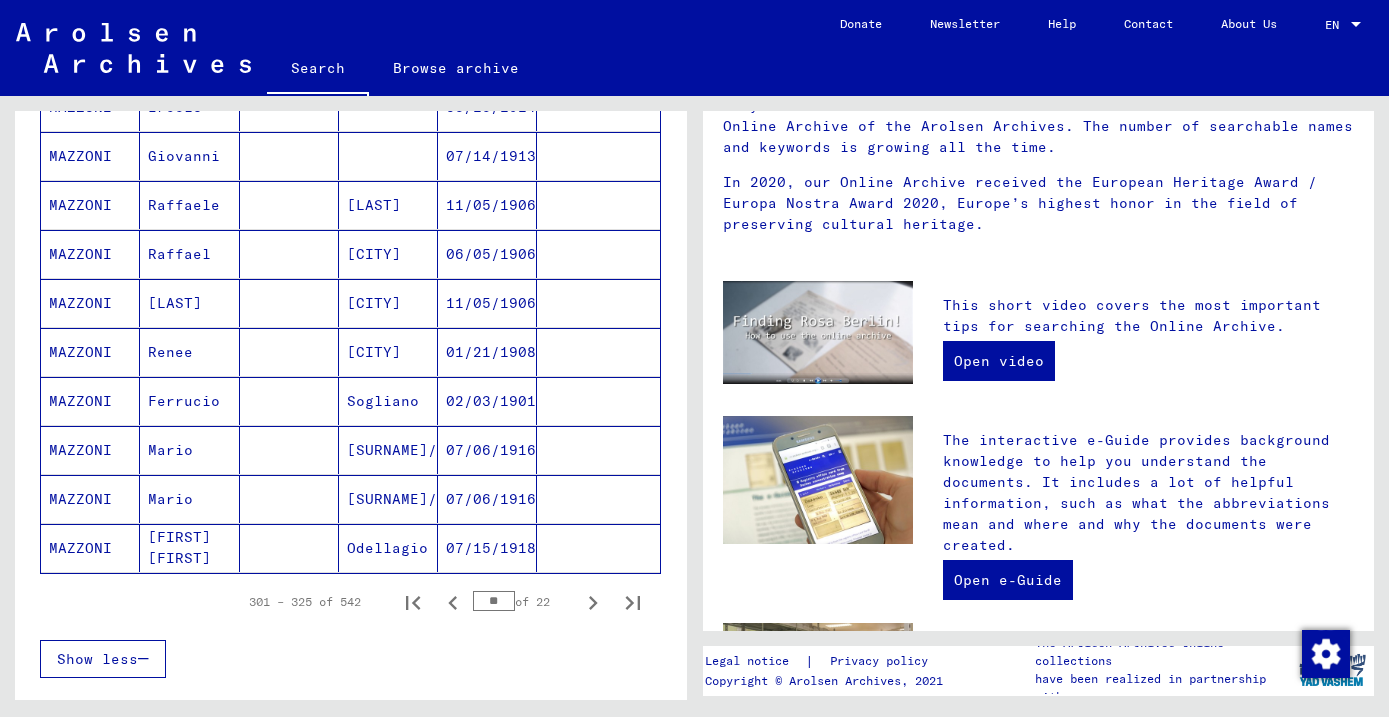 click 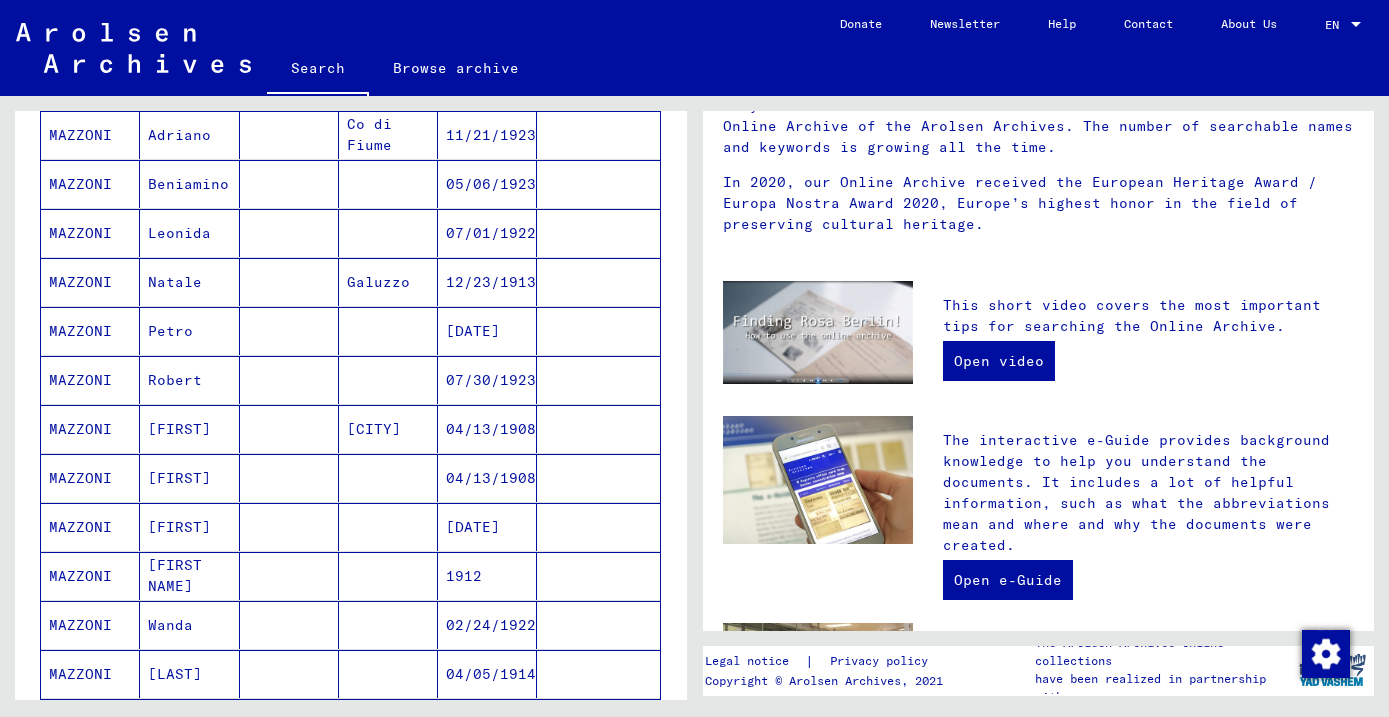 scroll, scrollTop: 1140, scrollLeft: 0, axis: vertical 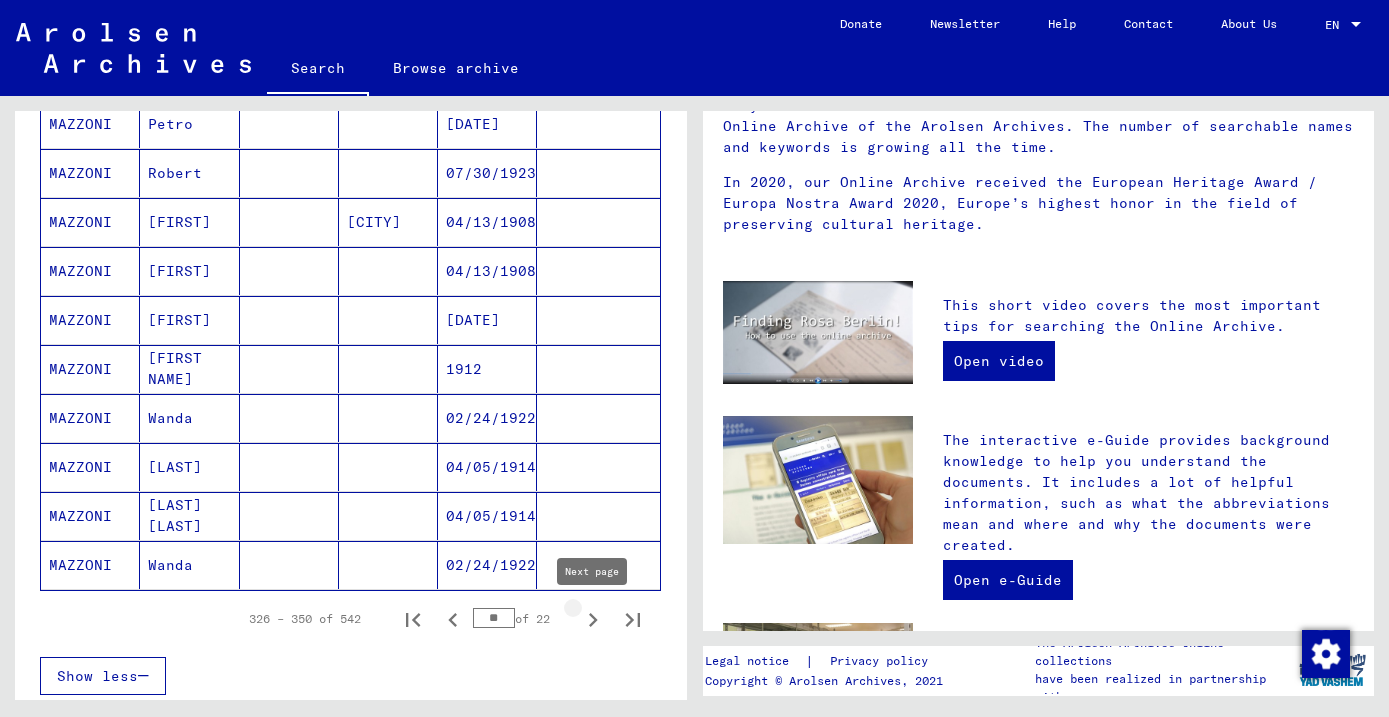 click 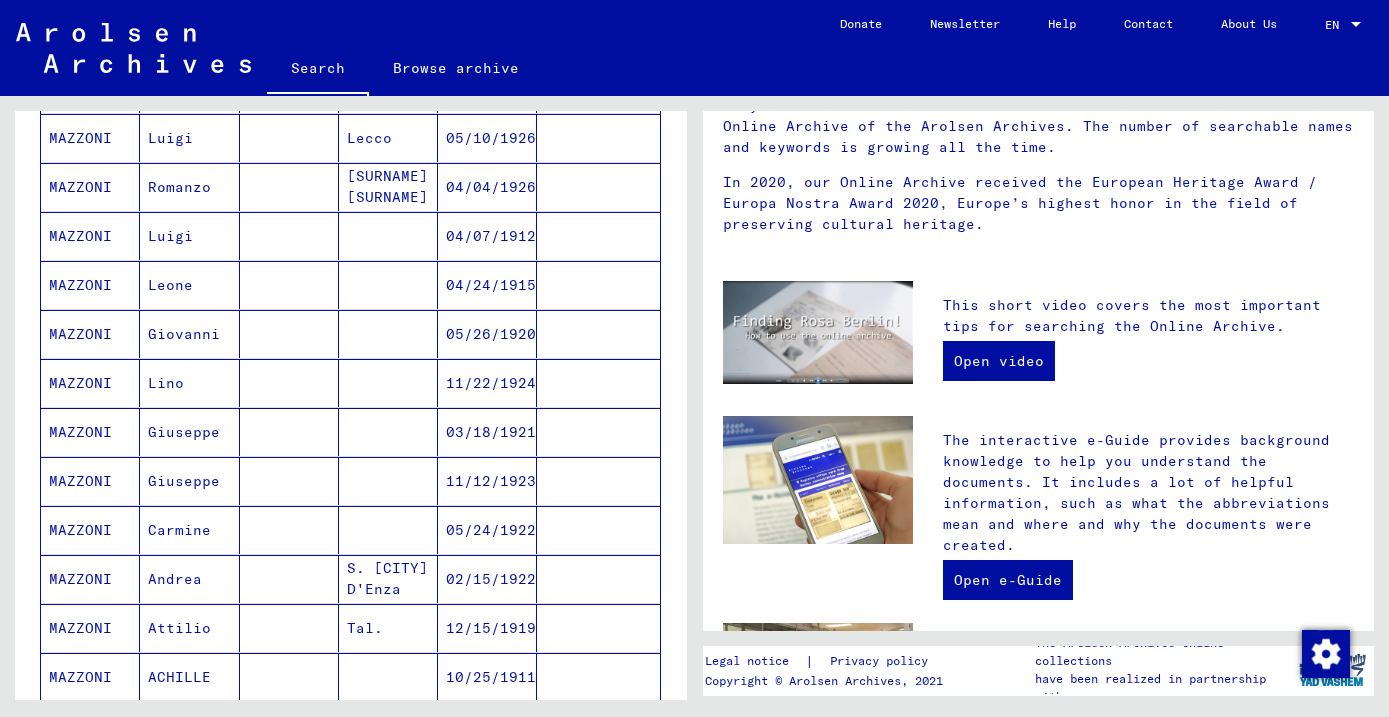 scroll, scrollTop: 1150, scrollLeft: 0, axis: vertical 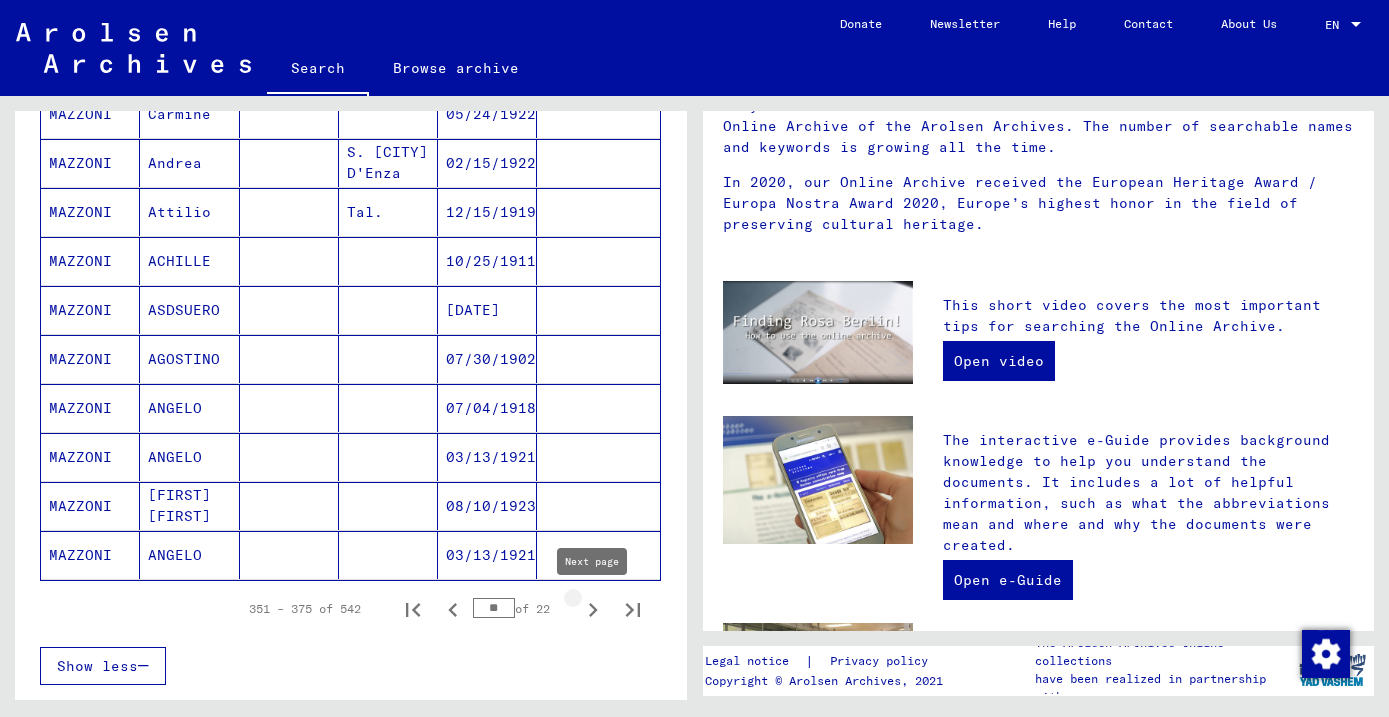 click 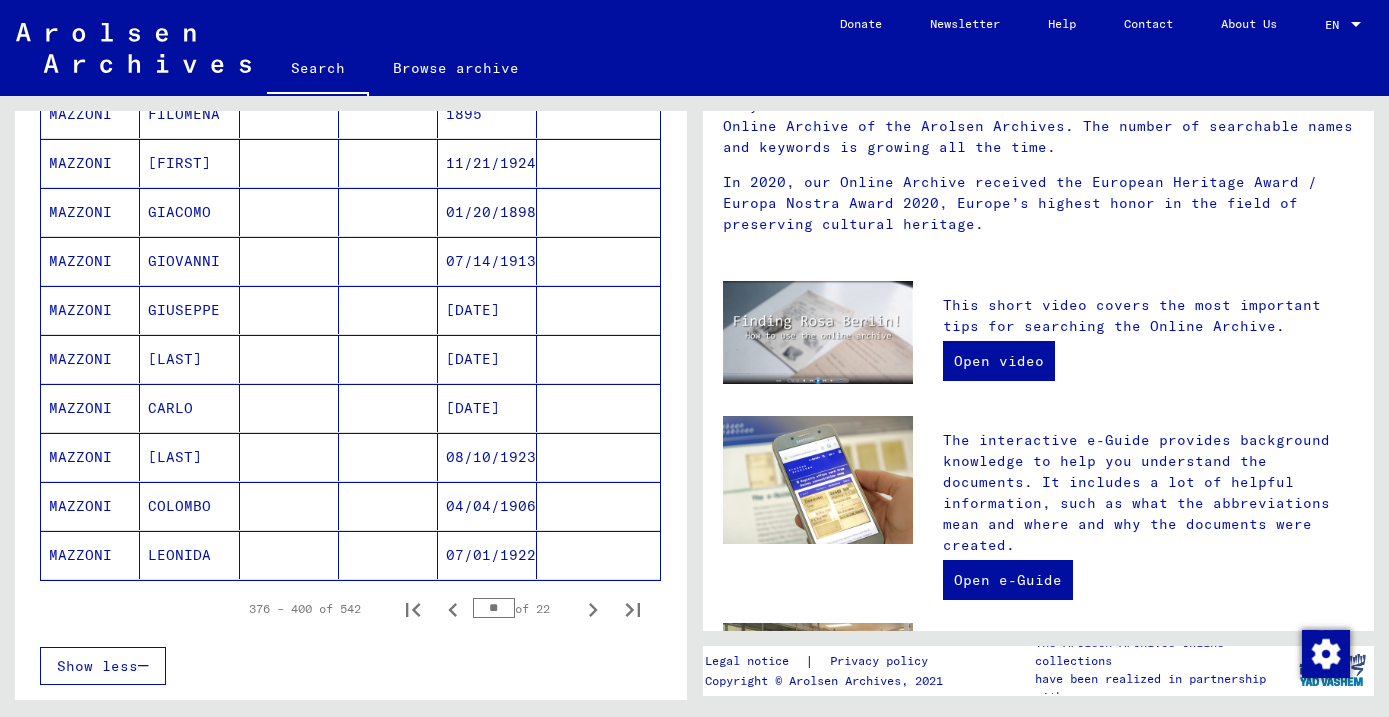 click 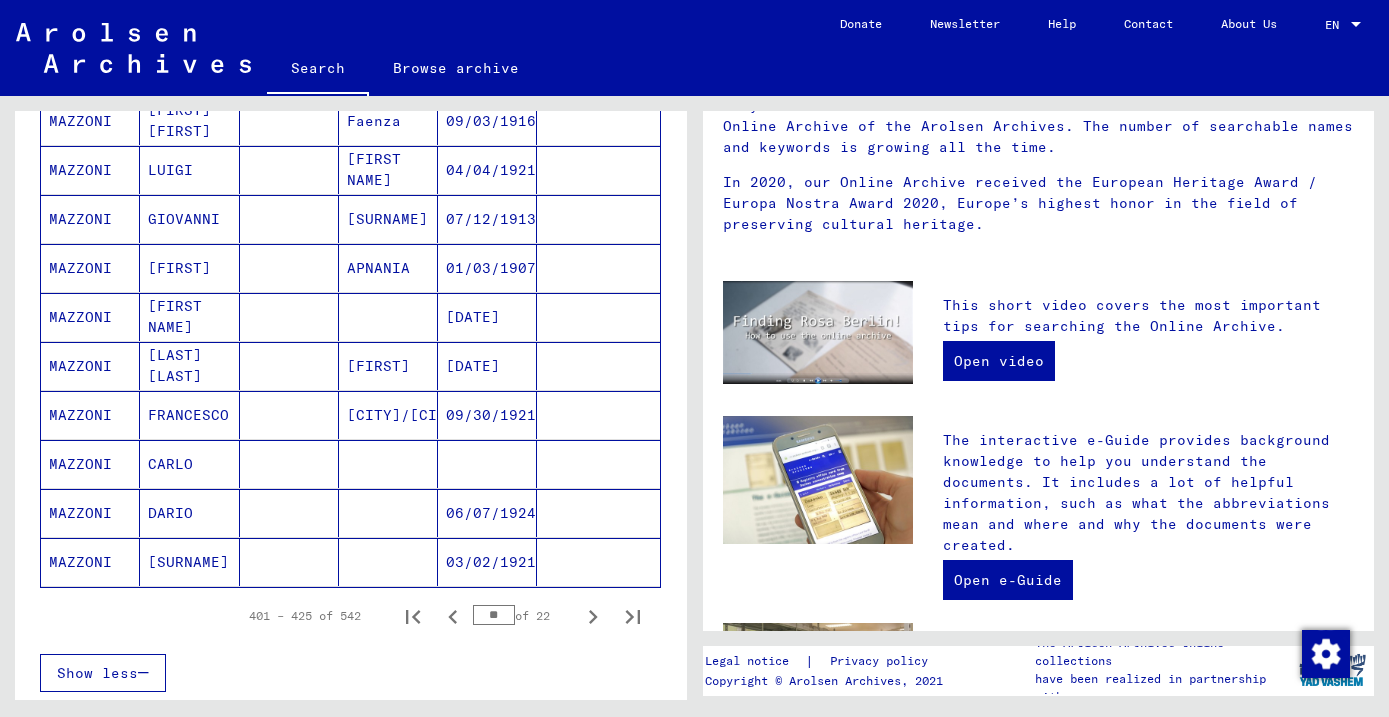 scroll, scrollTop: 1261, scrollLeft: 0, axis: vertical 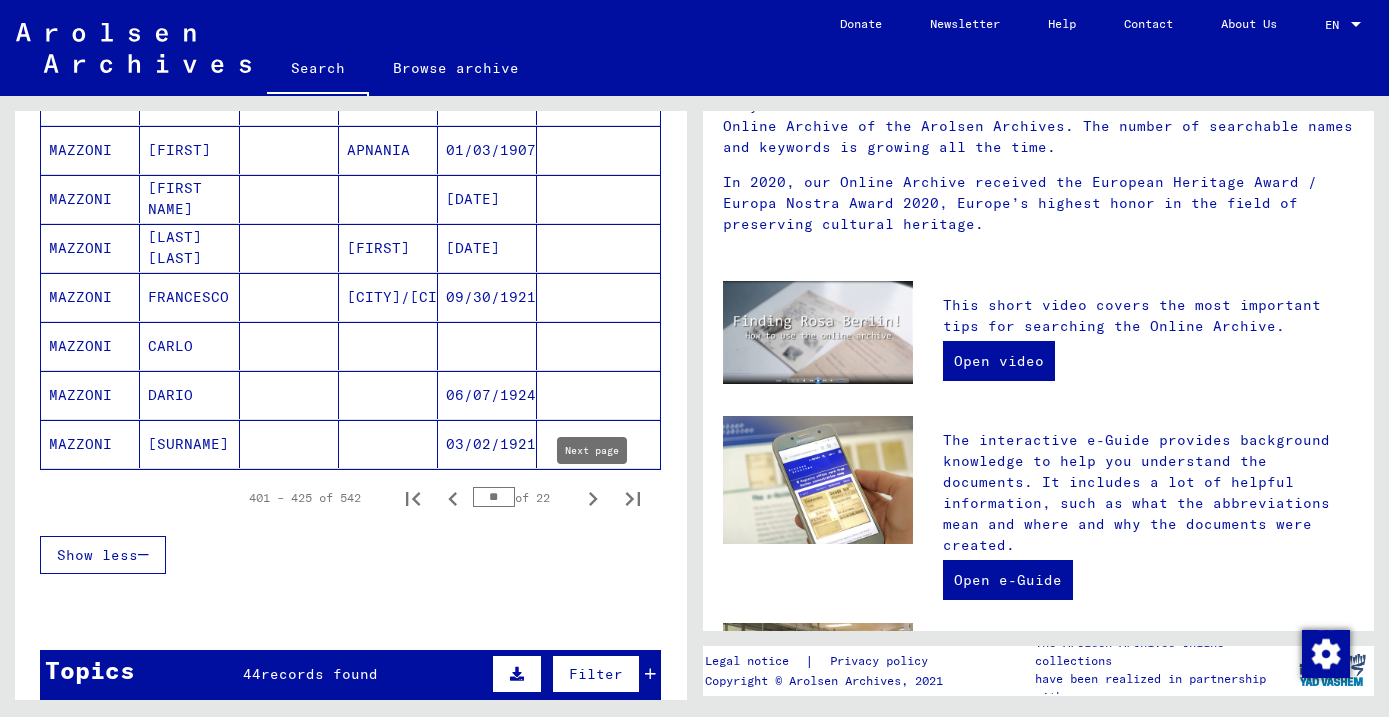 click 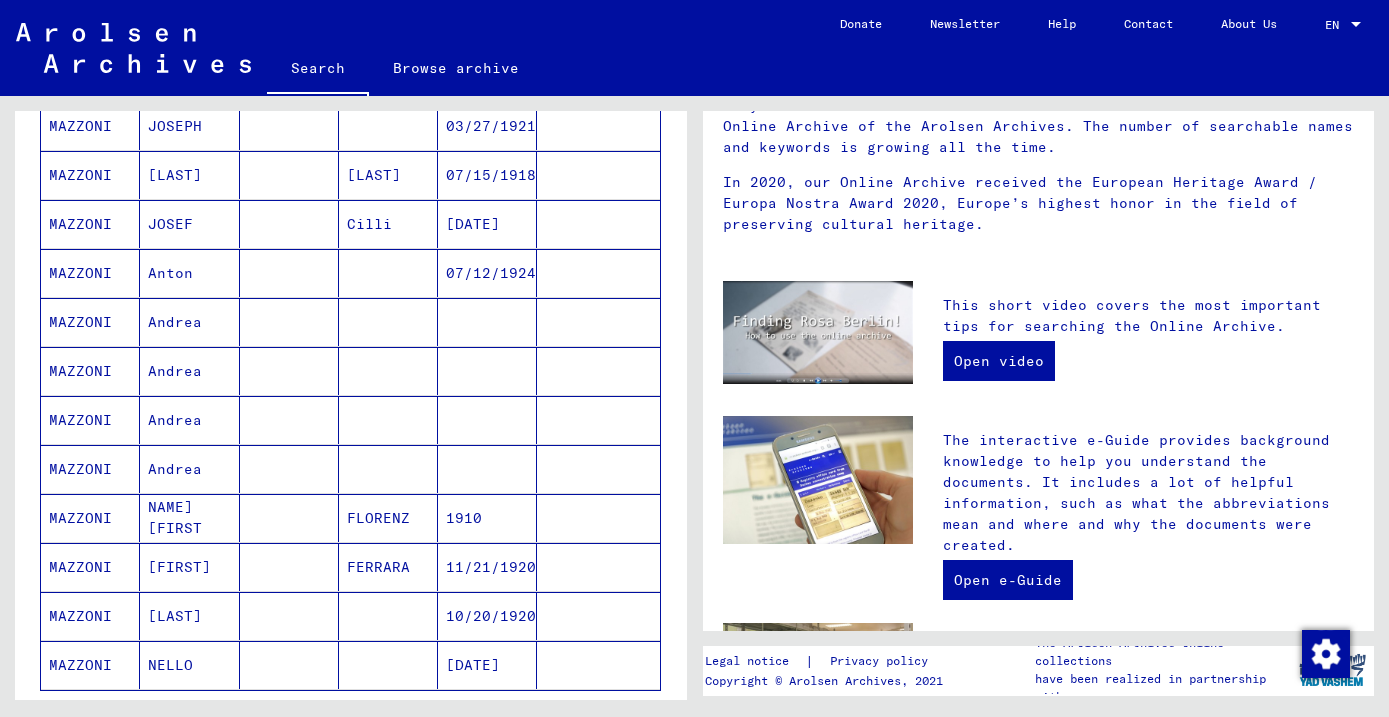 scroll, scrollTop: 1101, scrollLeft: 0, axis: vertical 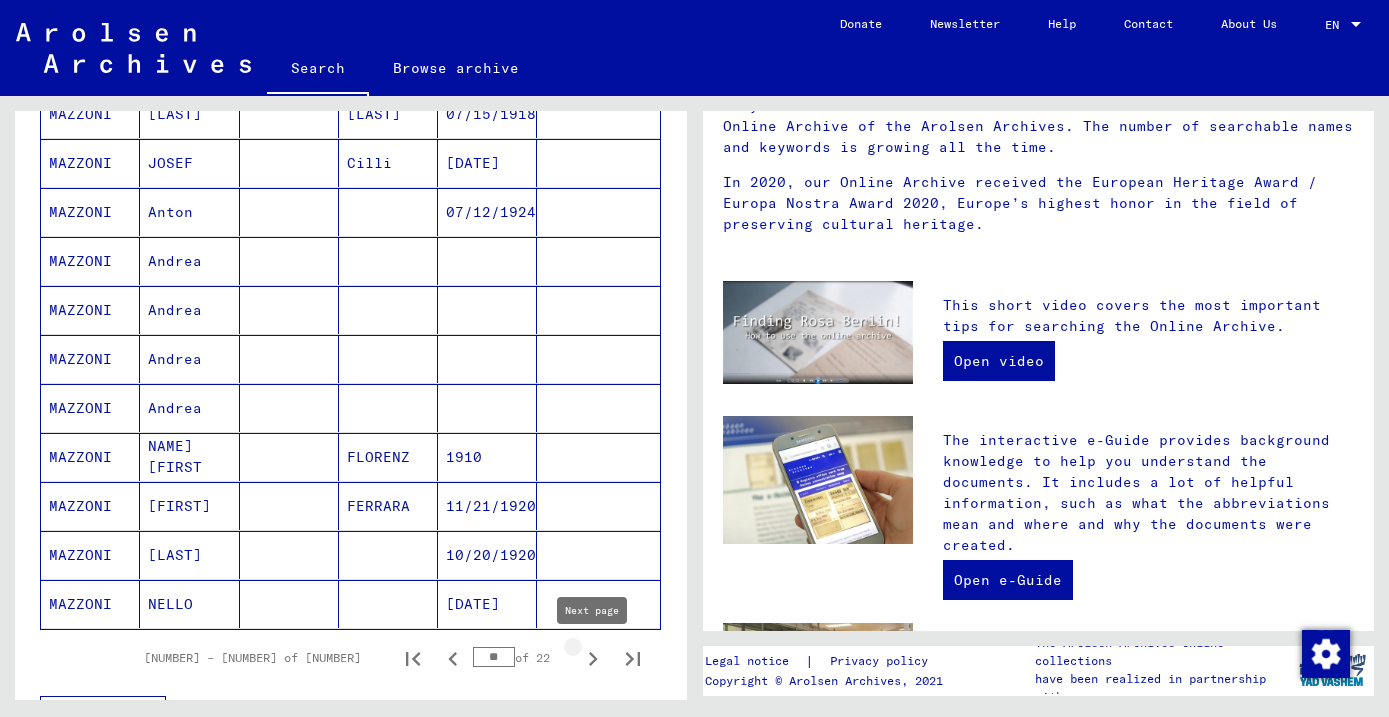 click 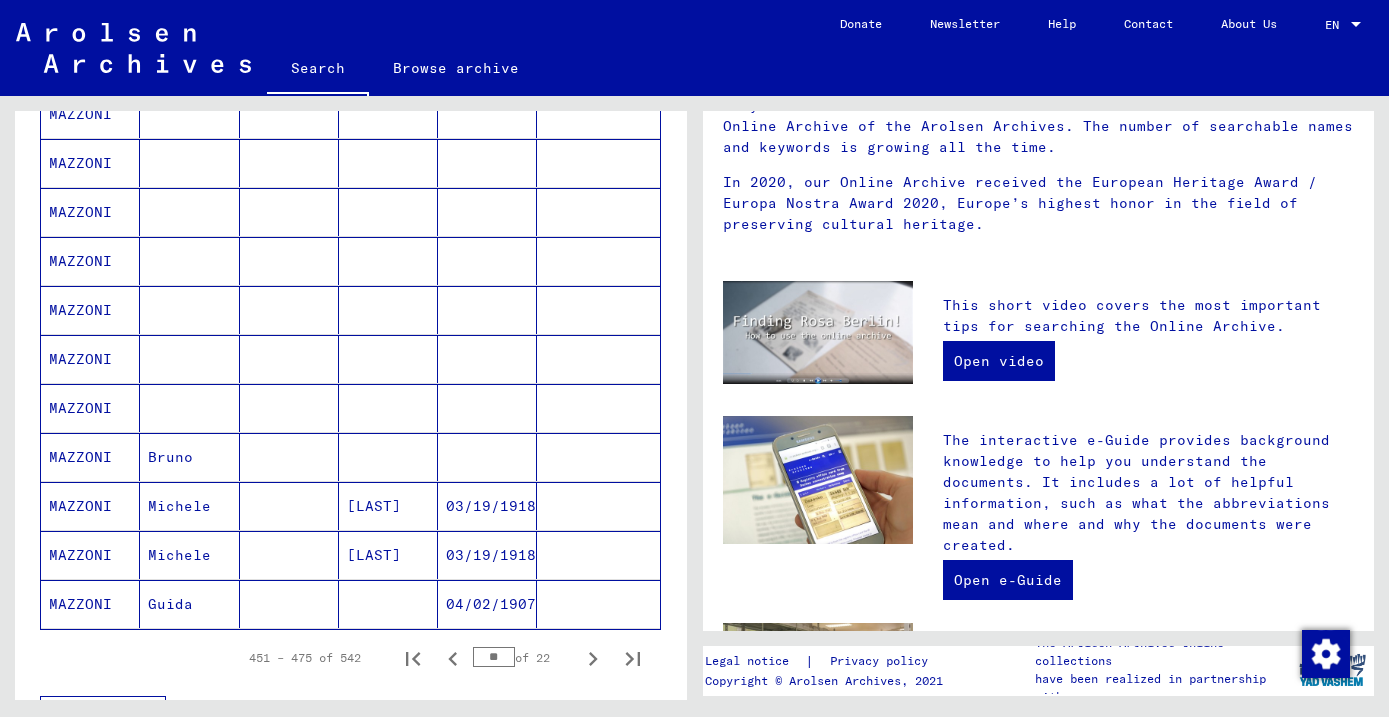click 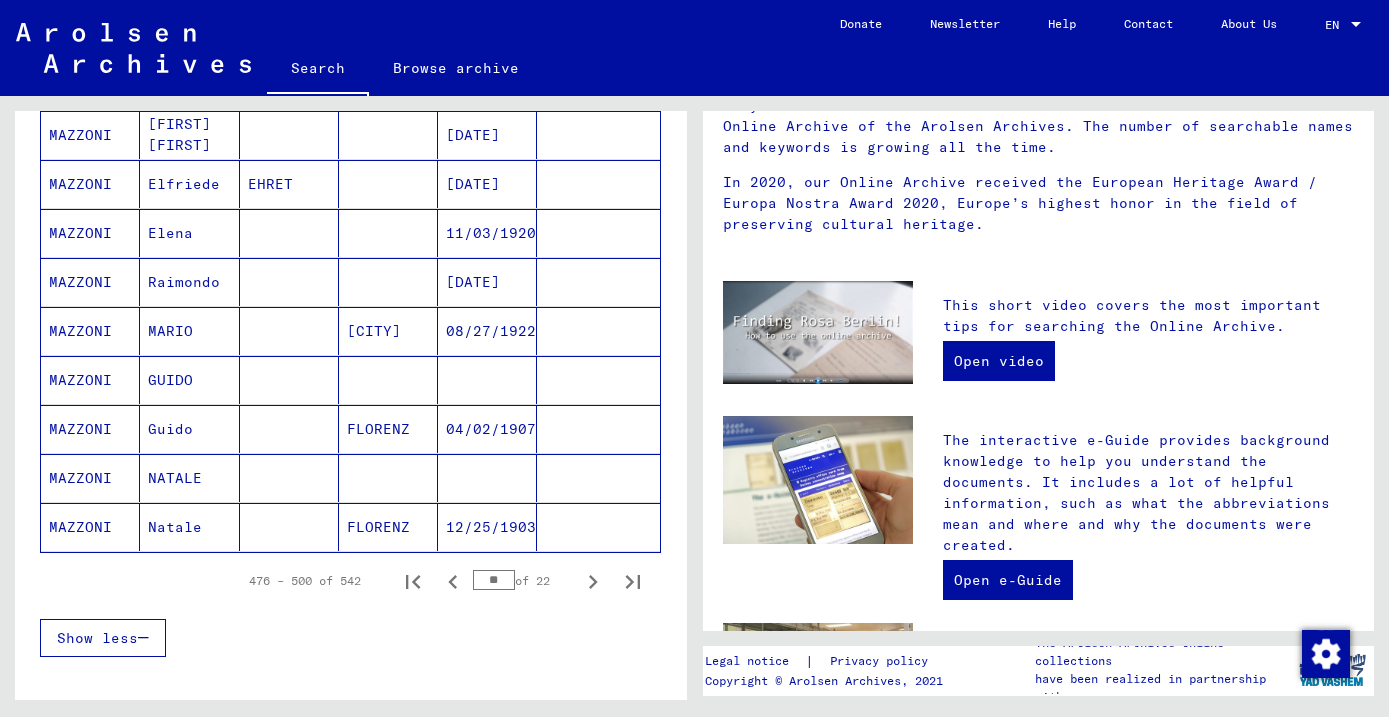 scroll, scrollTop: 1246, scrollLeft: 0, axis: vertical 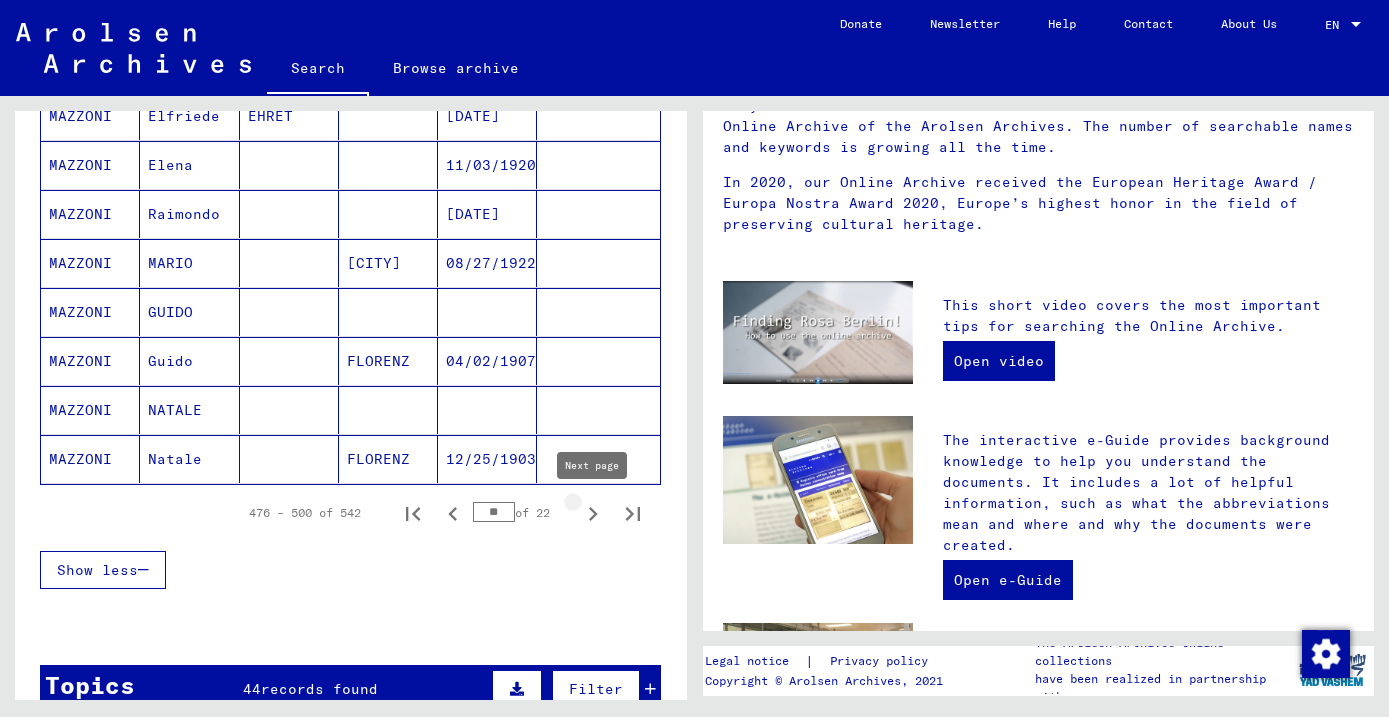 click 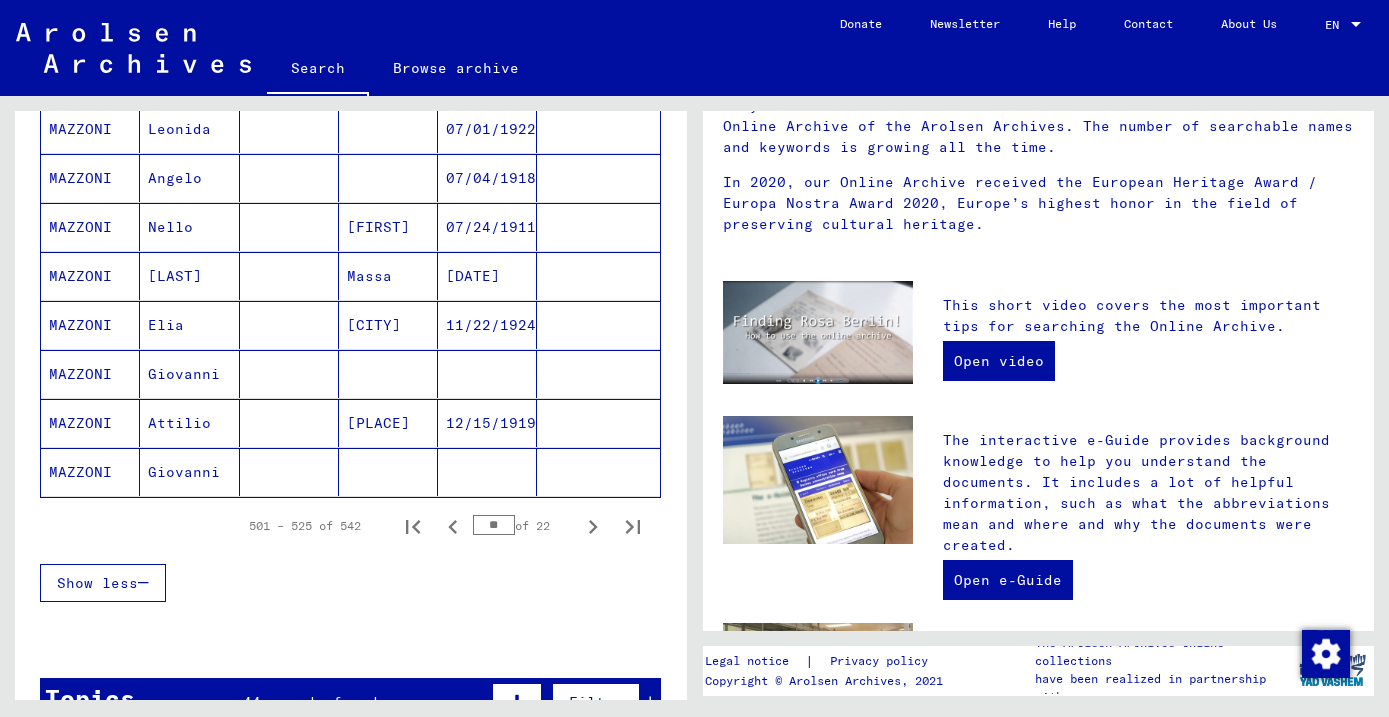scroll, scrollTop: 1252, scrollLeft: 0, axis: vertical 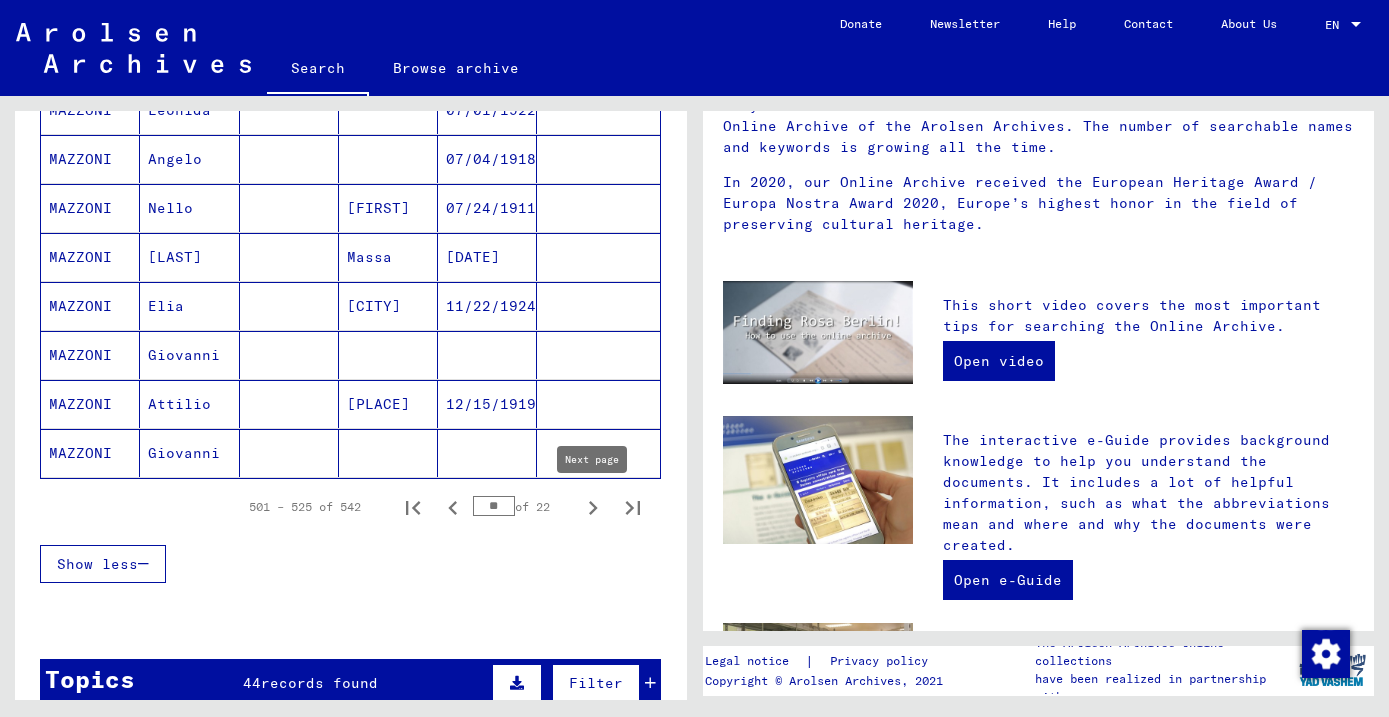 click 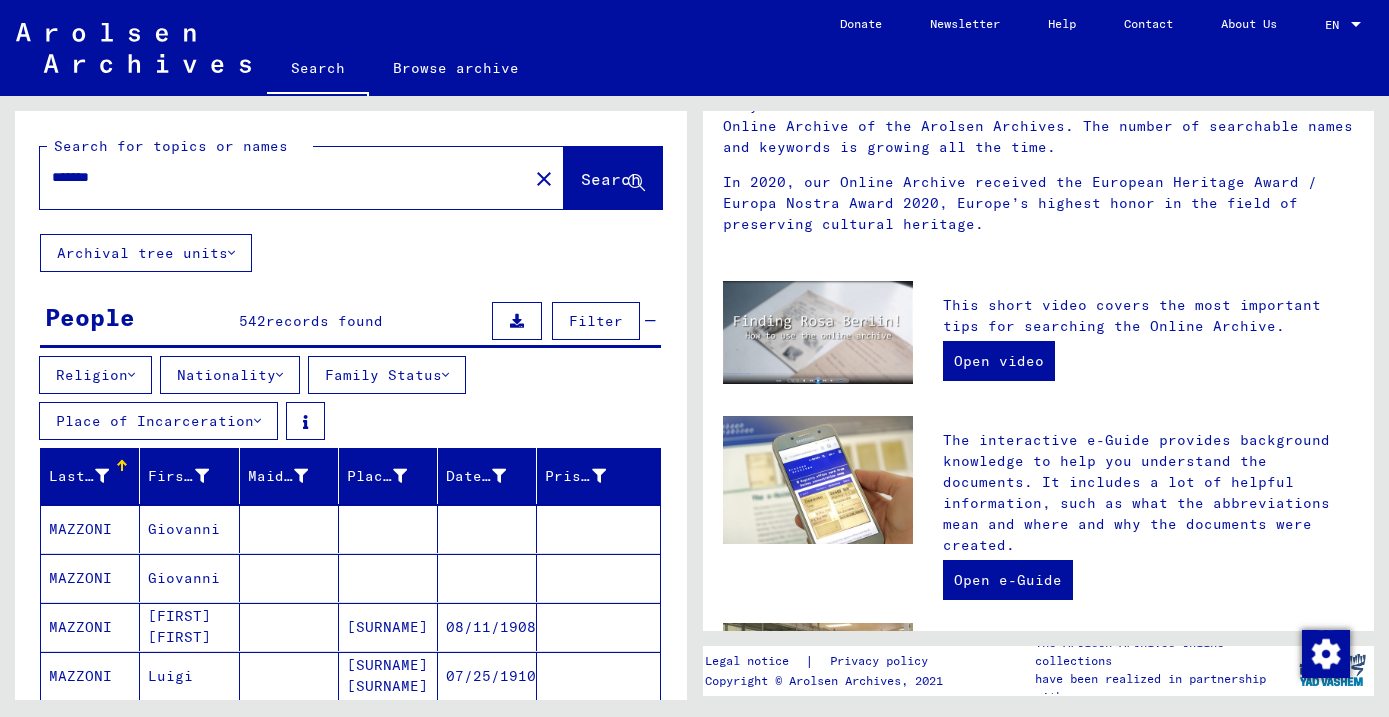 scroll, scrollTop: 0, scrollLeft: 0, axis: both 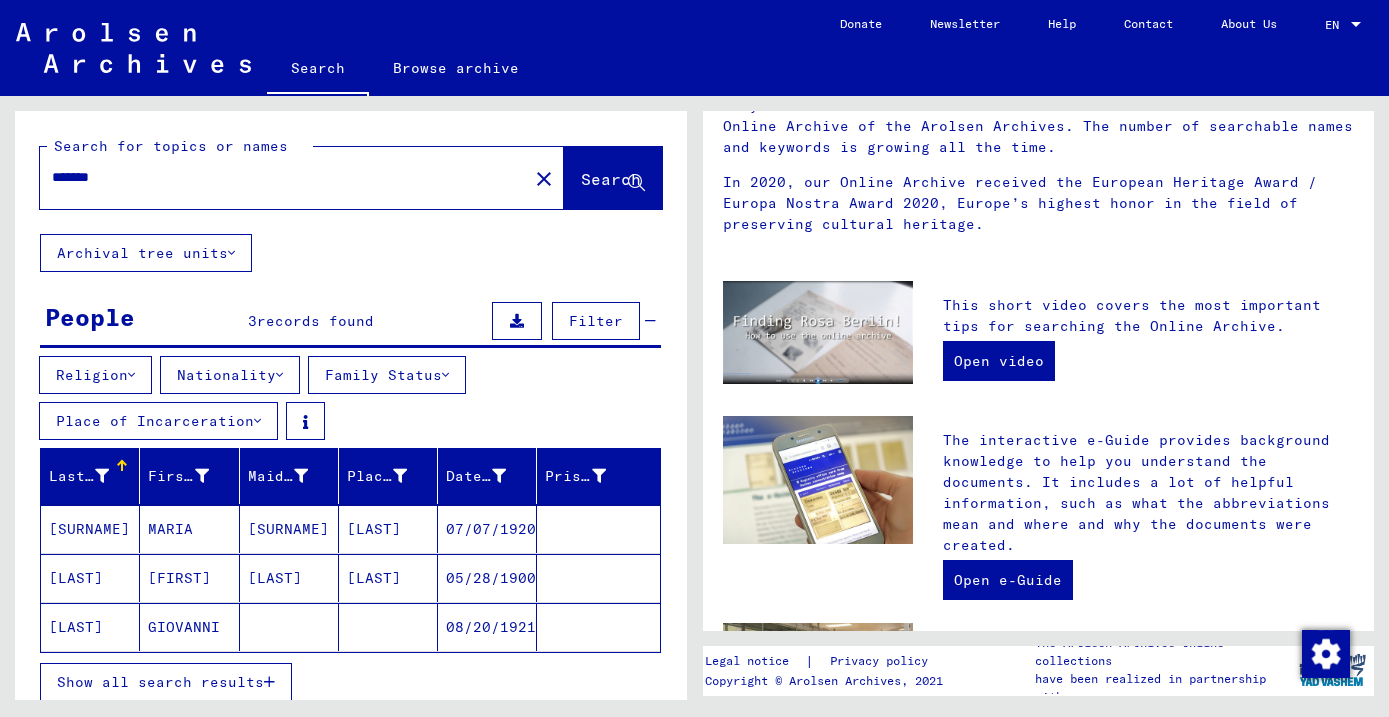 click on "*******" at bounding box center [278, 177] 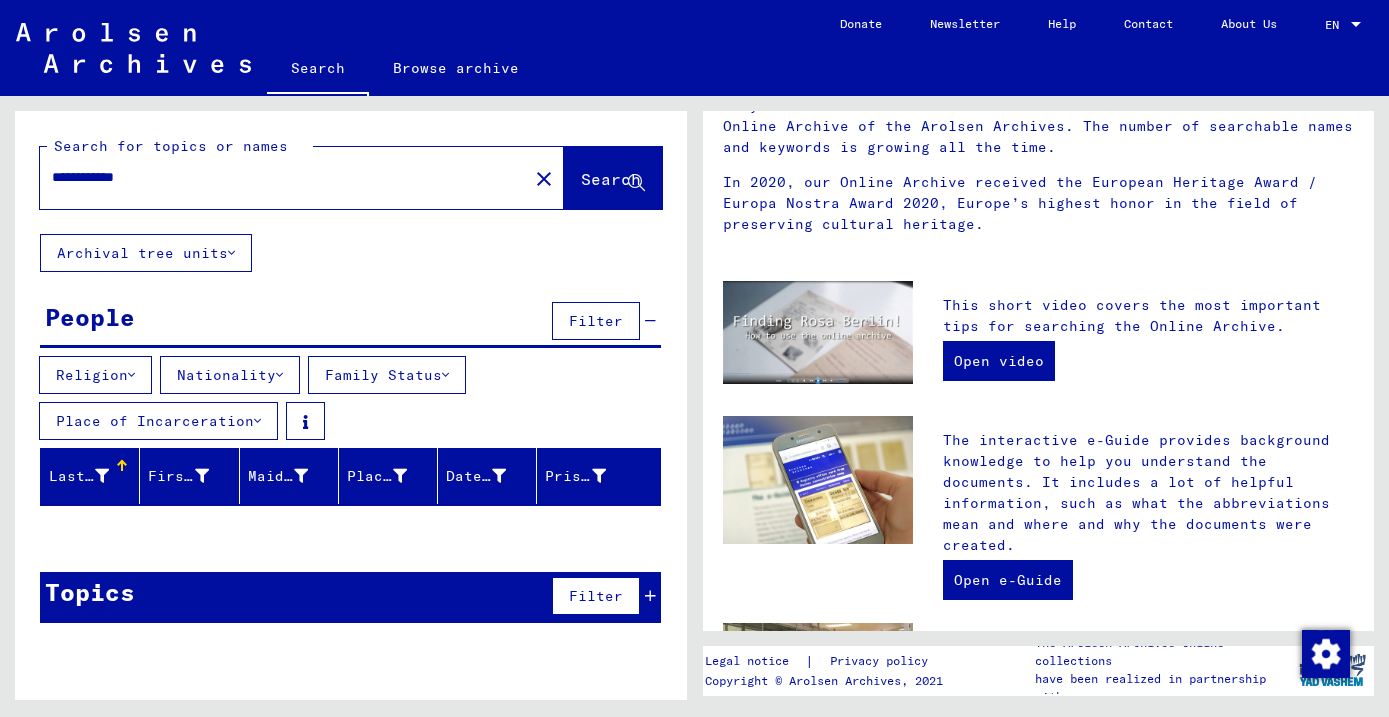 click on "**********" at bounding box center [278, 177] 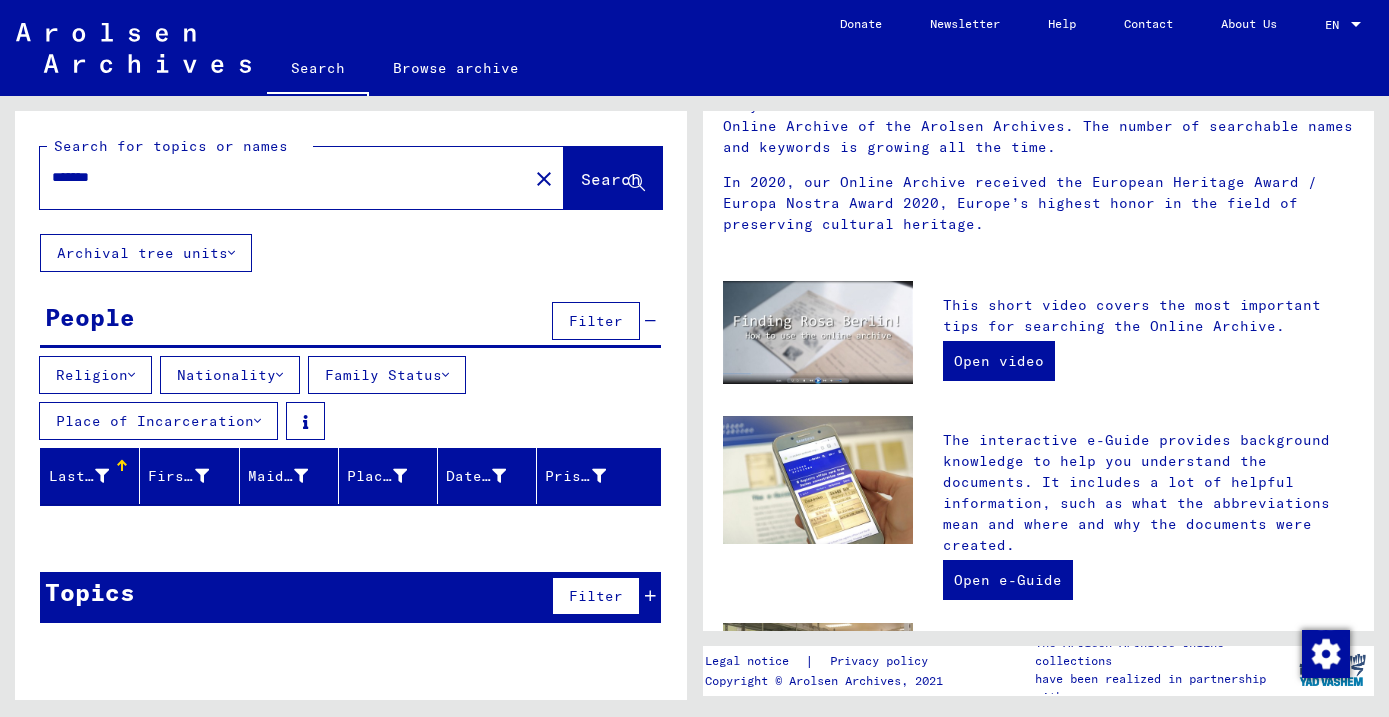 type on "*******" 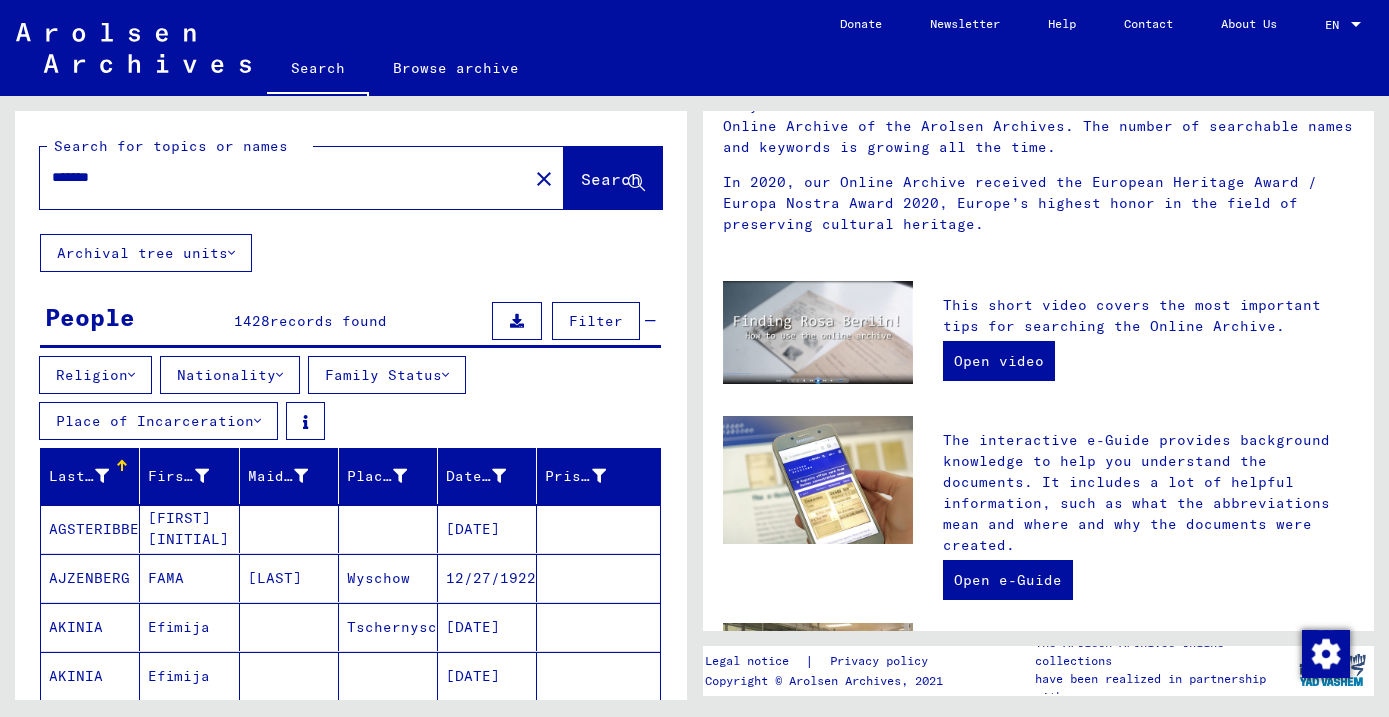 scroll, scrollTop: 1, scrollLeft: 0, axis: vertical 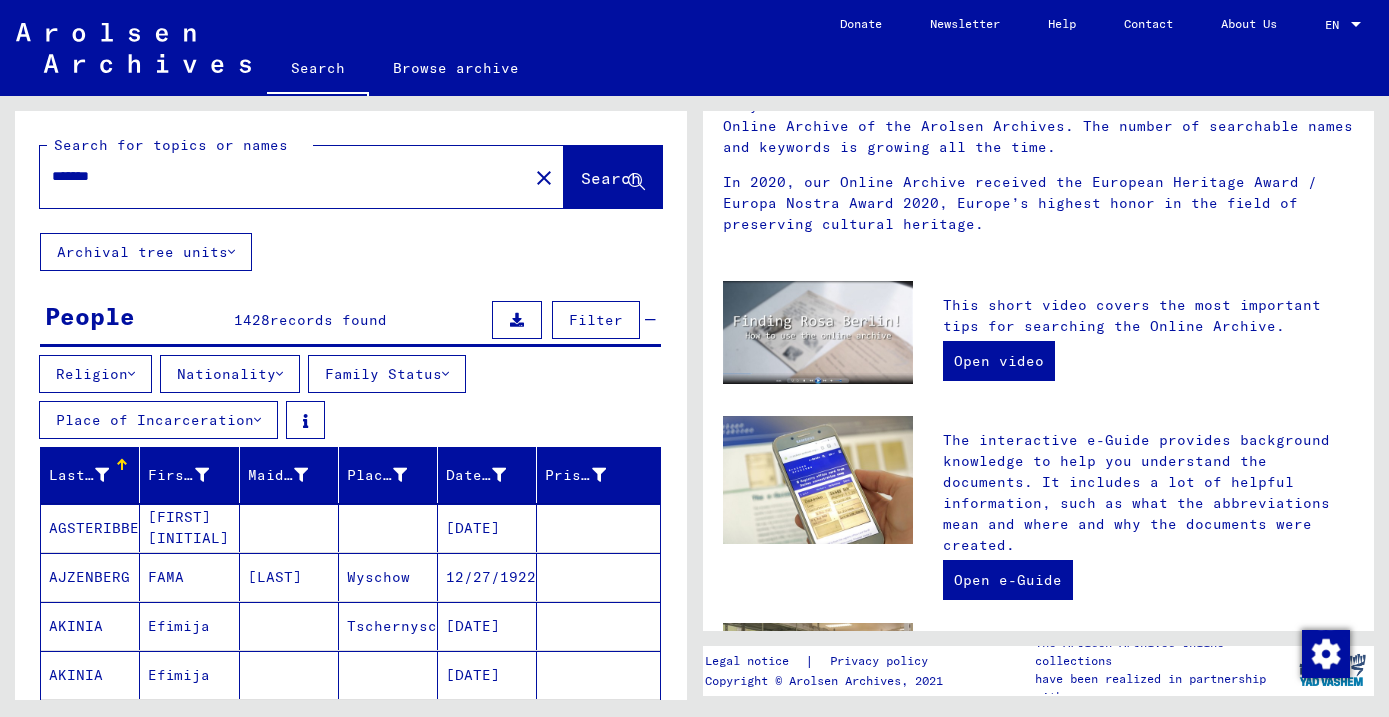 click on "*******" at bounding box center (278, 176) 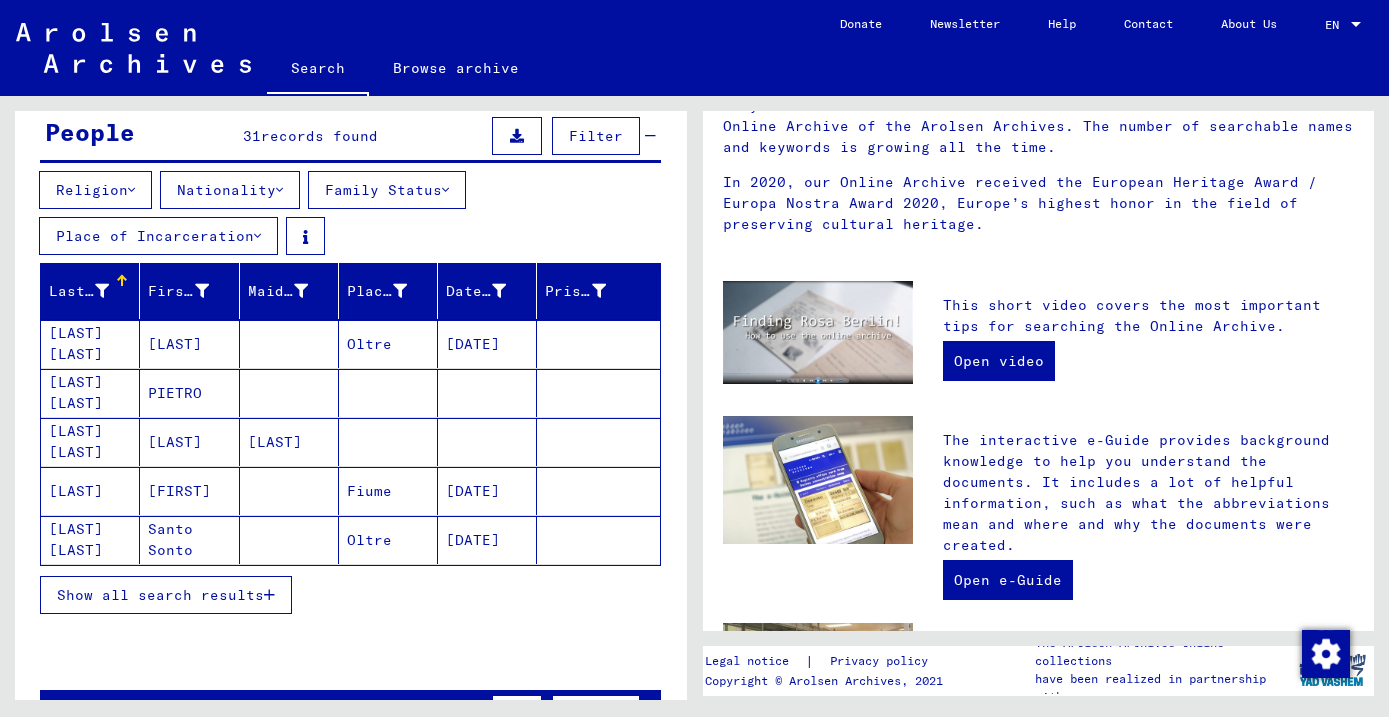scroll, scrollTop: 186, scrollLeft: 0, axis: vertical 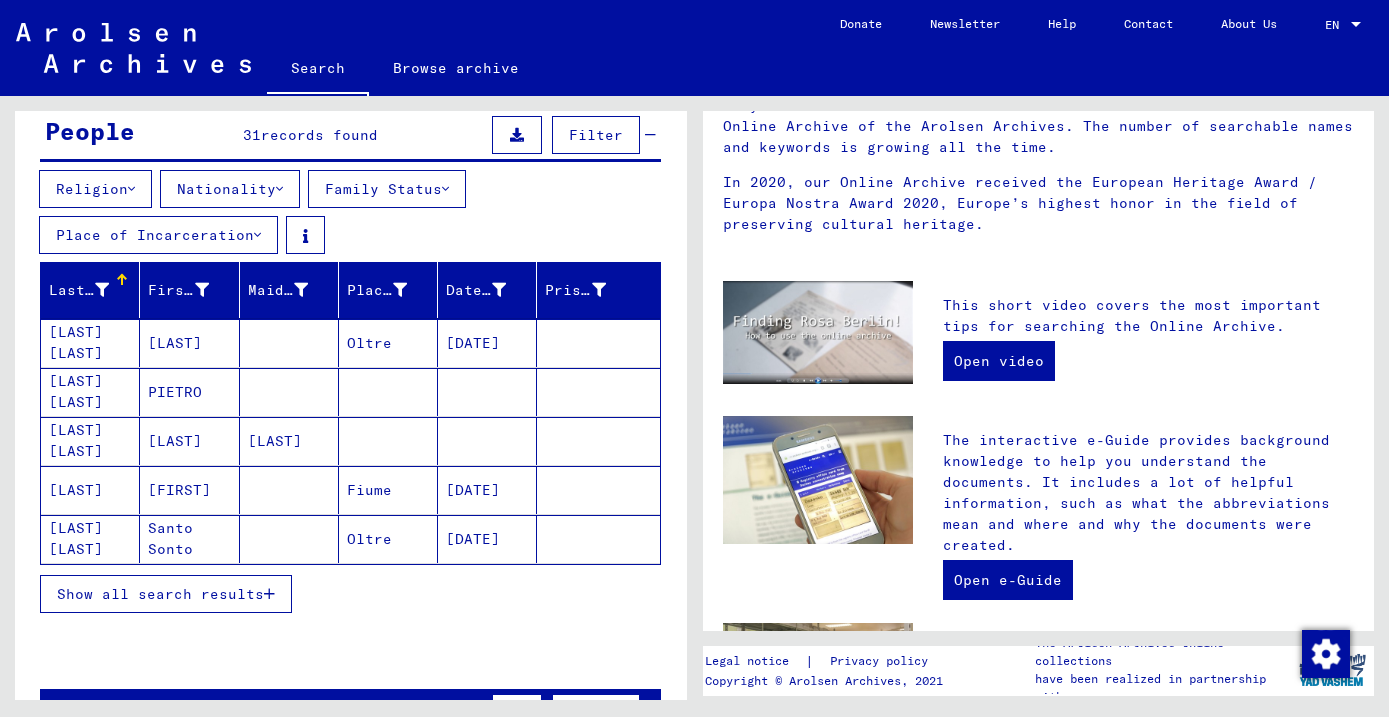 click on "Show all search results" at bounding box center [160, 594] 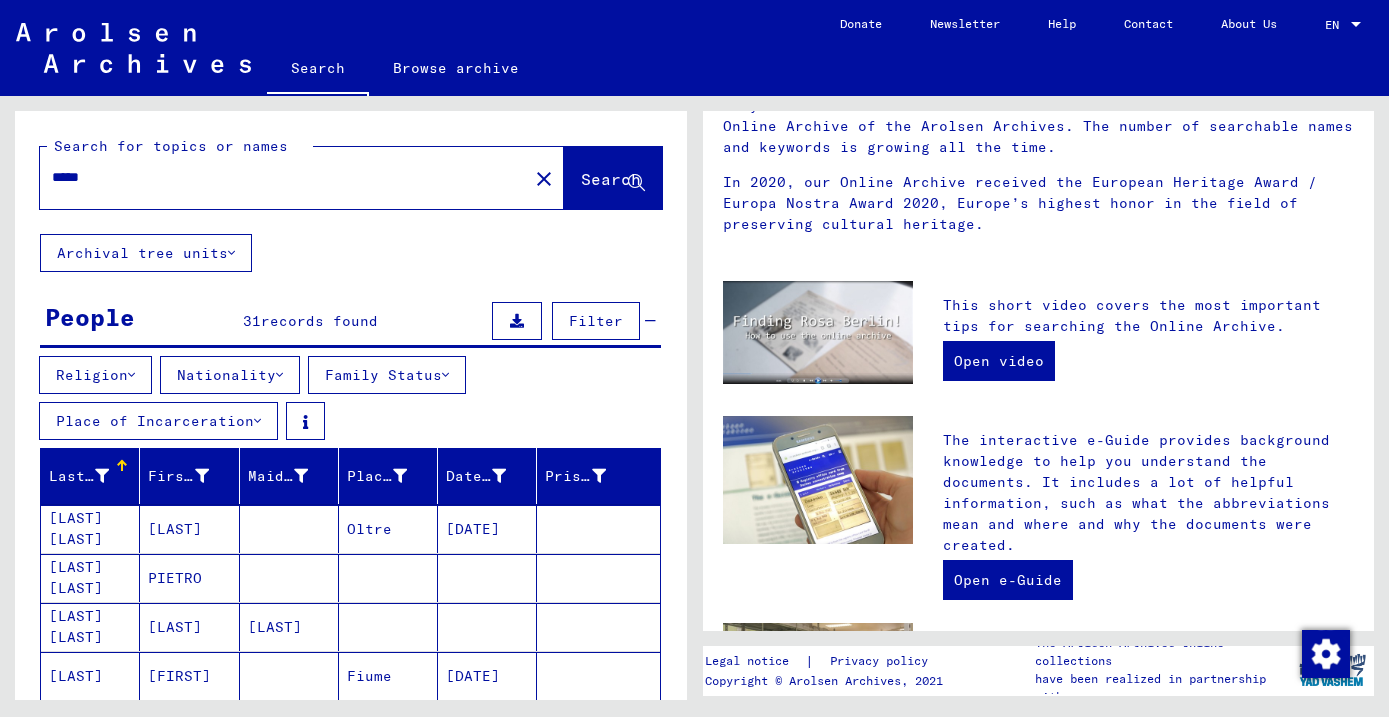 scroll, scrollTop: 0, scrollLeft: 0, axis: both 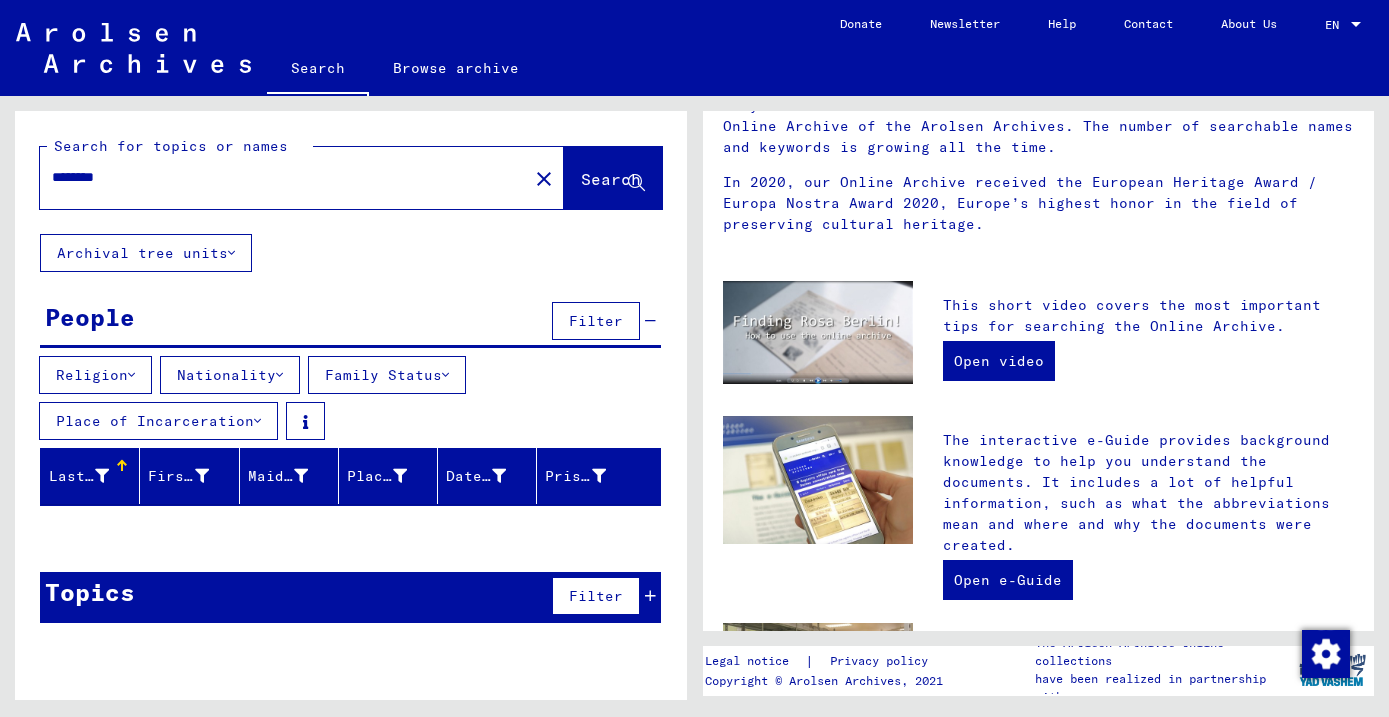click on "********" at bounding box center (278, 177) 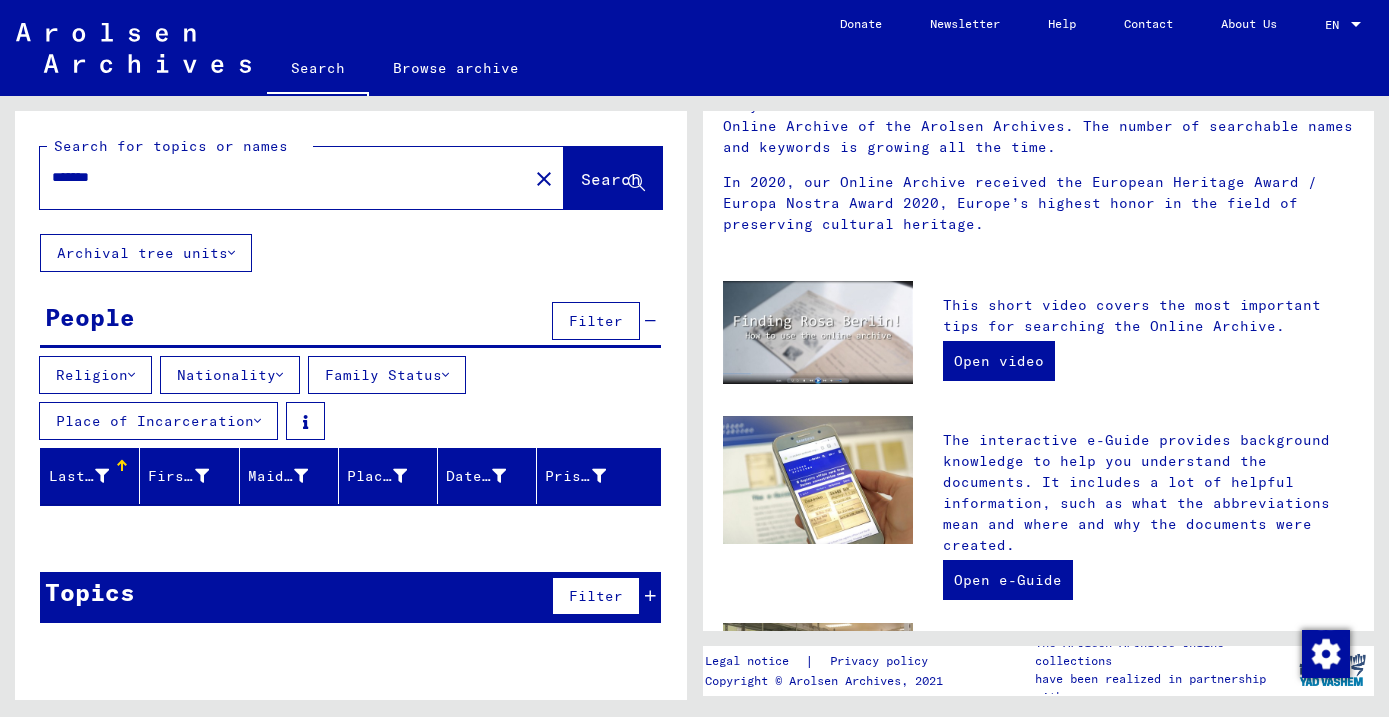 type on "*******" 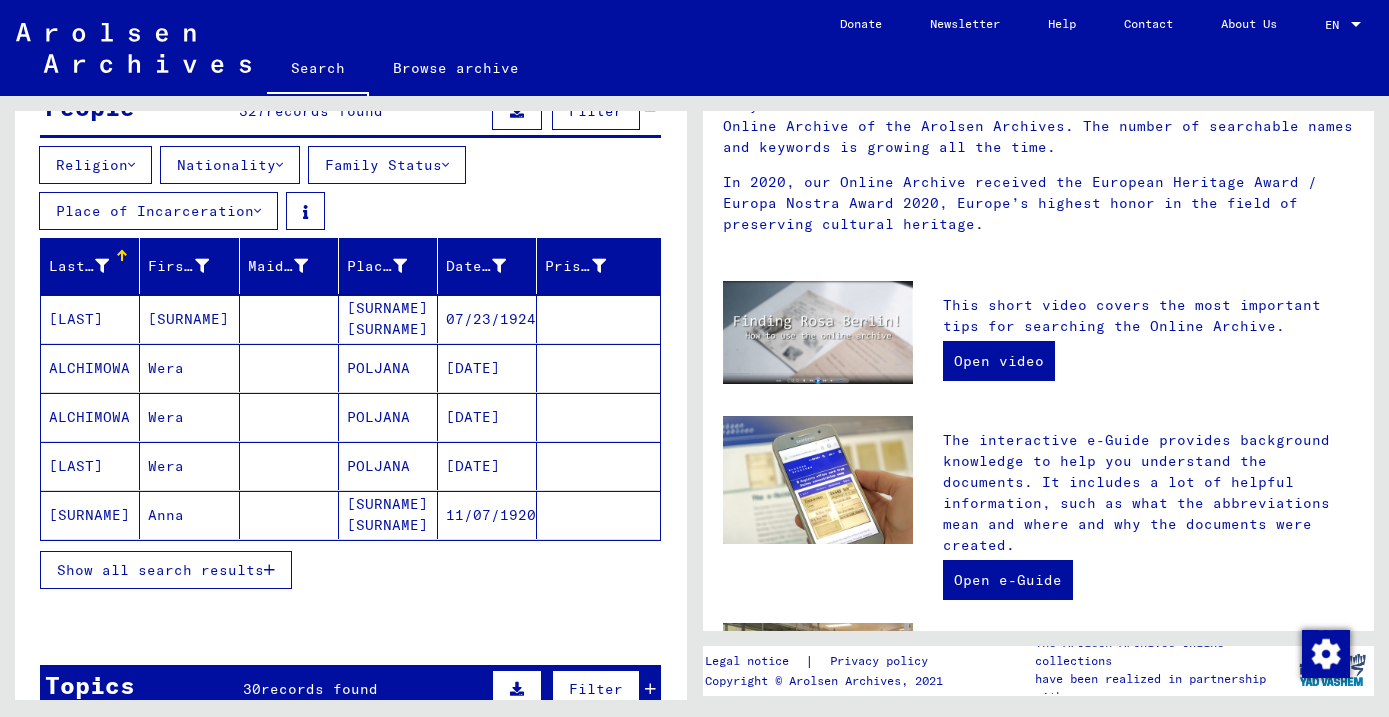 scroll, scrollTop: 224, scrollLeft: 0, axis: vertical 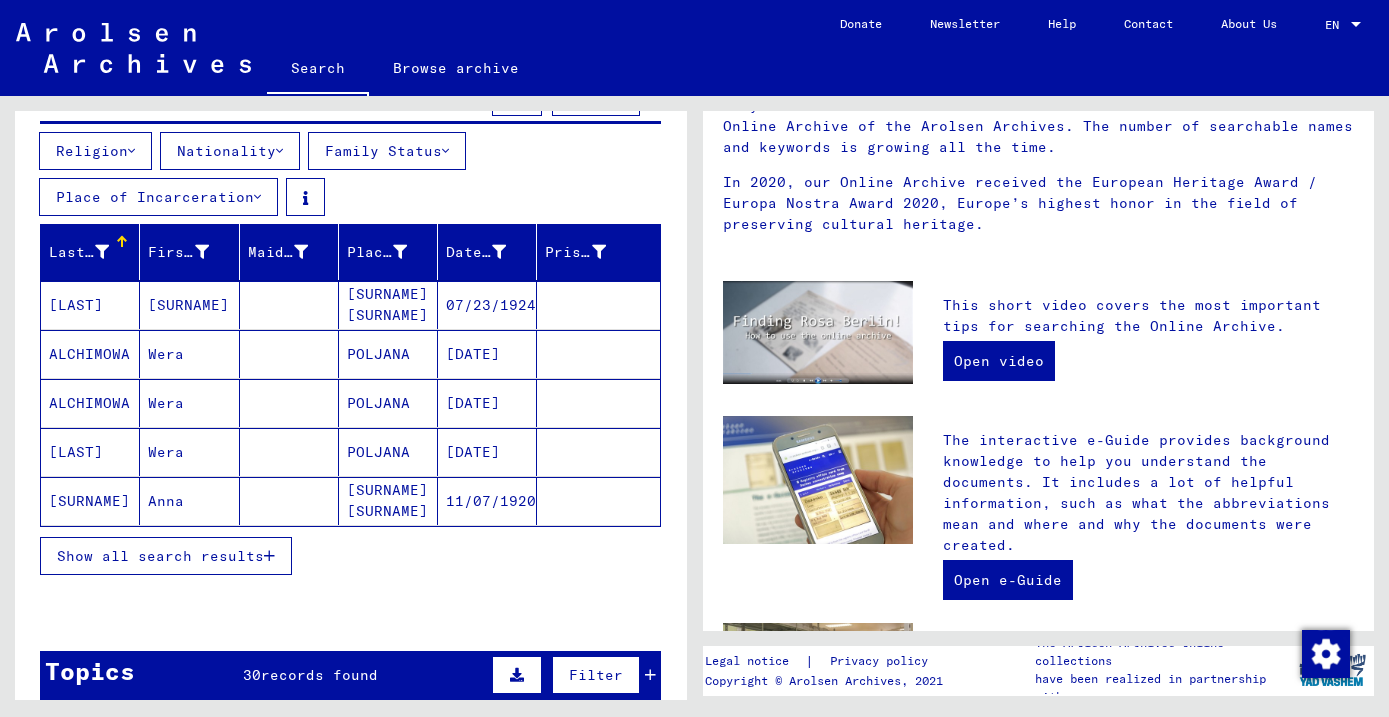 click on "Show all search results" at bounding box center (160, 556) 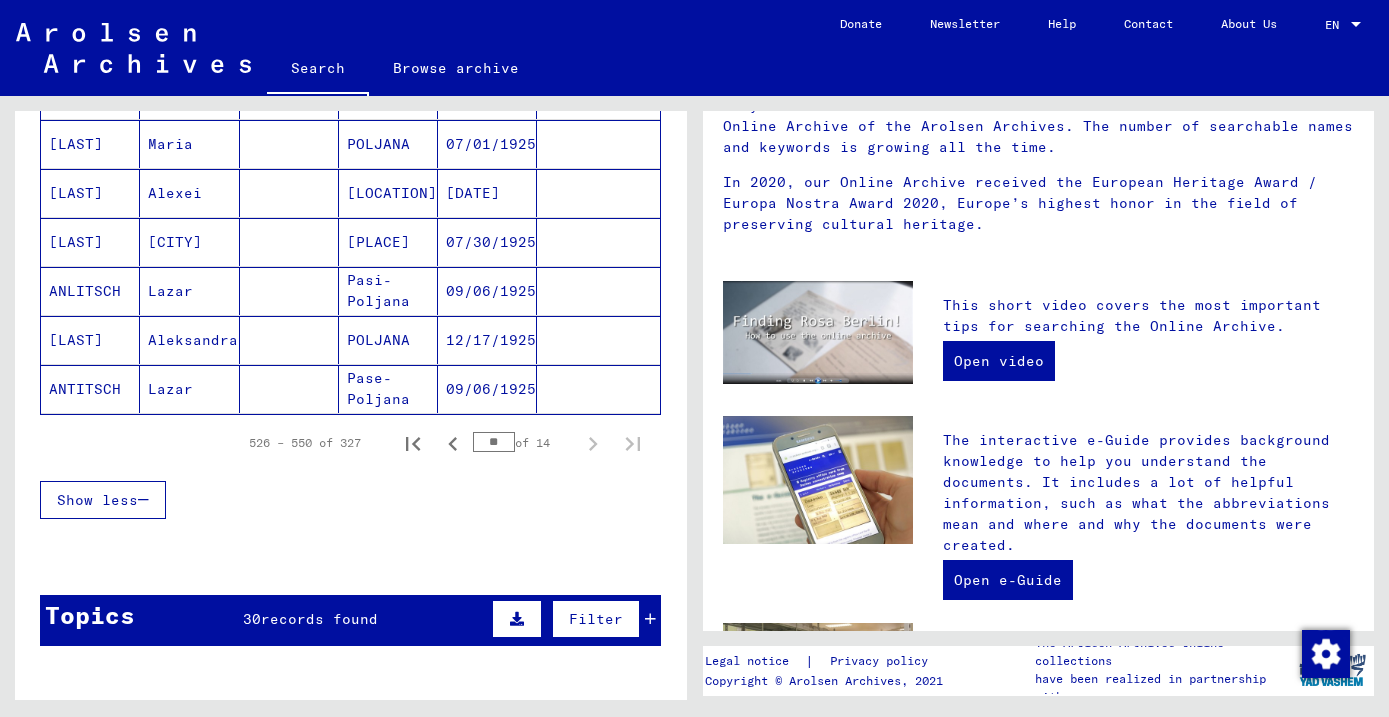 scroll, scrollTop: 1318, scrollLeft: 0, axis: vertical 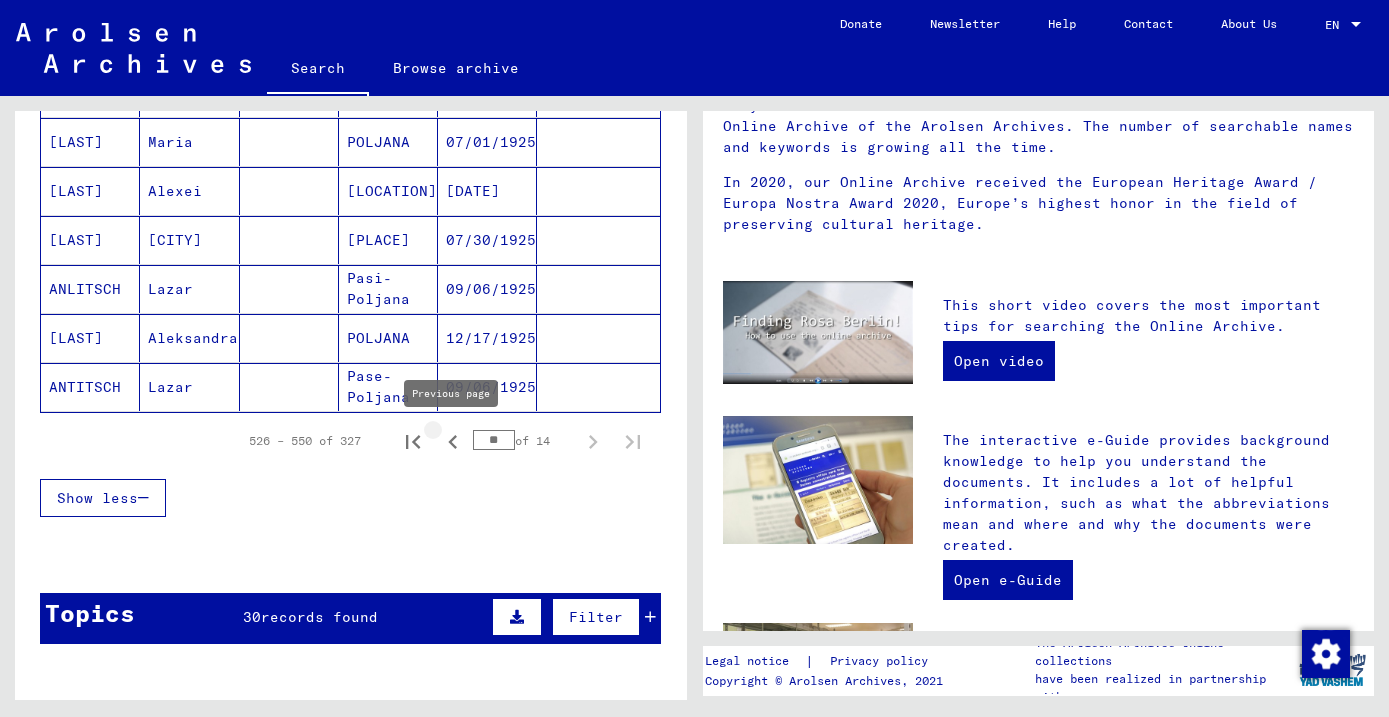 click 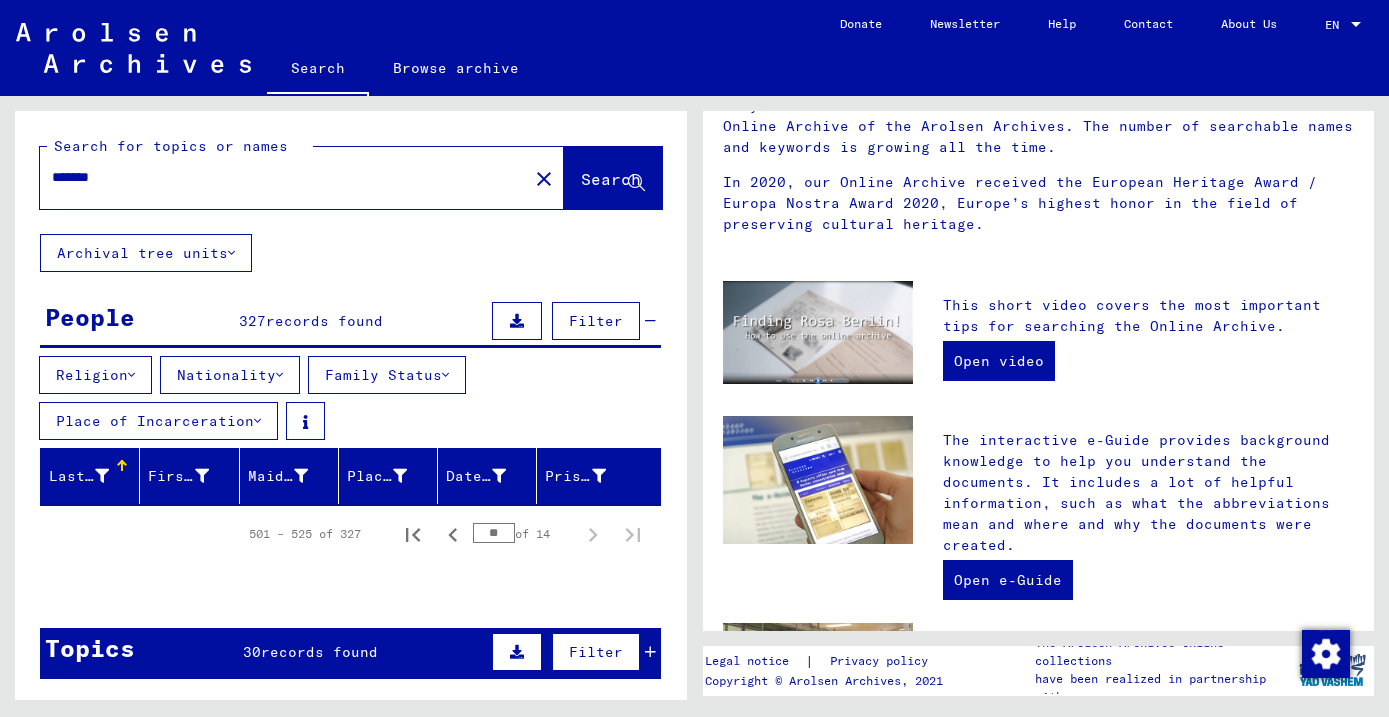 scroll, scrollTop: 0, scrollLeft: 0, axis: both 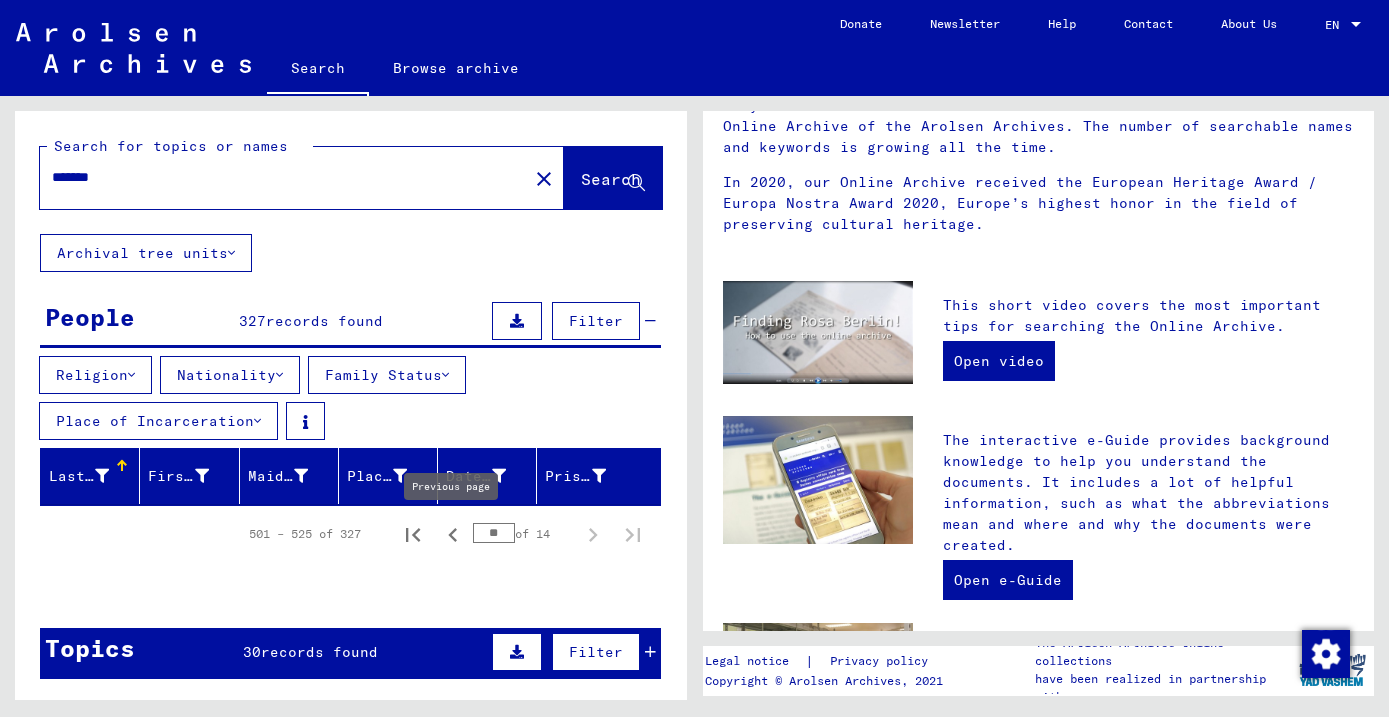 click 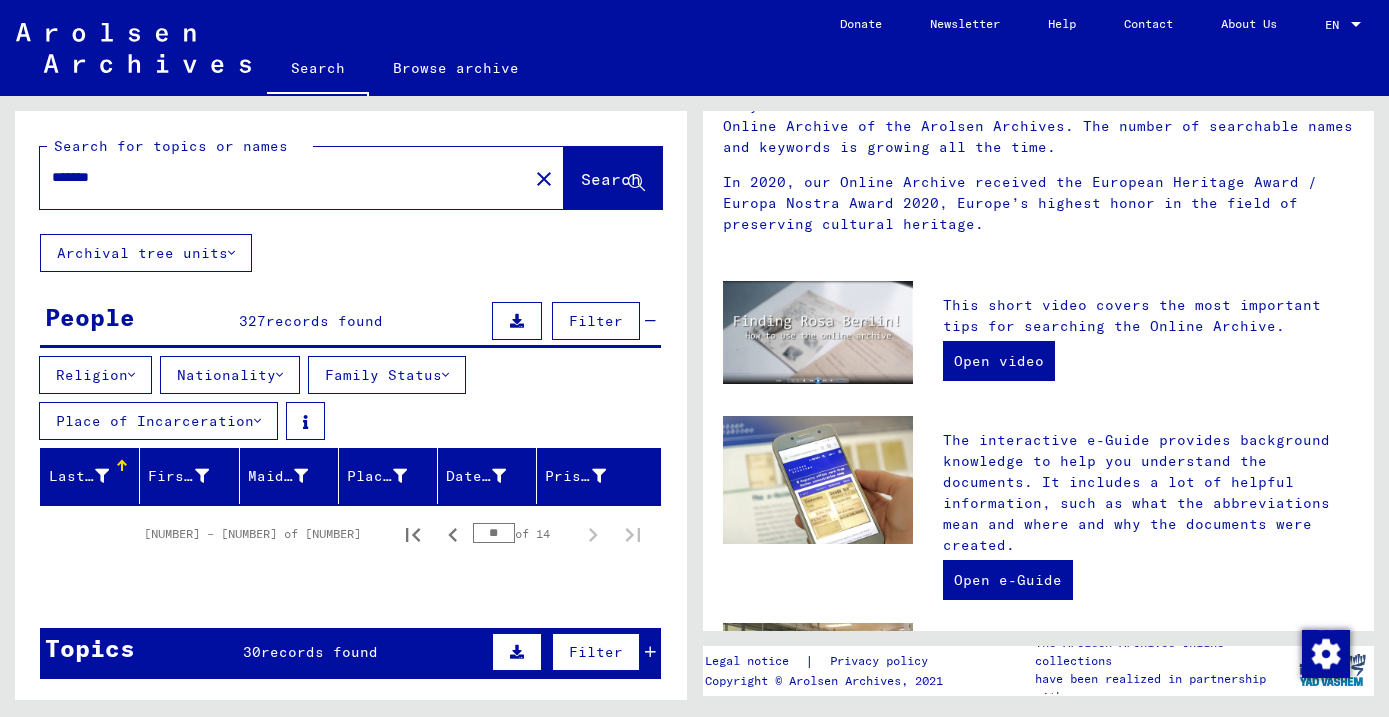 scroll, scrollTop: 0, scrollLeft: 0, axis: both 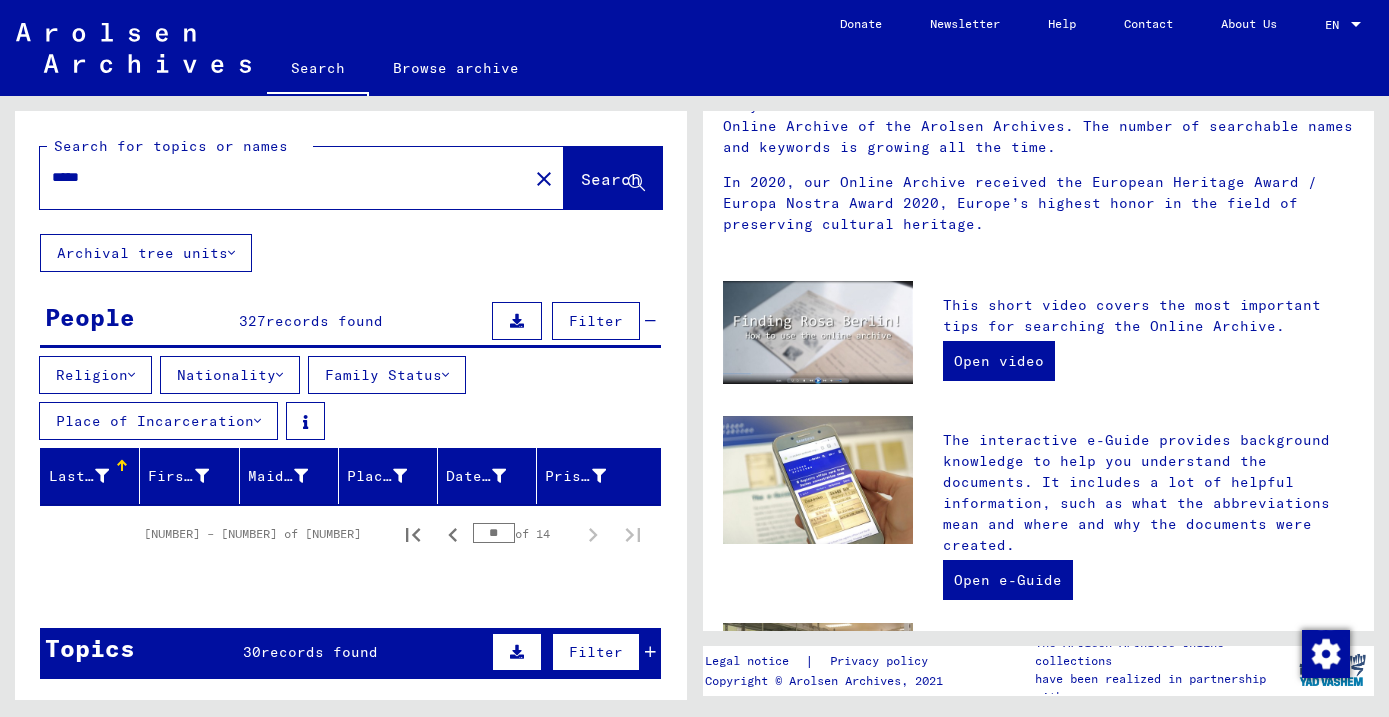 type on "*****" 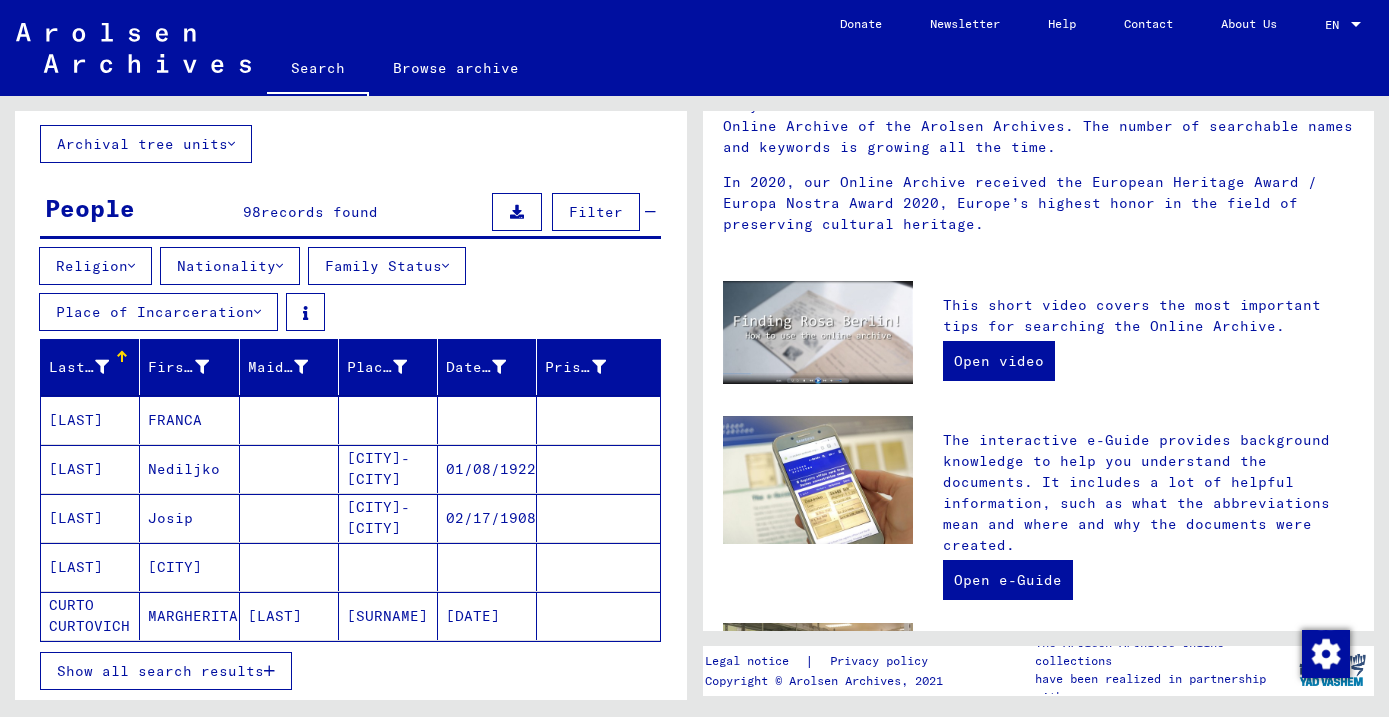scroll, scrollTop: 123, scrollLeft: 0, axis: vertical 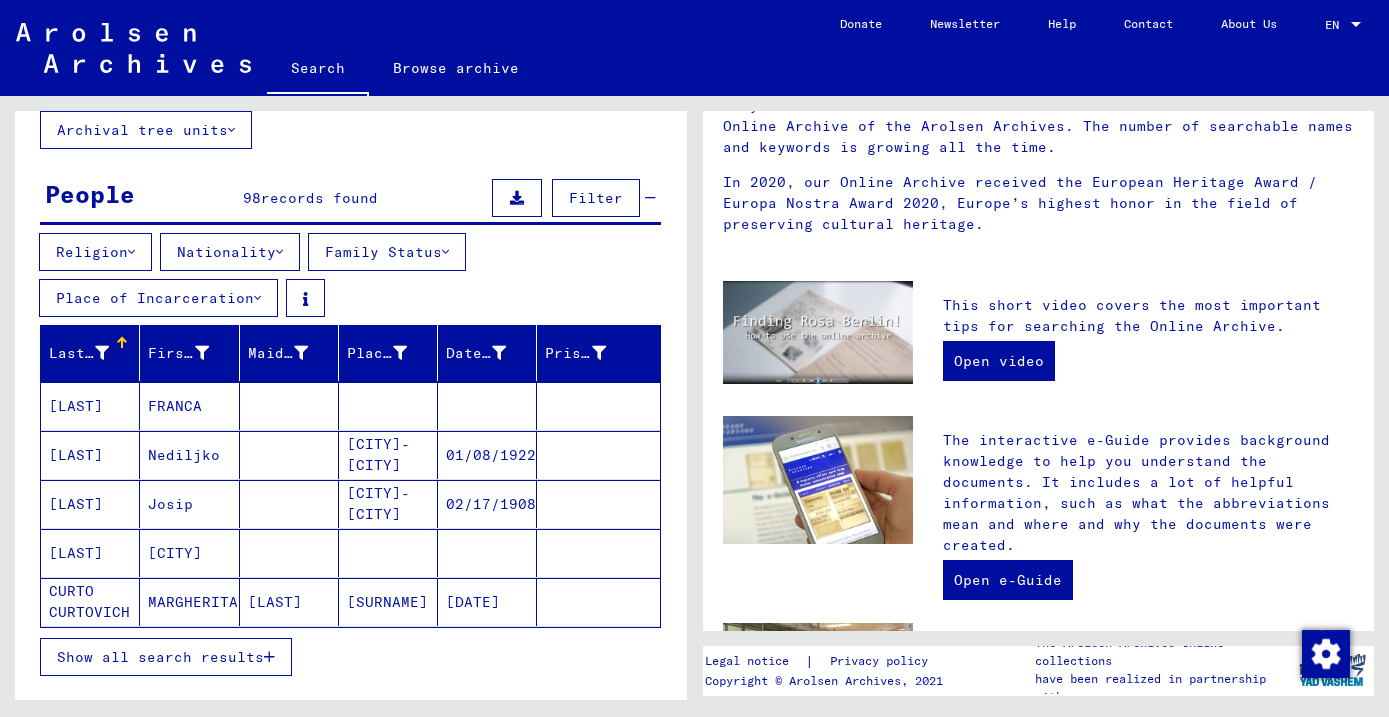 click on "Show all search results" at bounding box center (160, 657) 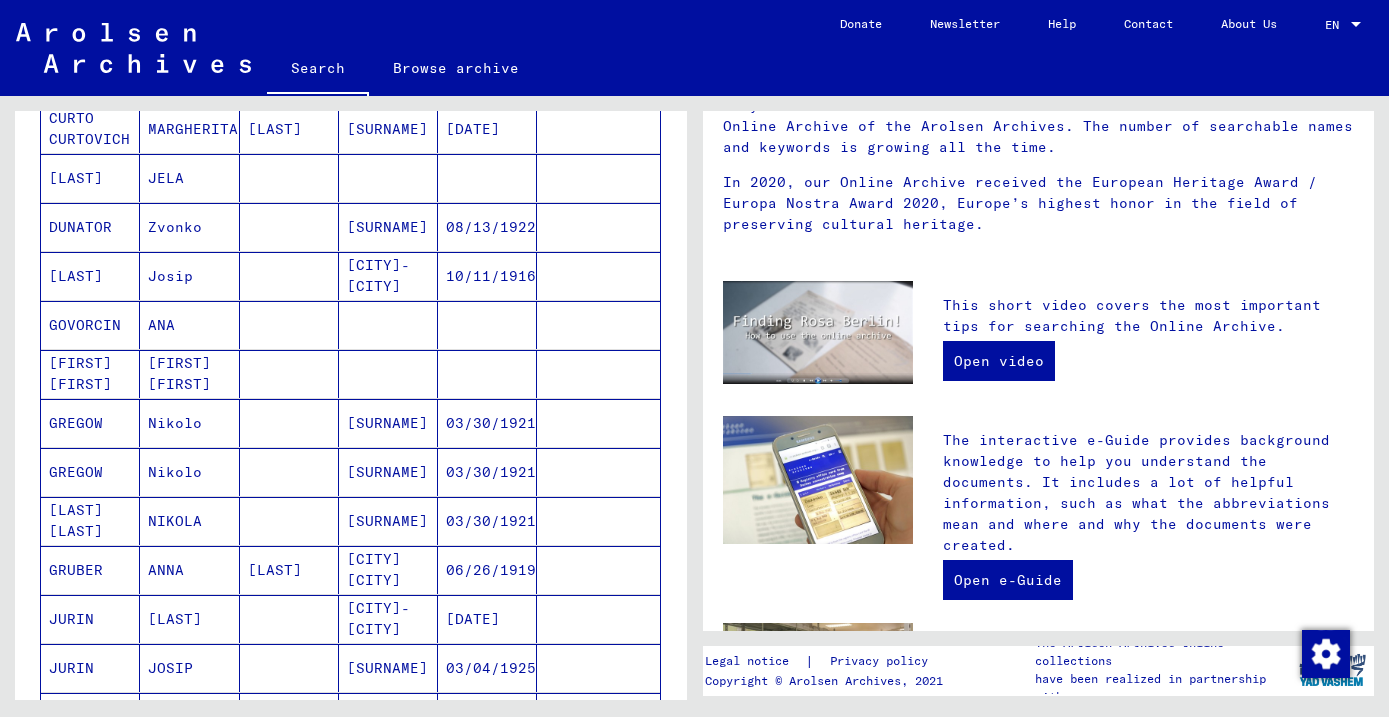 scroll, scrollTop: 604, scrollLeft: 0, axis: vertical 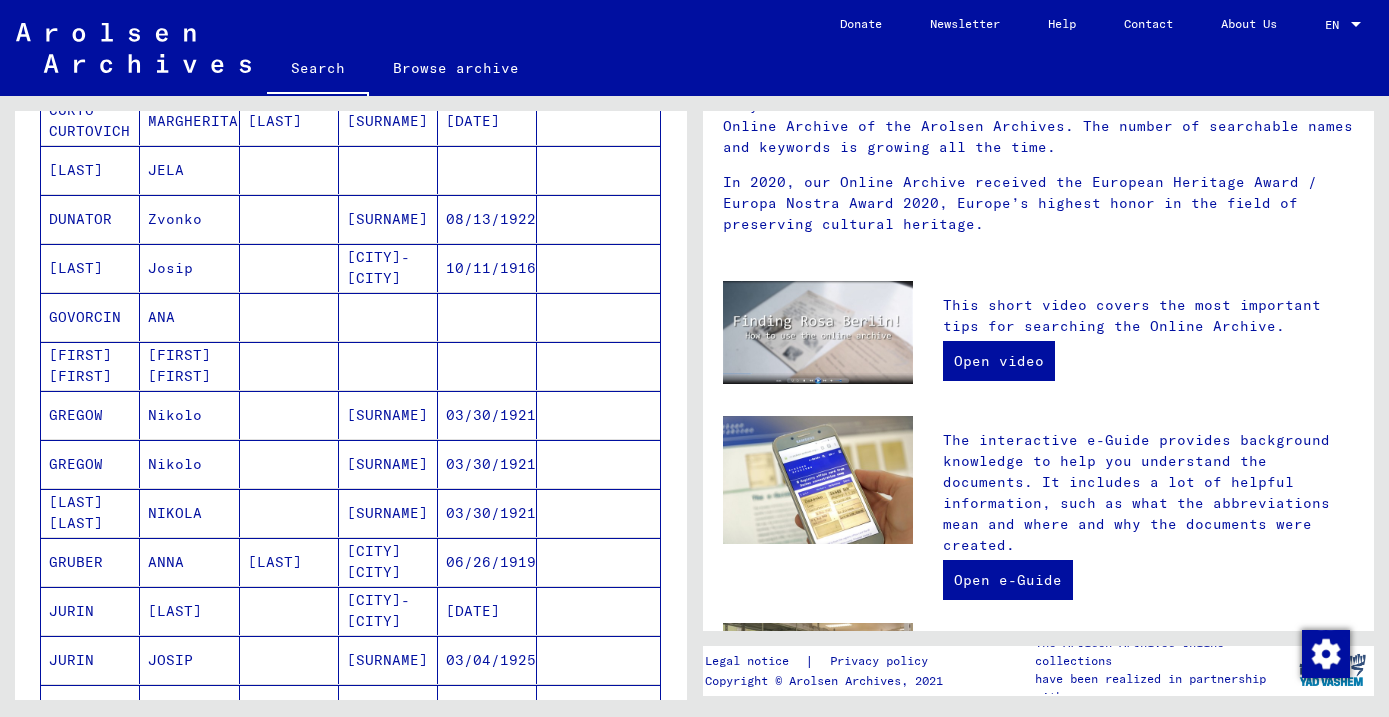 click on "Nikolo" at bounding box center [189, 464] 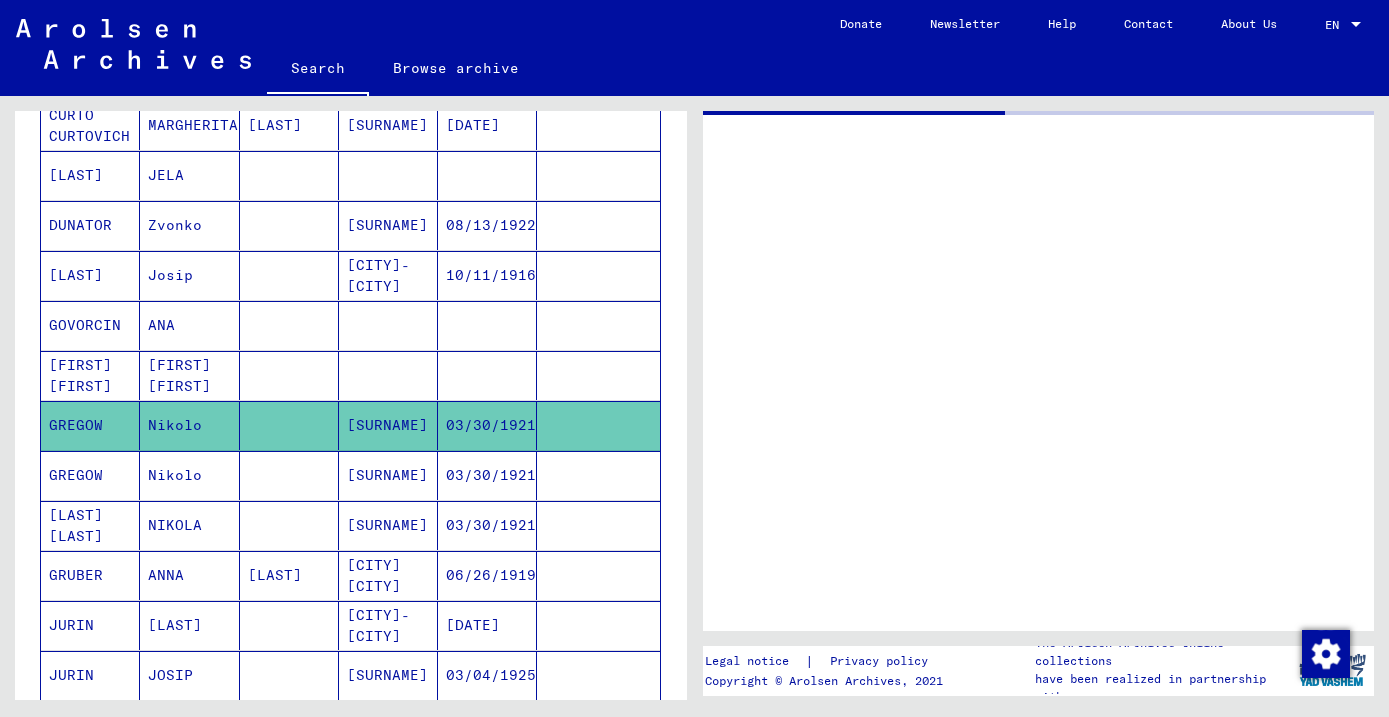 scroll, scrollTop: 0, scrollLeft: 0, axis: both 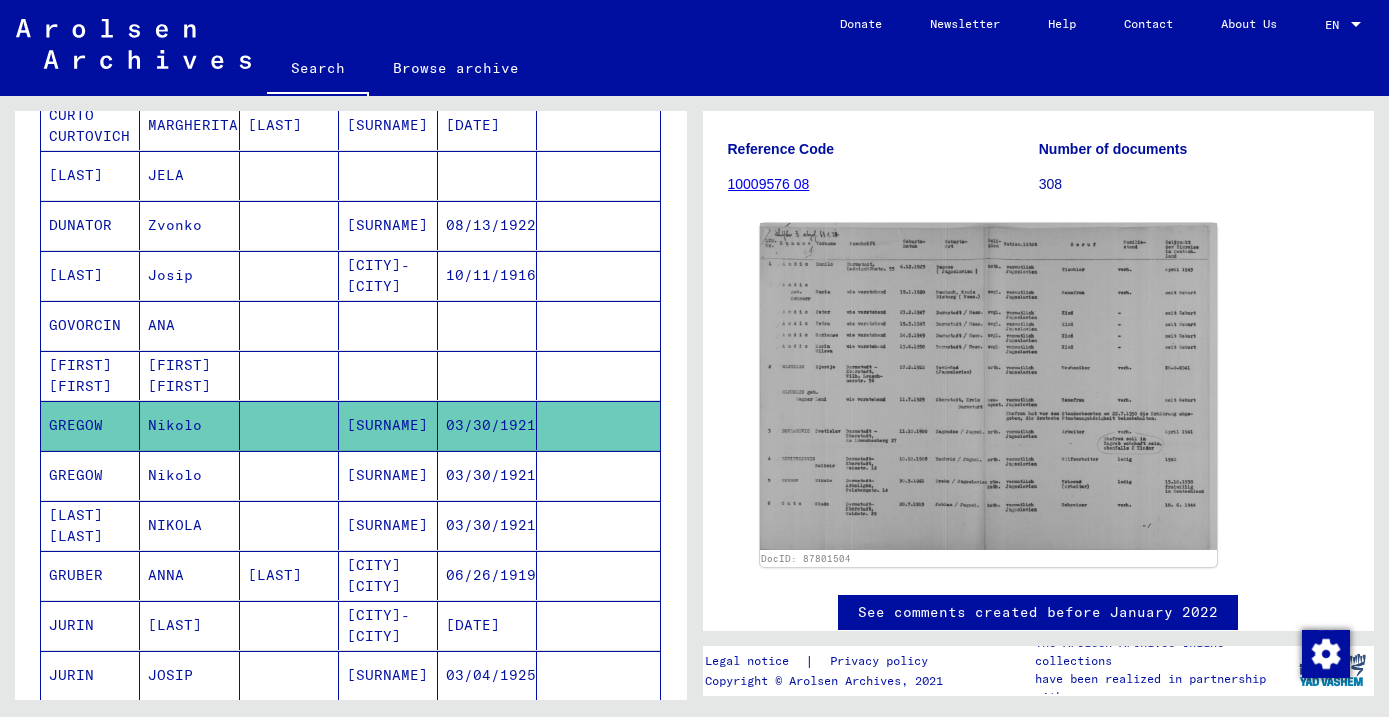click on "GREGOW" at bounding box center [90, 525] 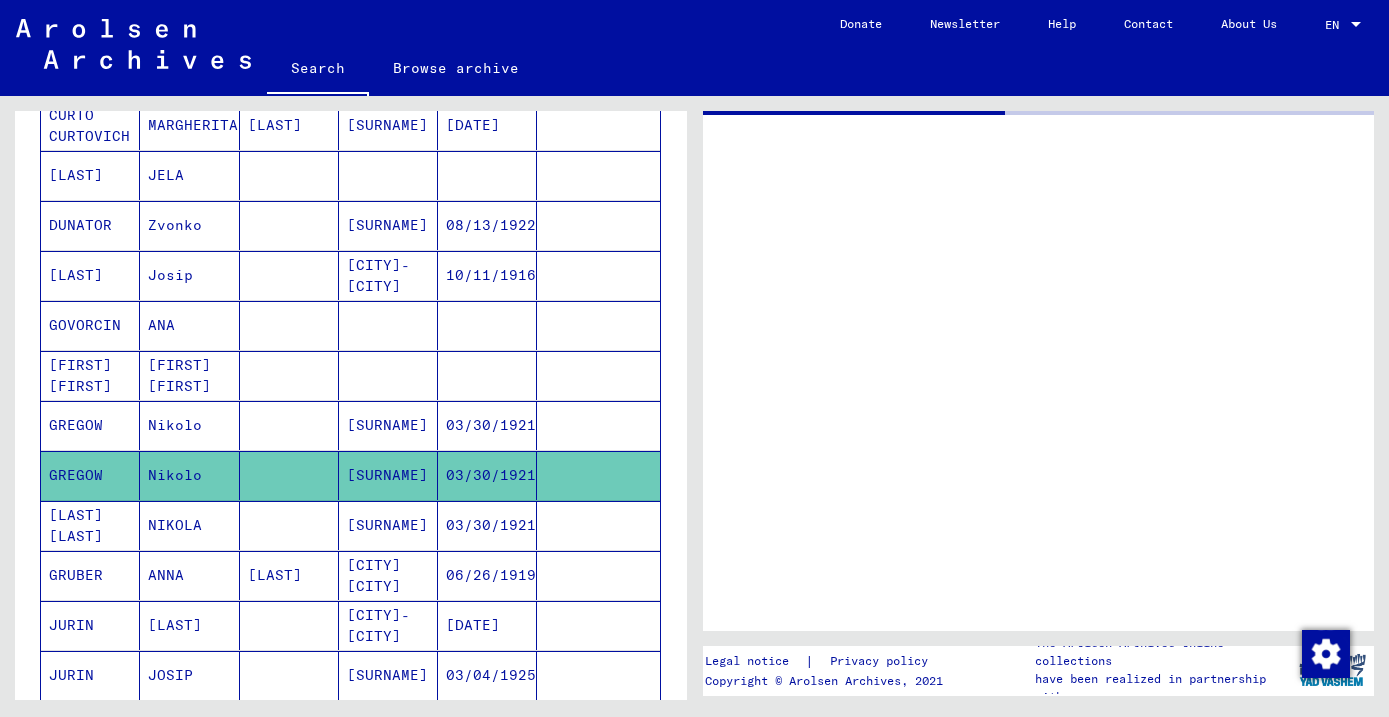 scroll, scrollTop: 0, scrollLeft: 0, axis: both 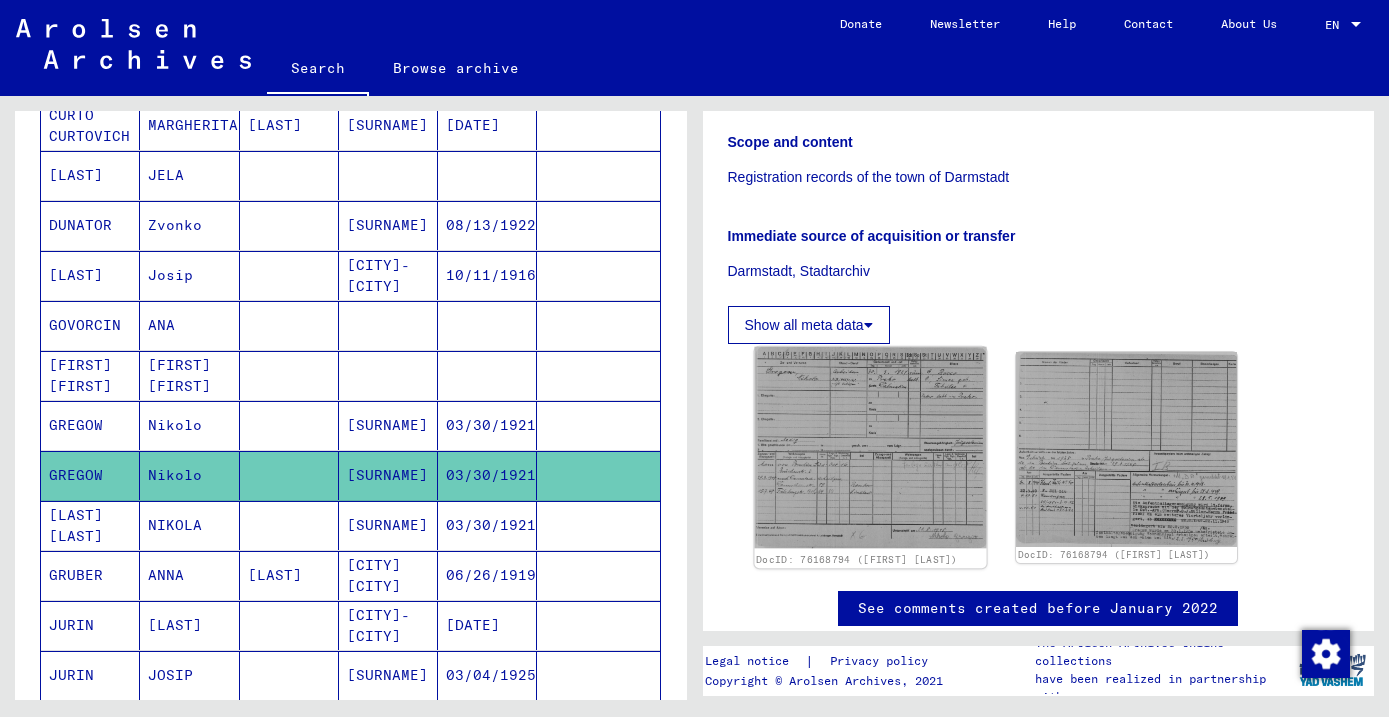 click 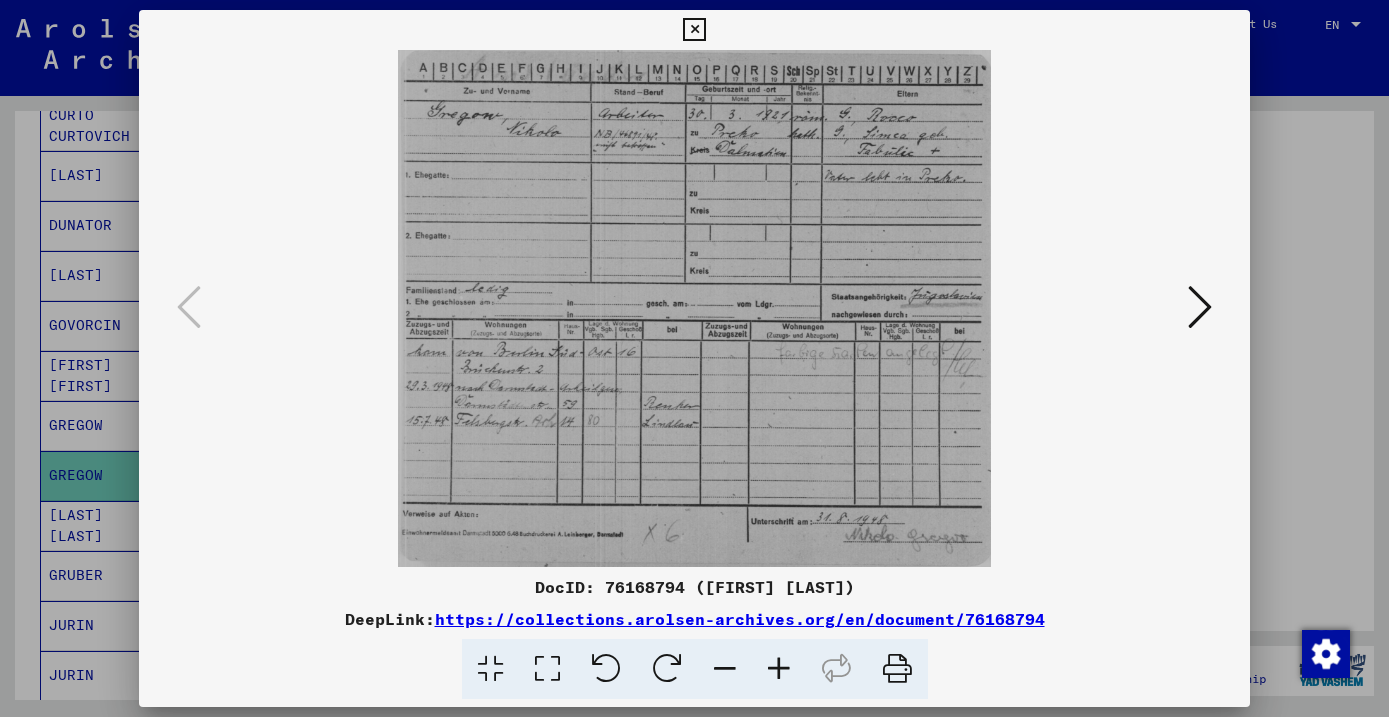 click at bounding box center (694, 358) 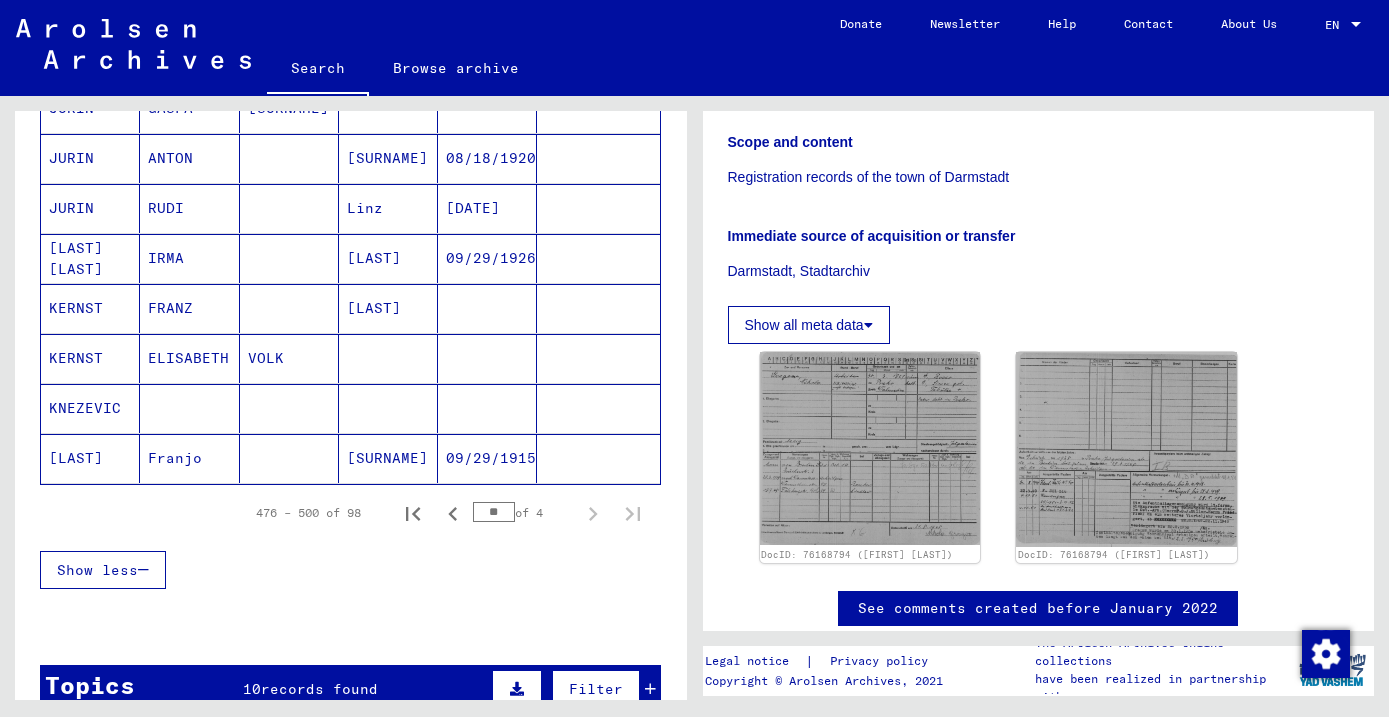 scroll, scrollTop: 1277, scrollLeft: 0, axis: vertical 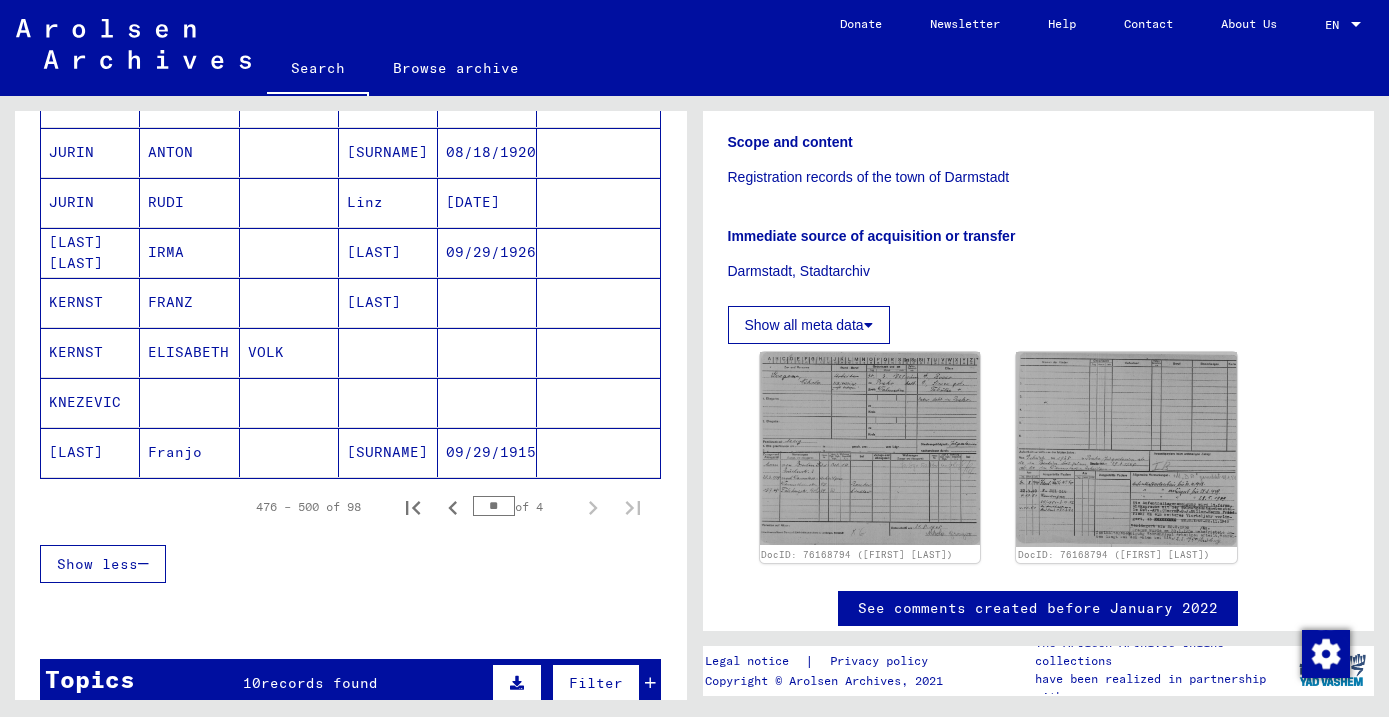 click on "[LAST]" 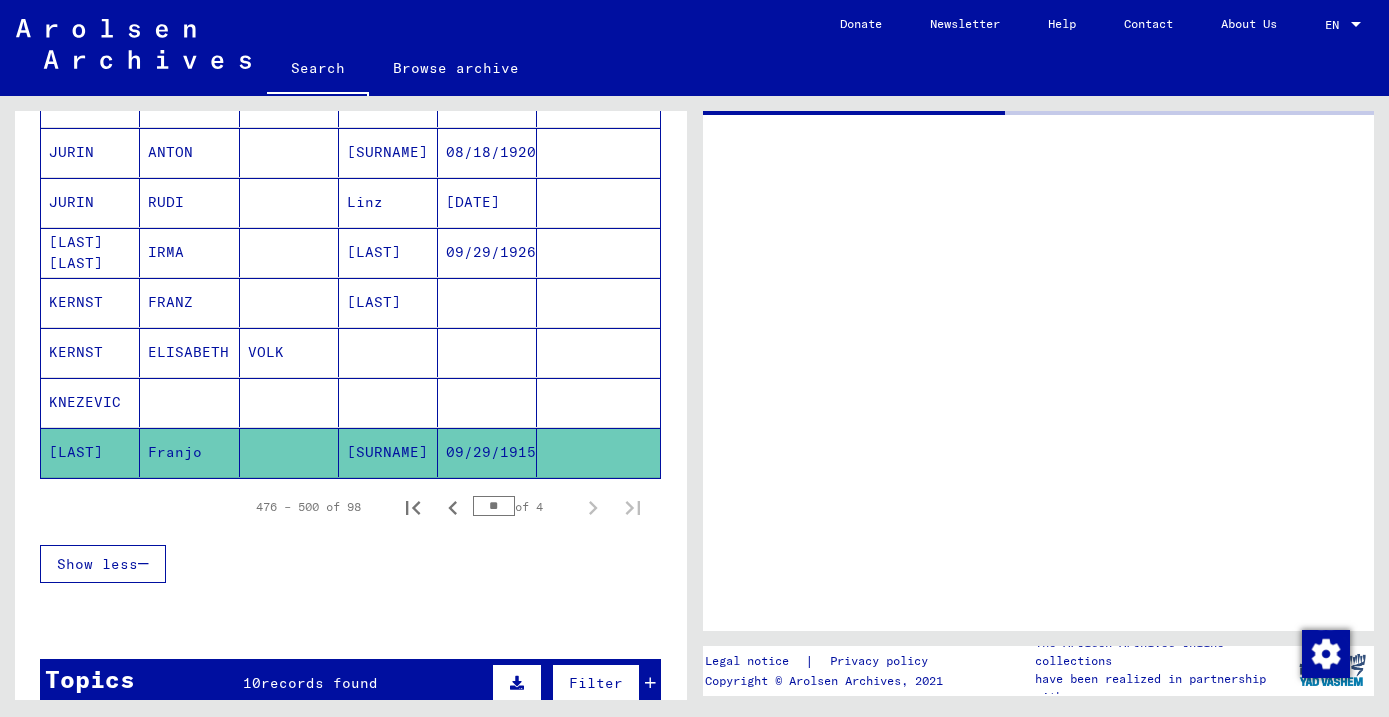 scroll, scrollTop: 0, scrollLeft: 0, axis: both 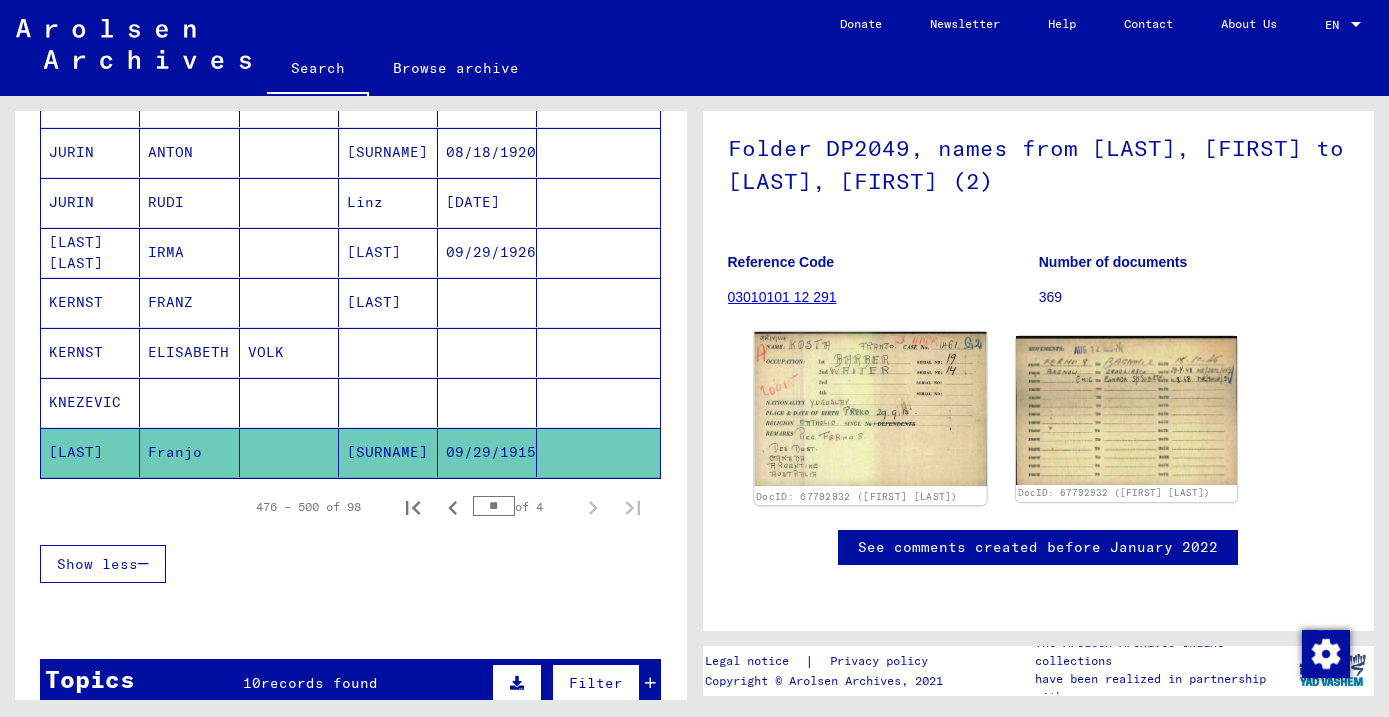 click 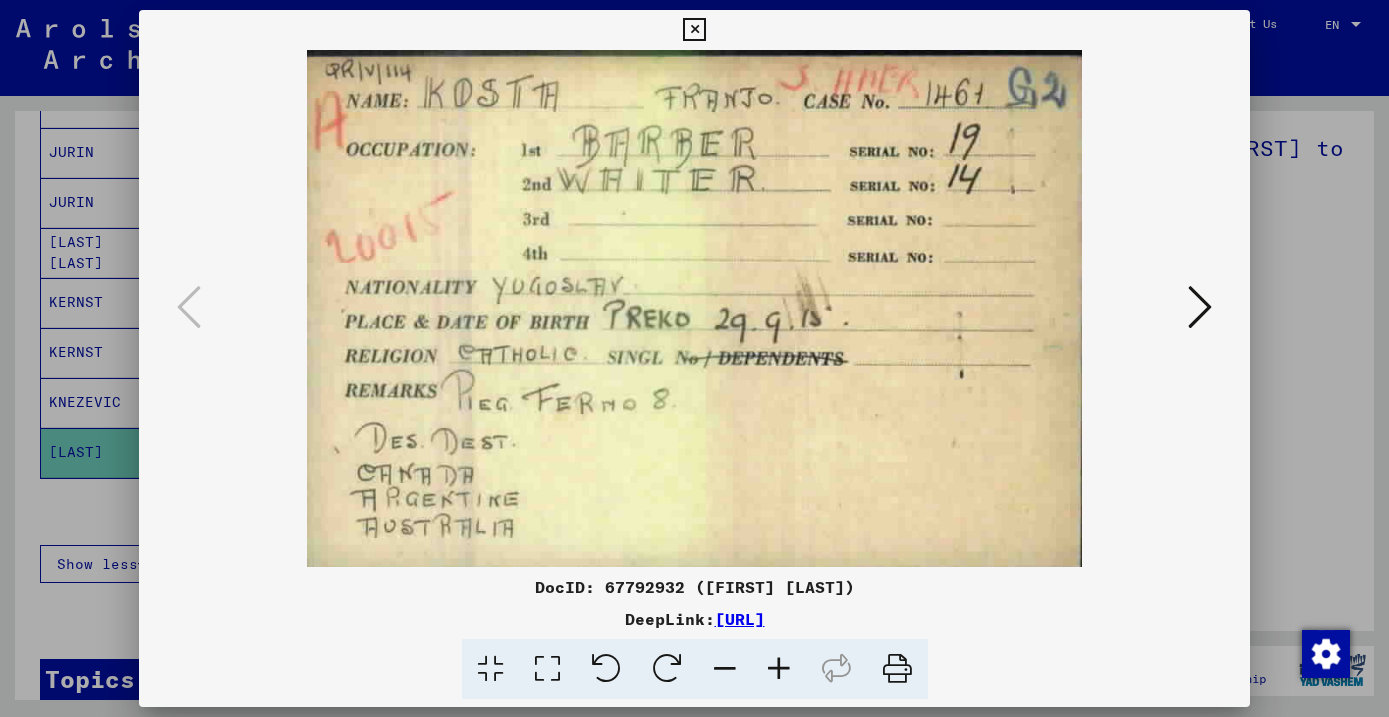 click at bounding box center (1200, 307) 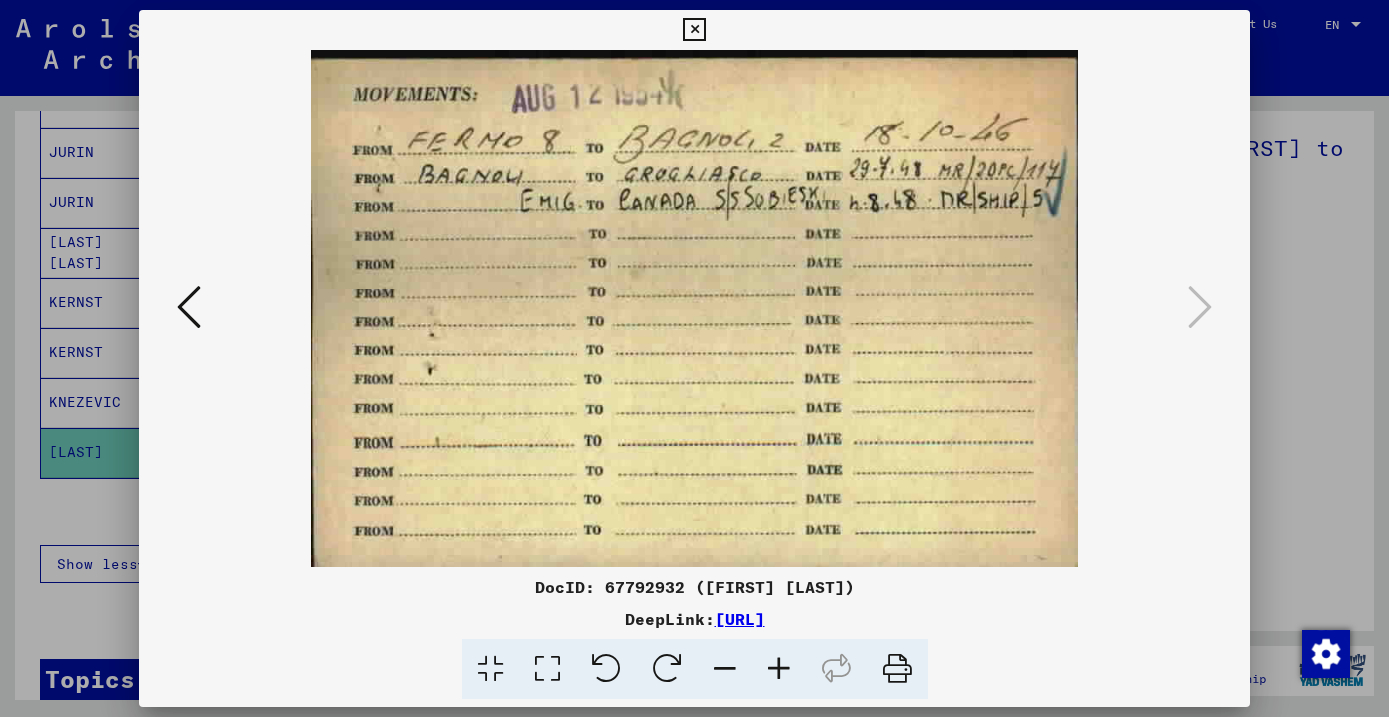 click at bounding box center [694, 30] 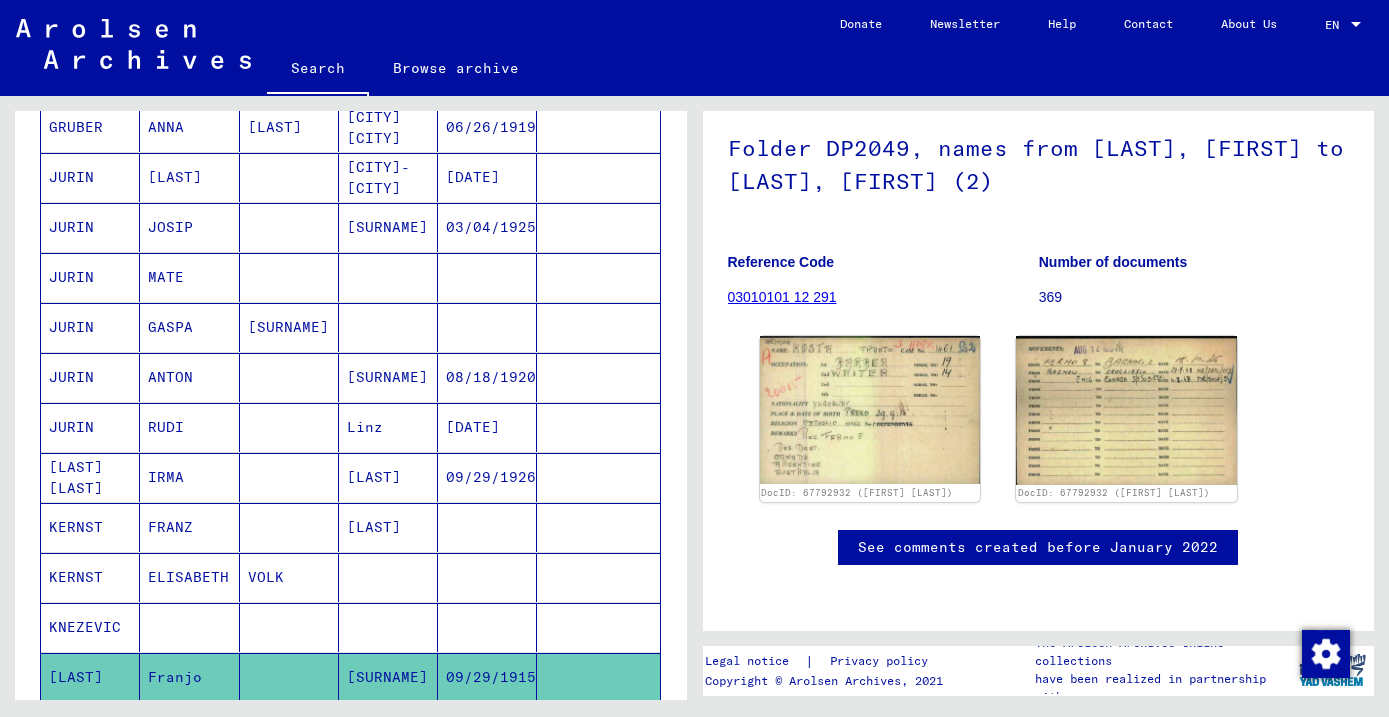 scroll, scrollTop: 1051, scrollLeft: 0, axis: vertical 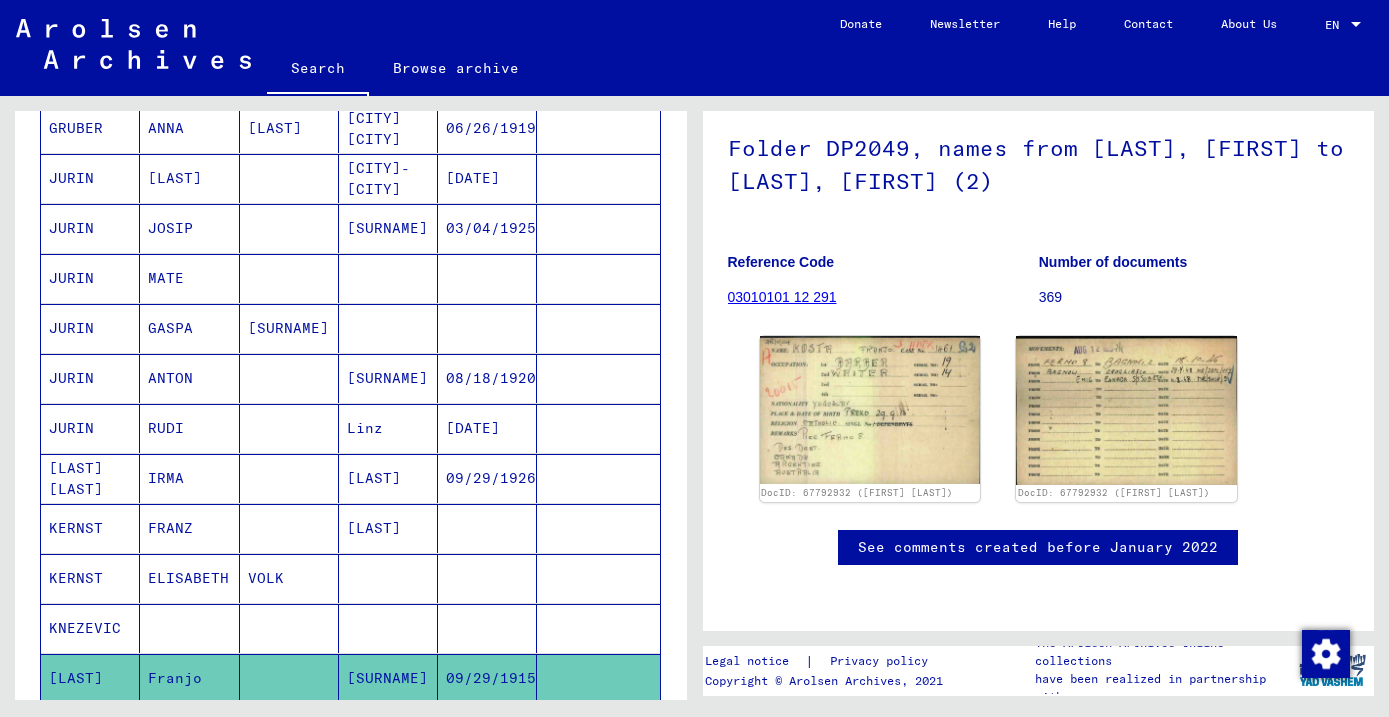 click on "JURIN" at bounding box center [90, 378] 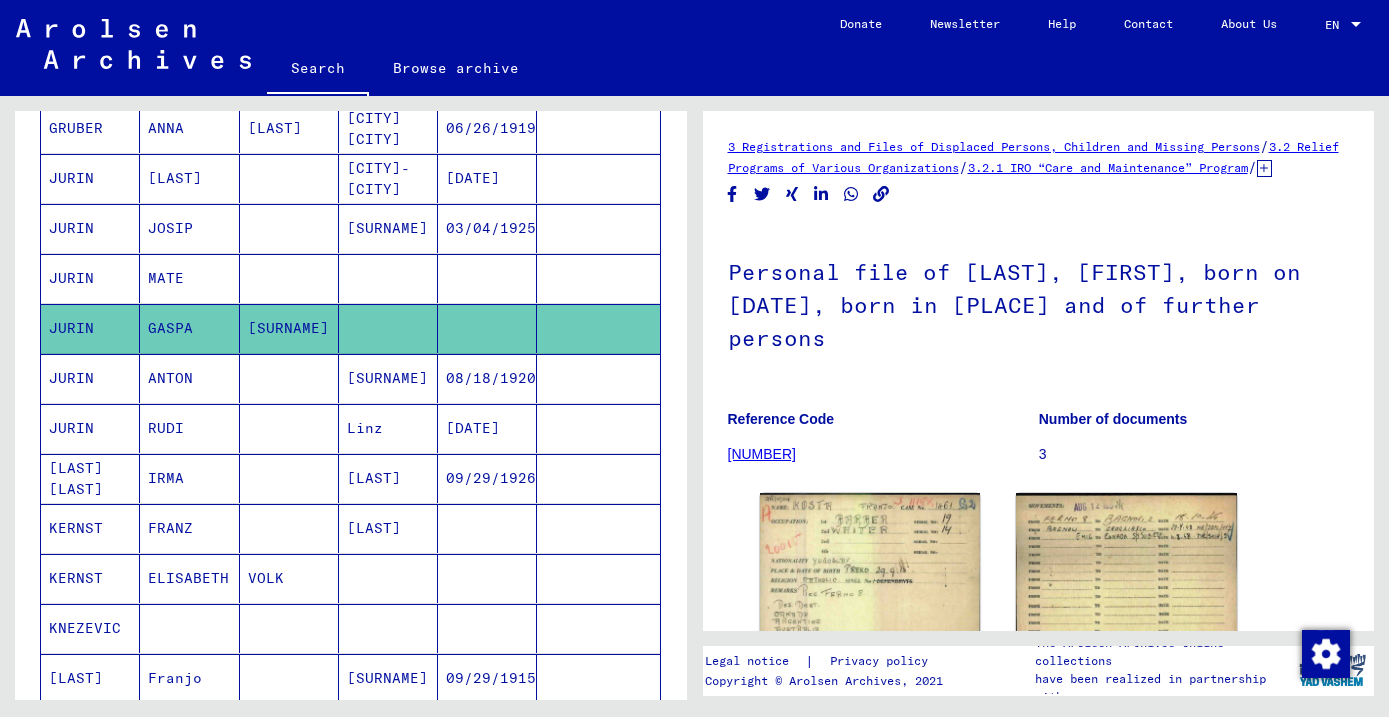 scroll, scrollTop: 0, scrollLeft: 0, axis: both 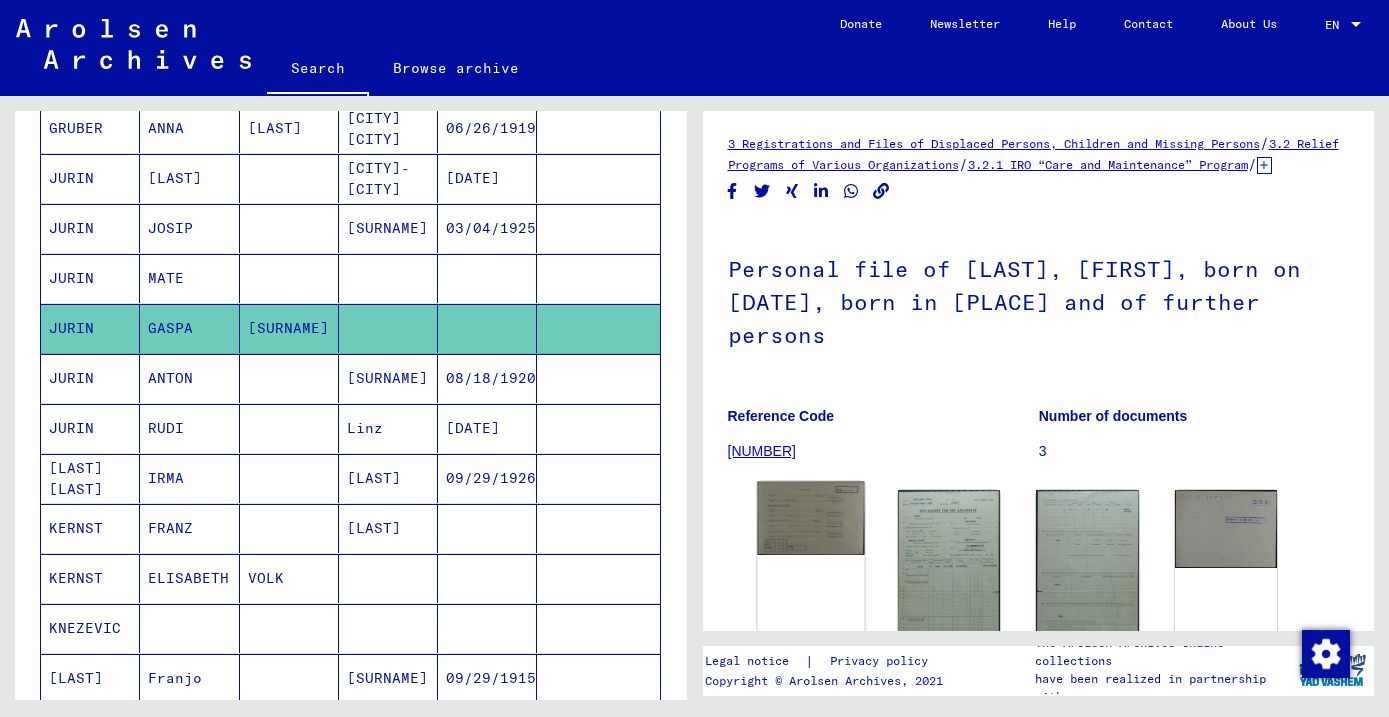 click 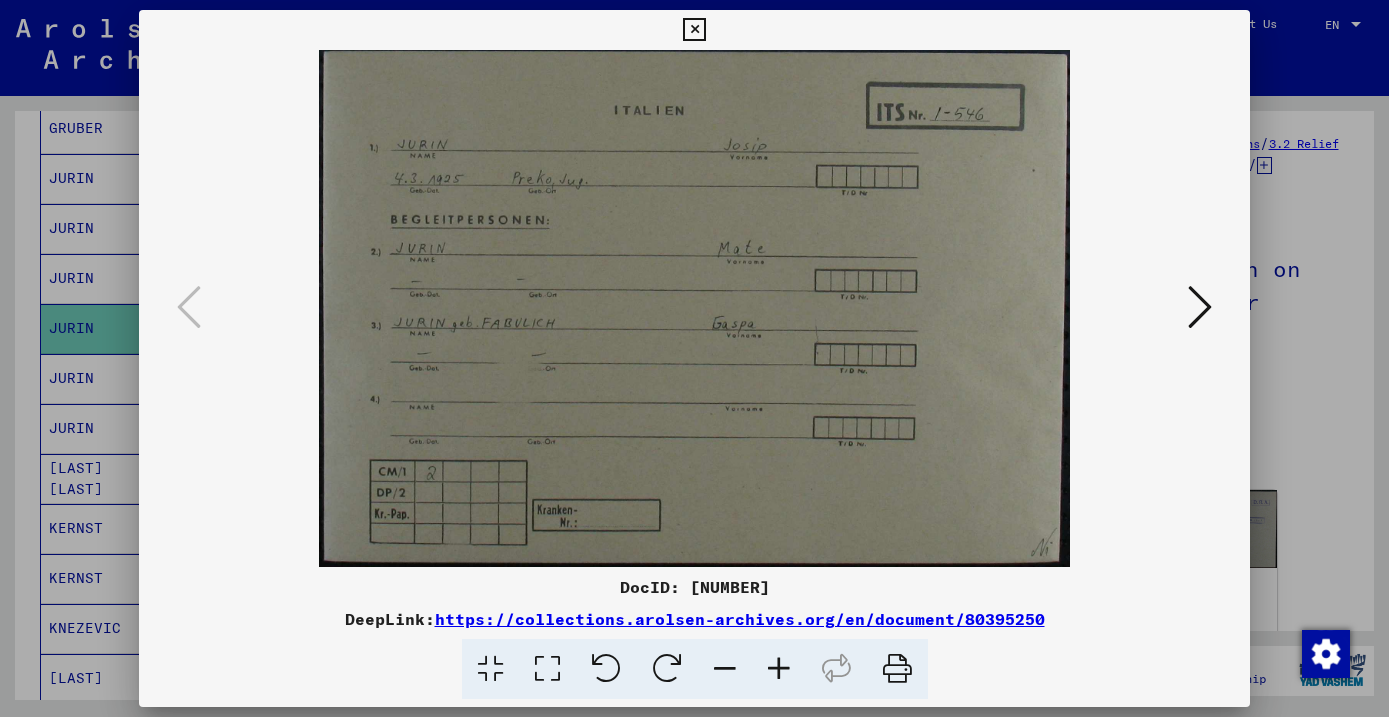 type 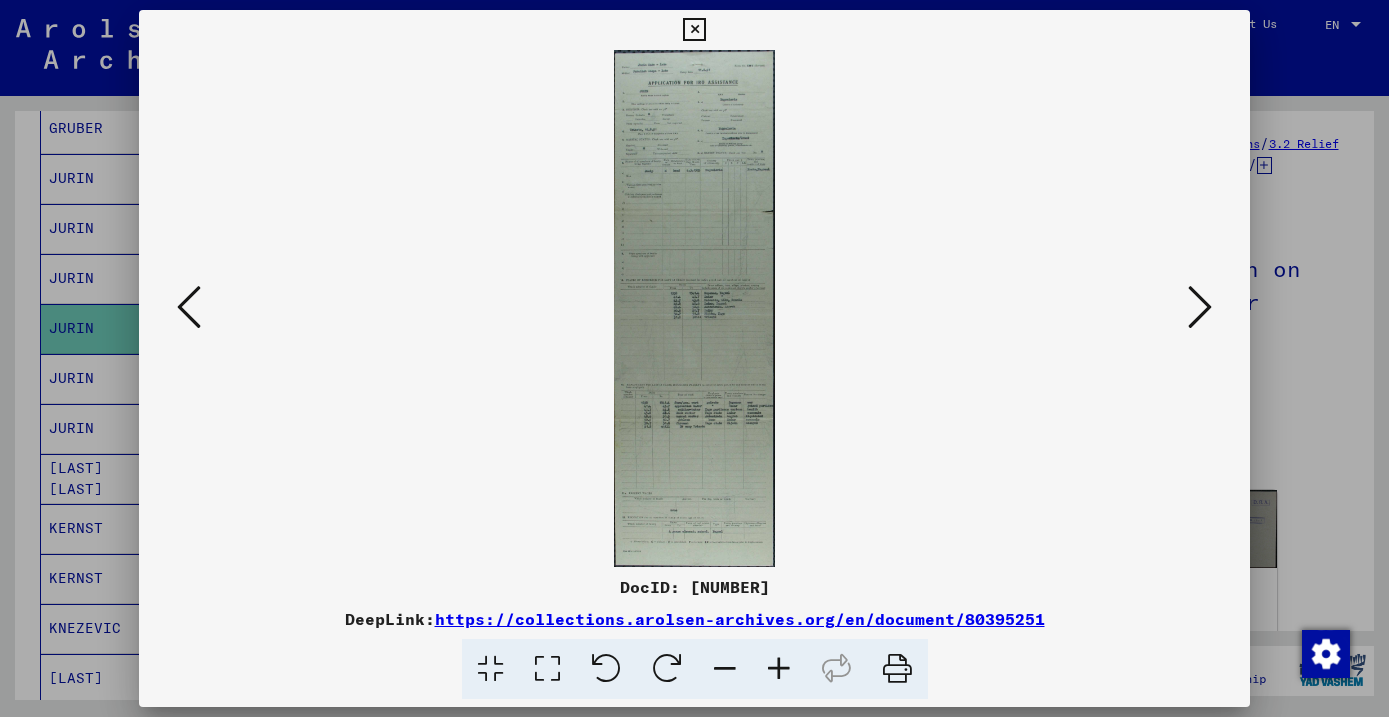 click at bounding box center (694, 308) 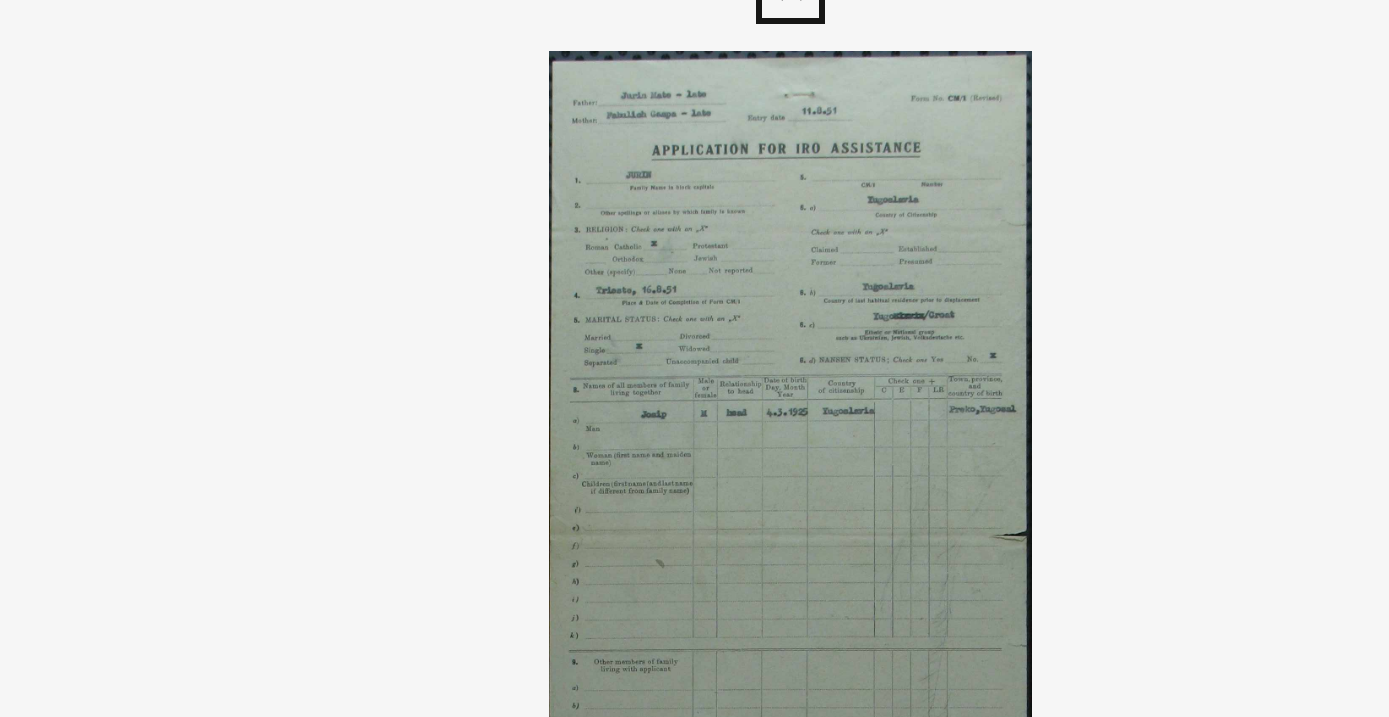 click at bounding box center (694, 308) 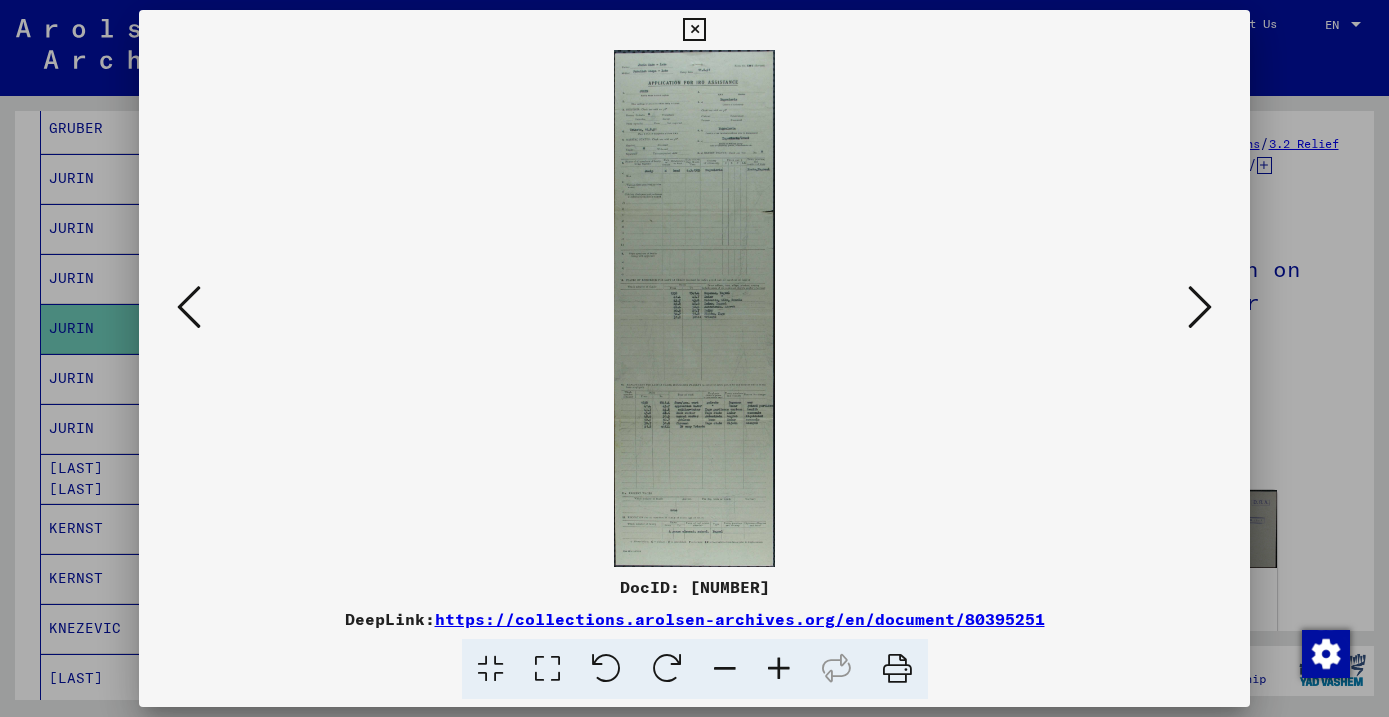 click at bounding box center [1200, 307] 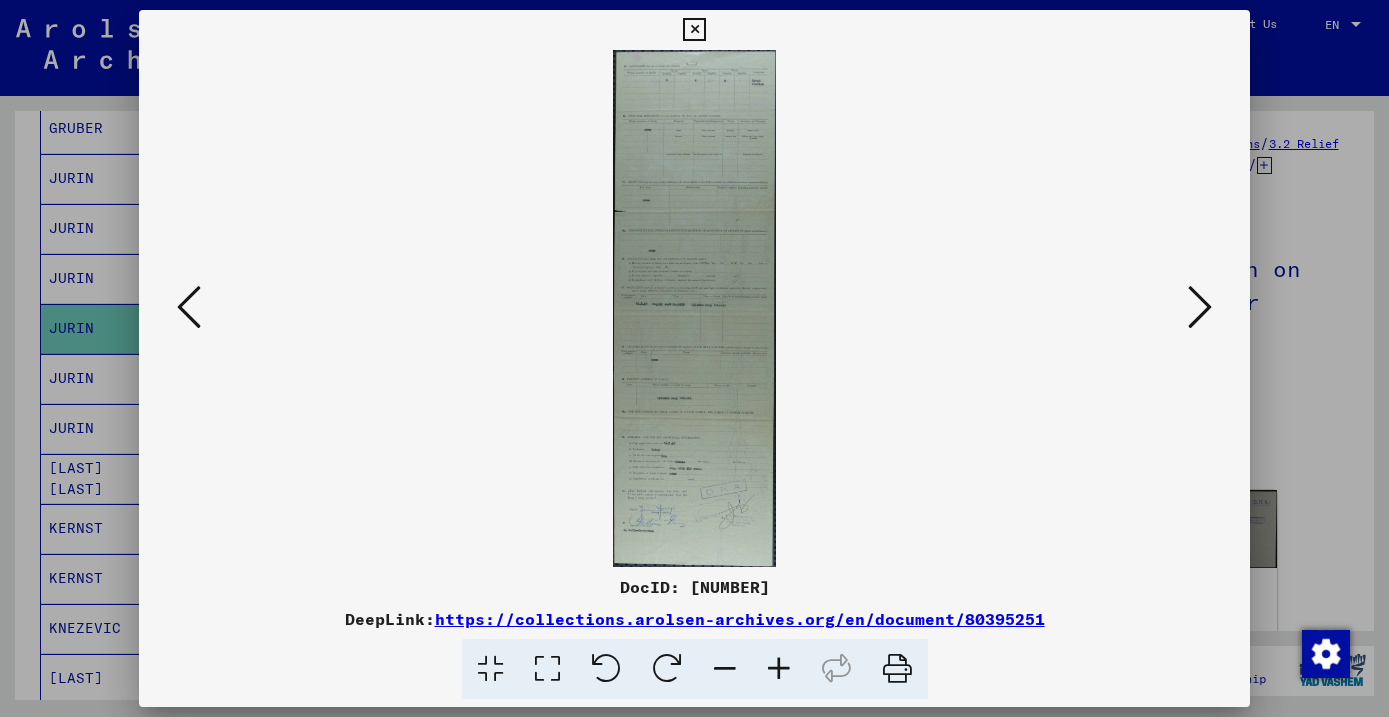 click at bounding box center [1200, 307] 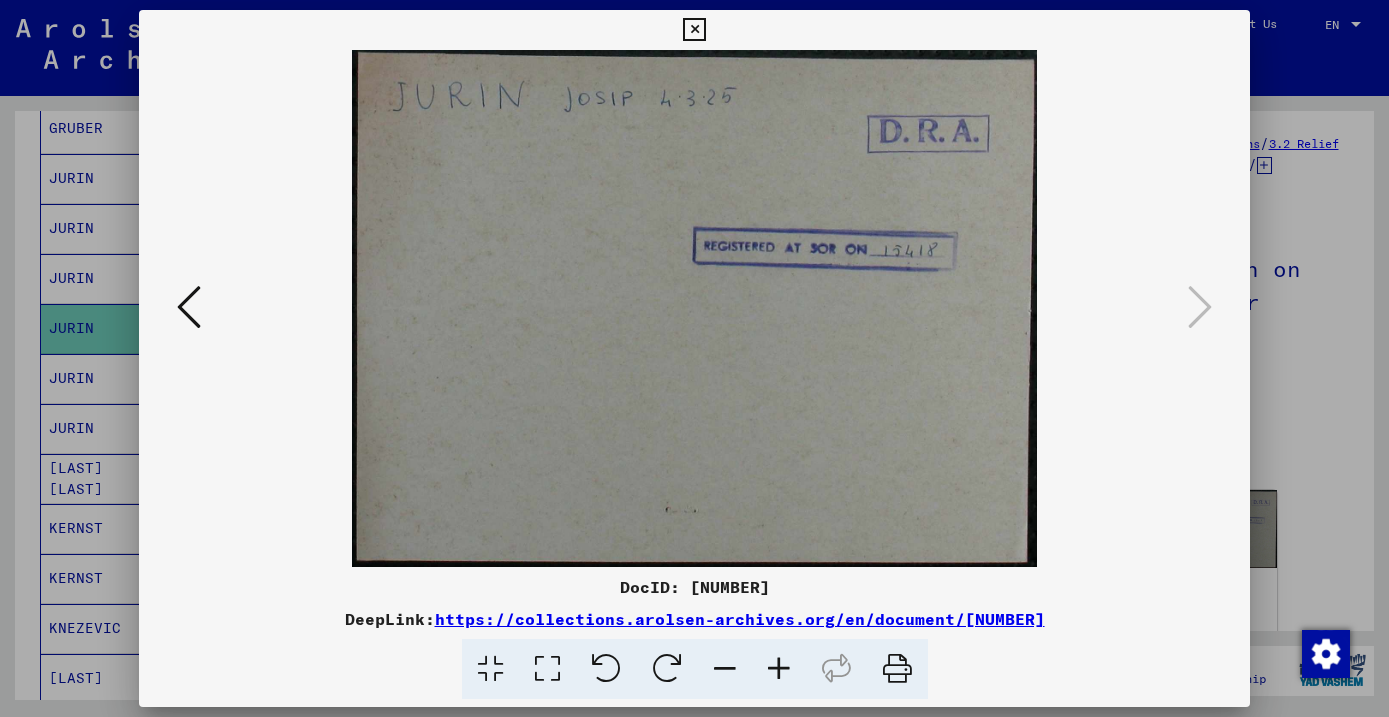 click at bounding box center (694, 30) 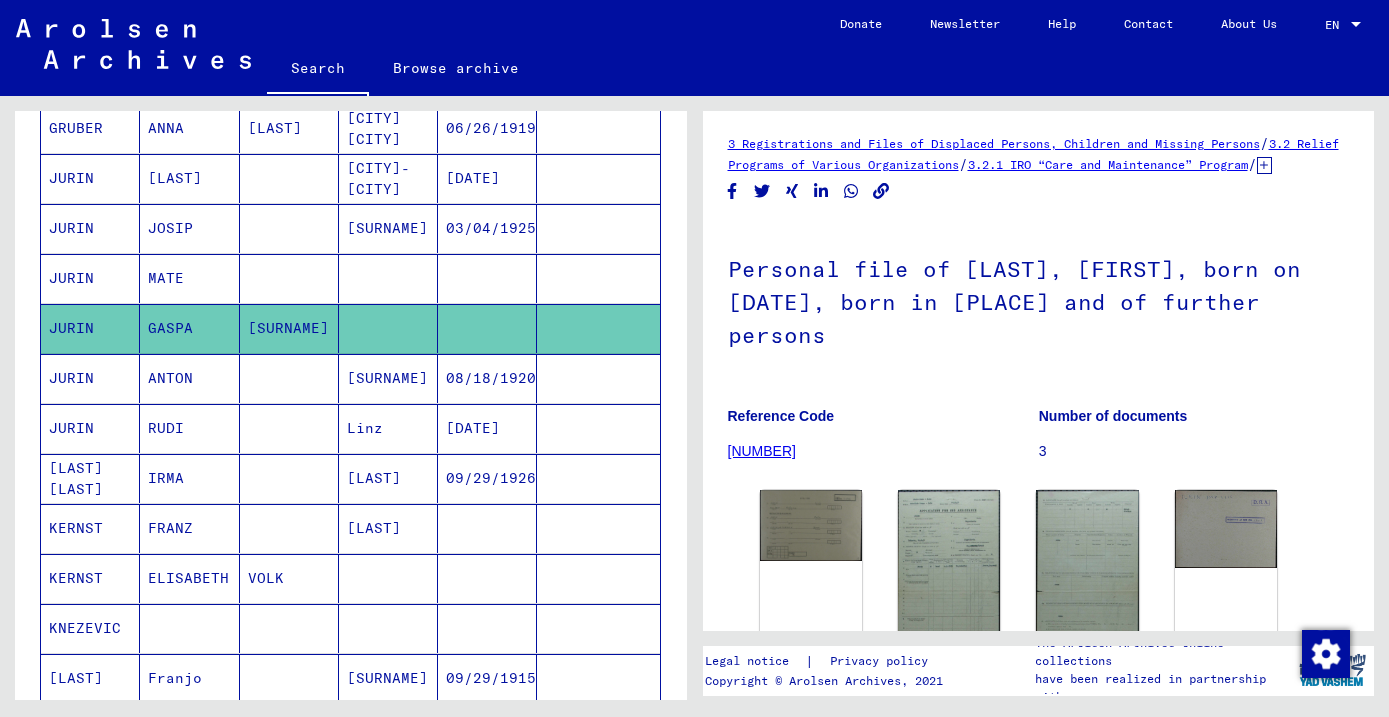 click on "JOSIP" at bounding box center (189, 278) 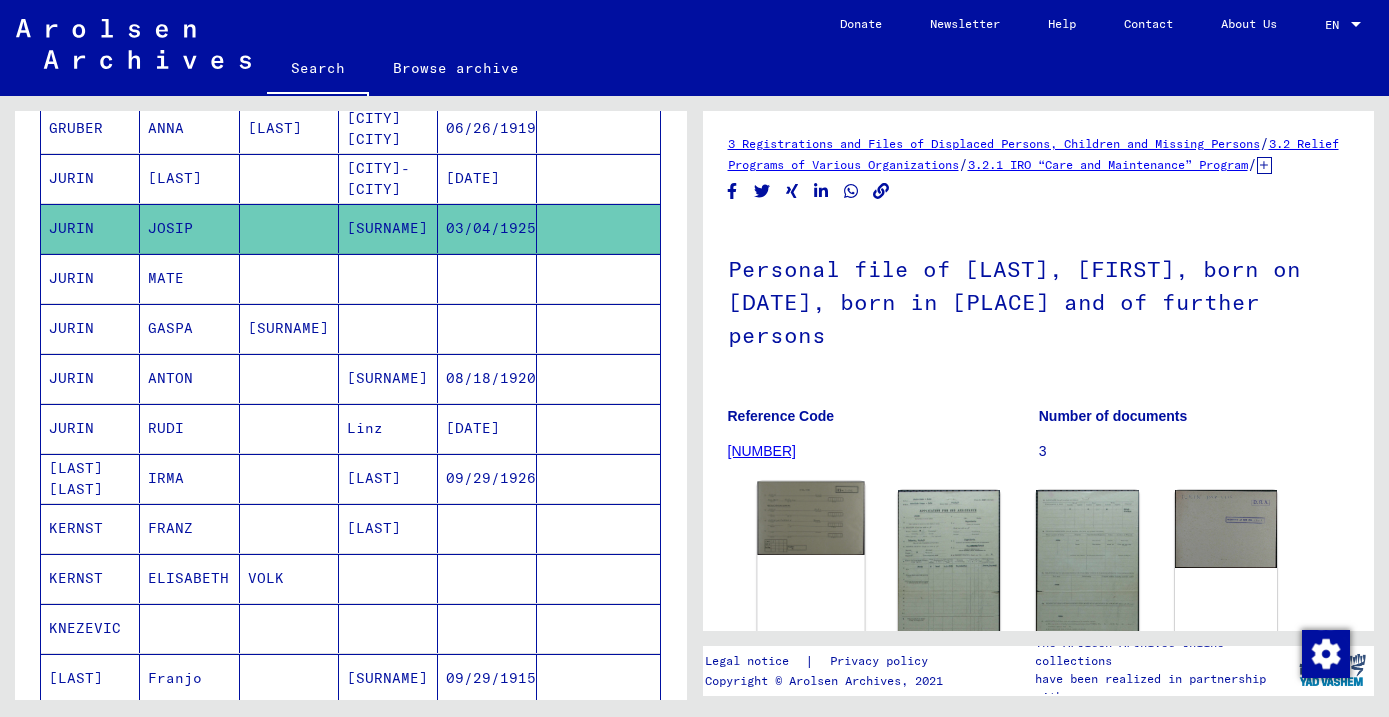 click 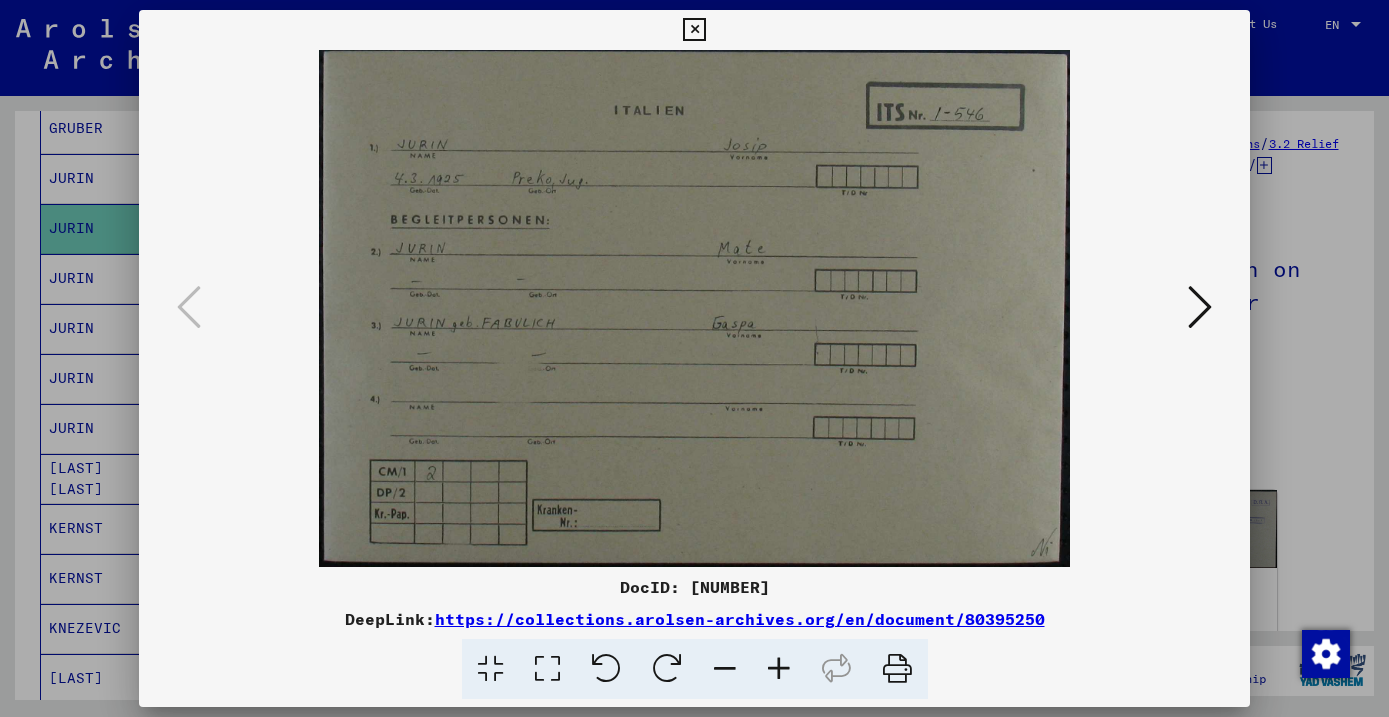 click at bounding box center [1200, 307] 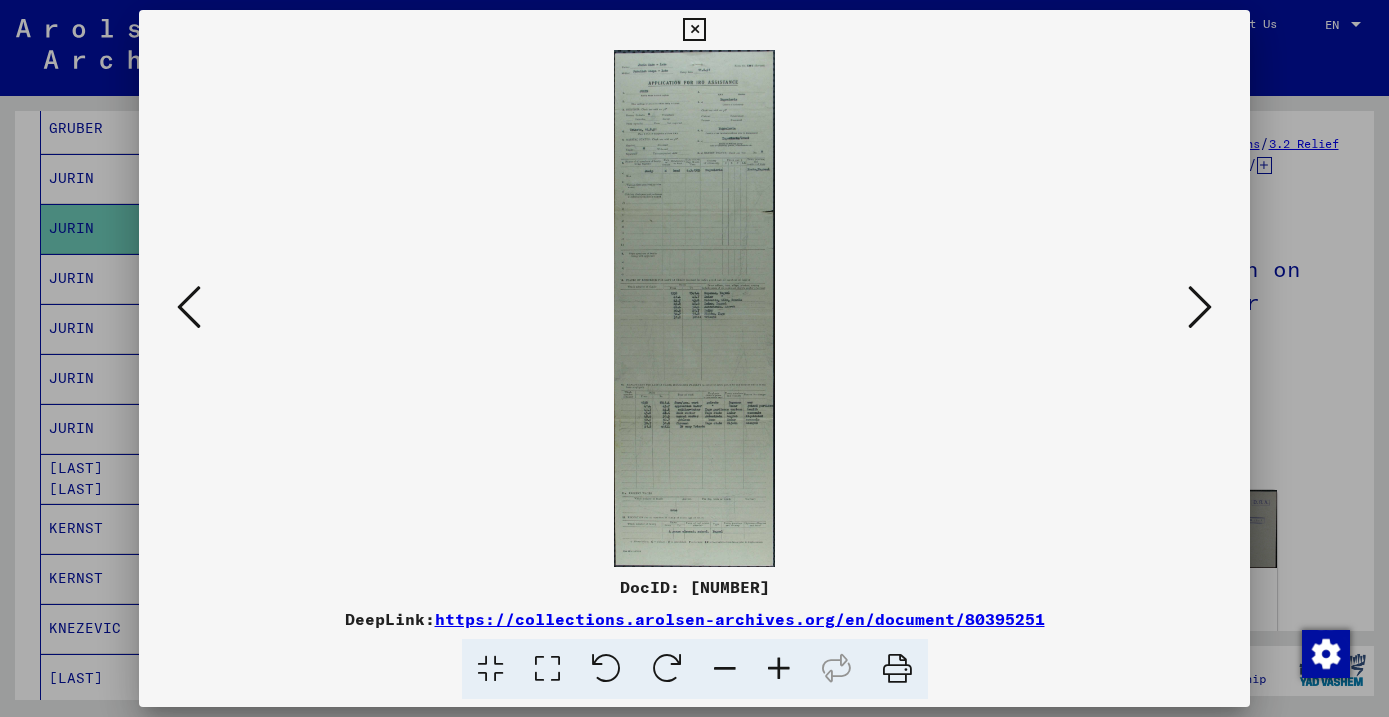 click at bounding box center (694, 30) 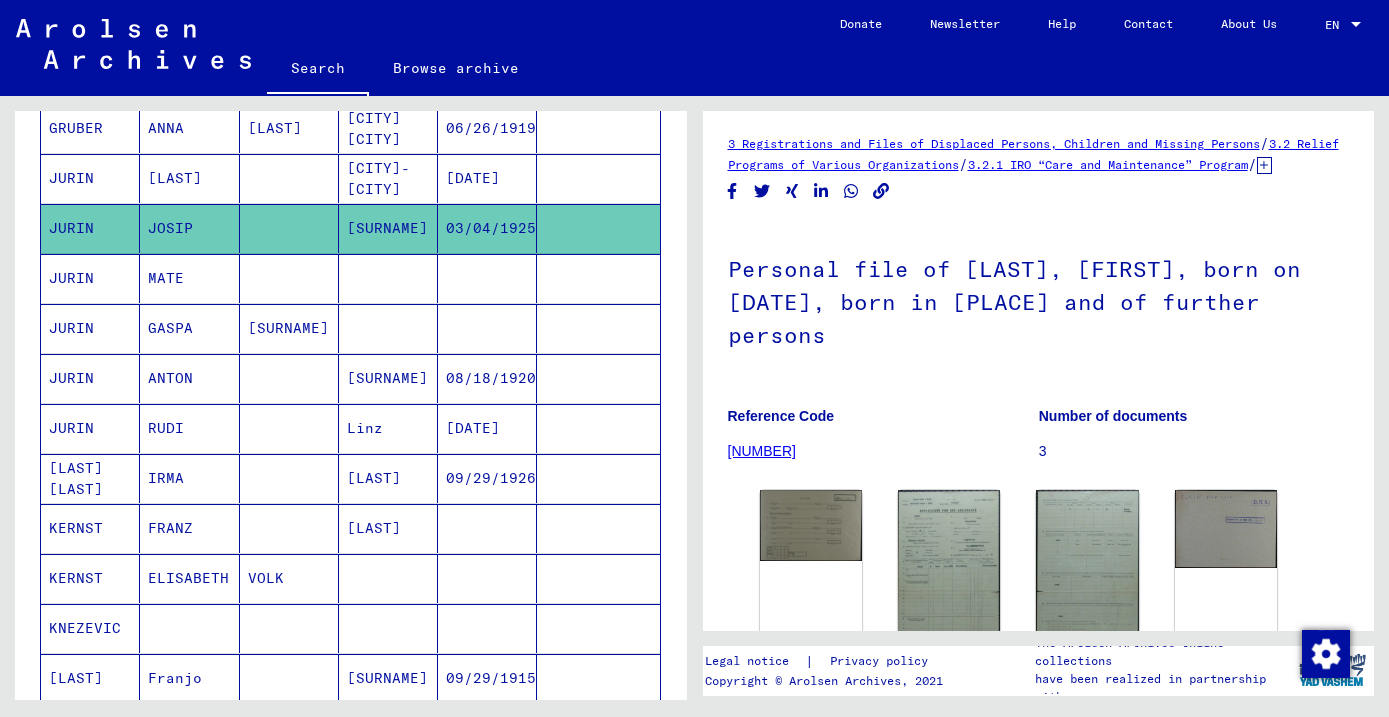 click on "JURIN" at bounding box center (90, 378) 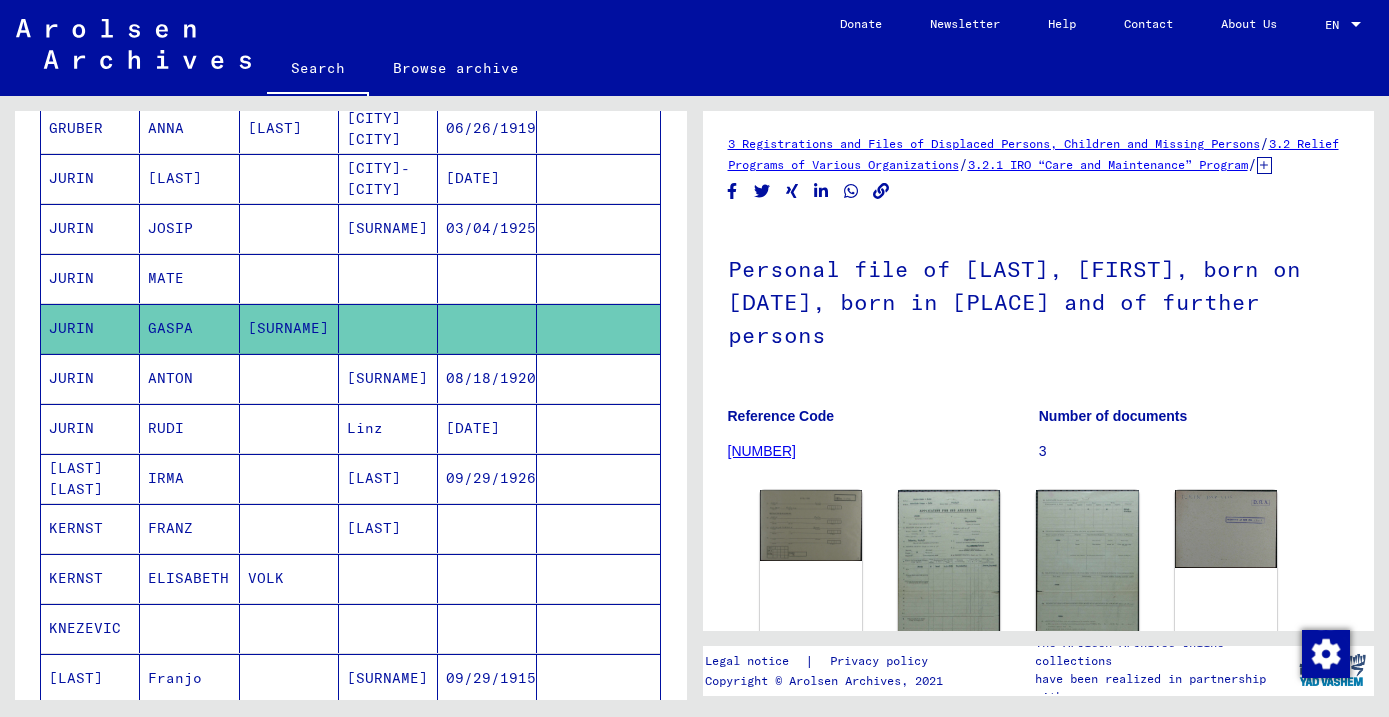 click on "JURIN" 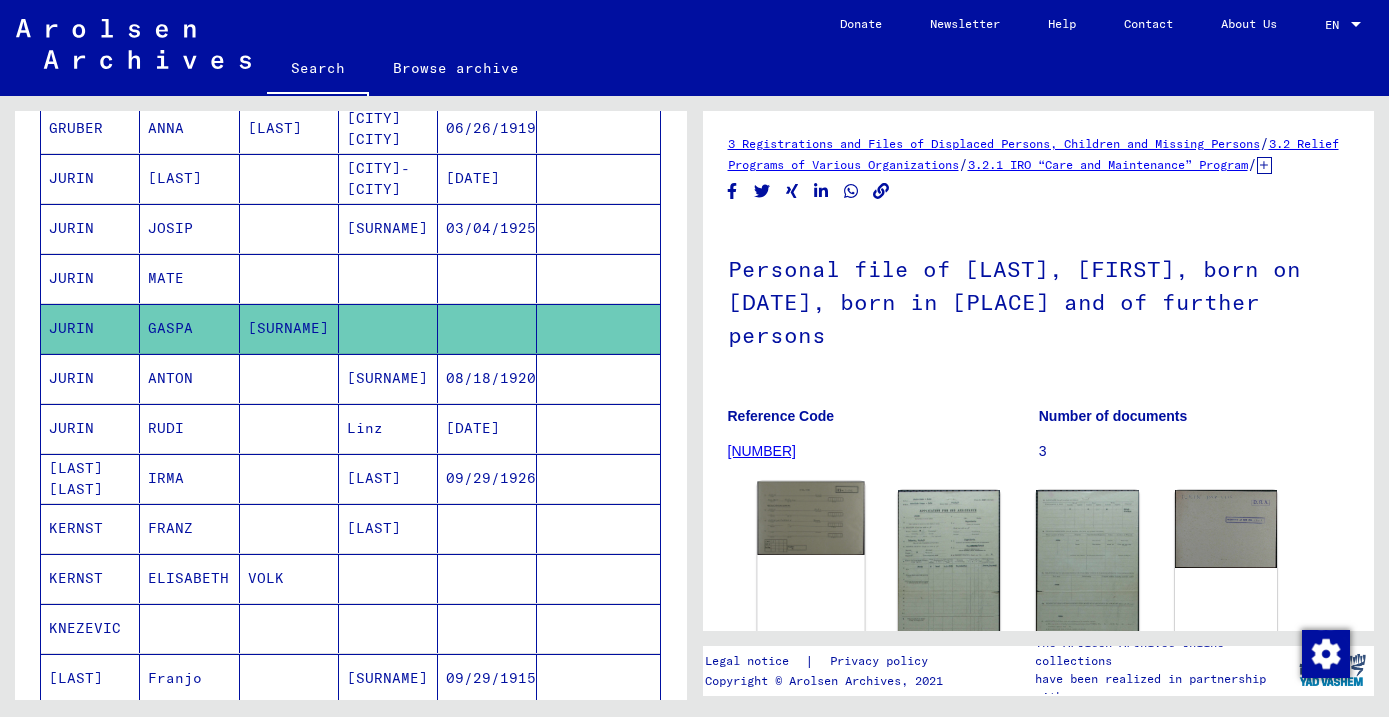 click 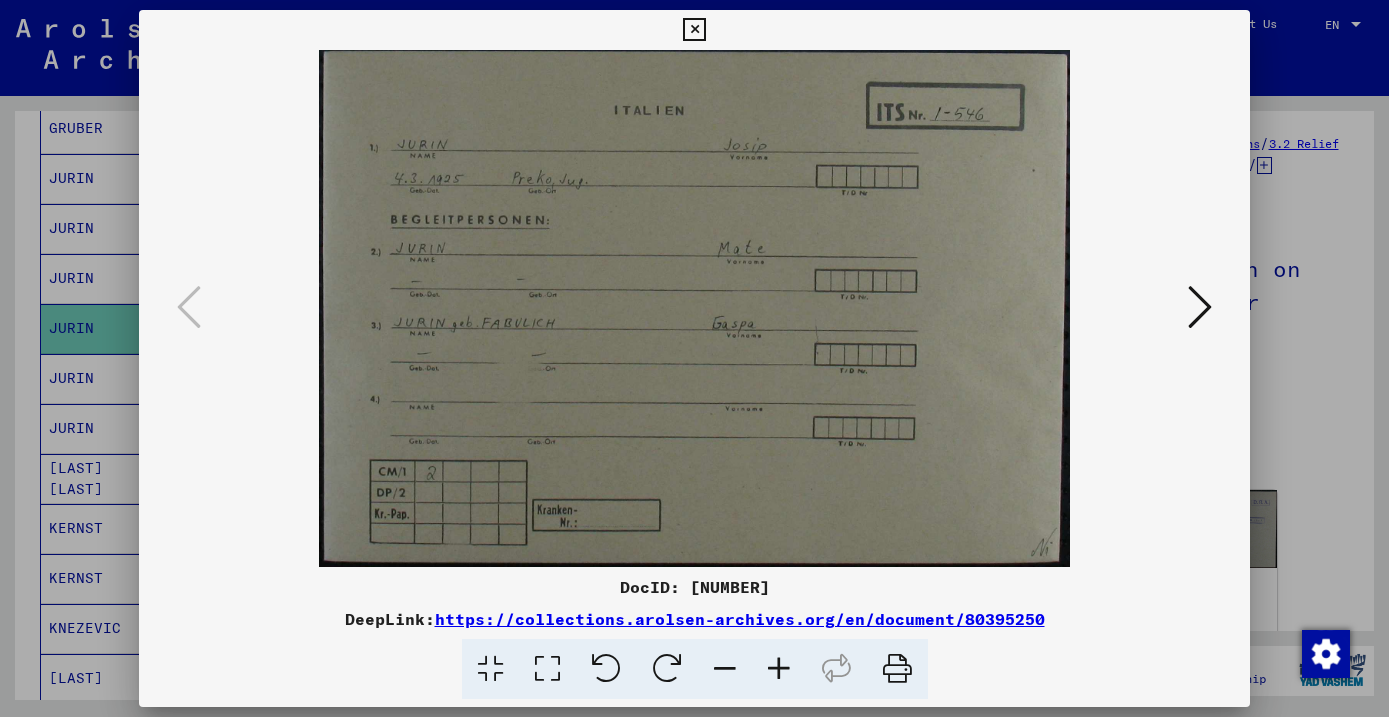click at bounding box center (694, 30) 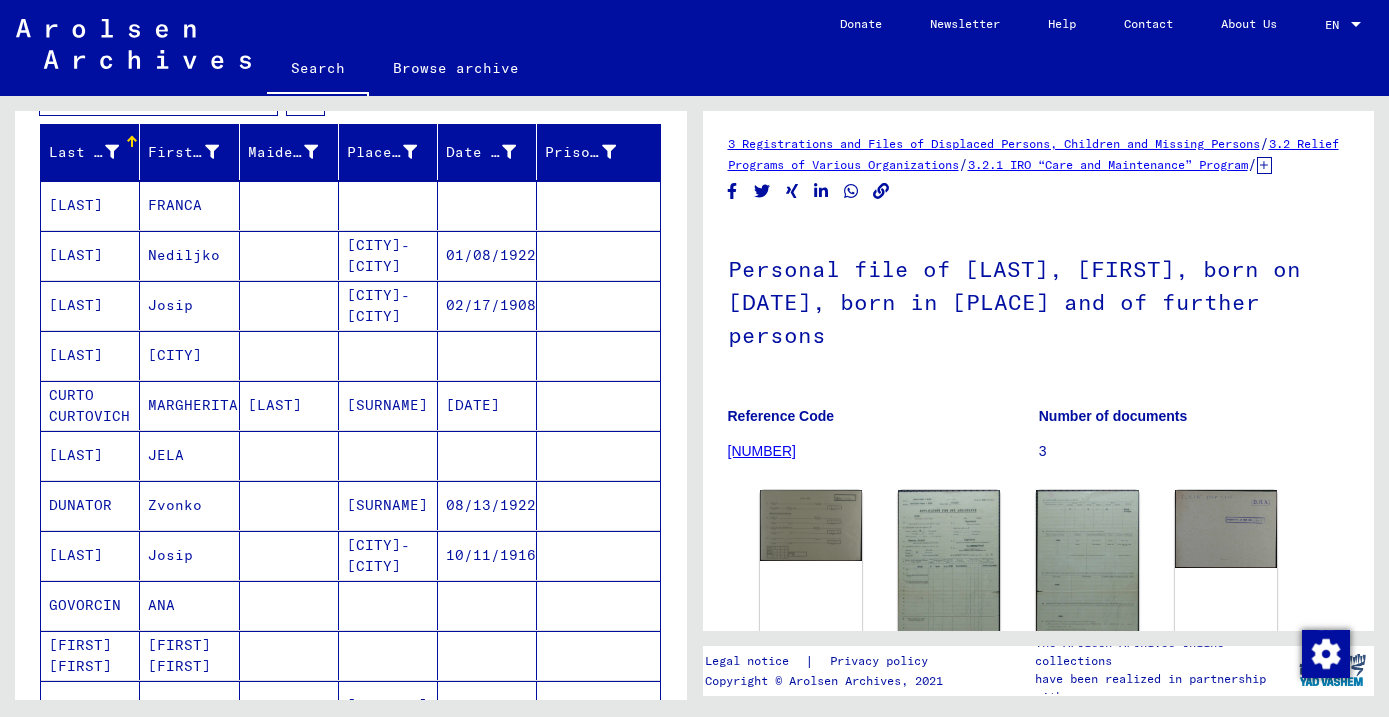 scroll, scrollTop: 323, scrollLeft: 0, axis: vertical 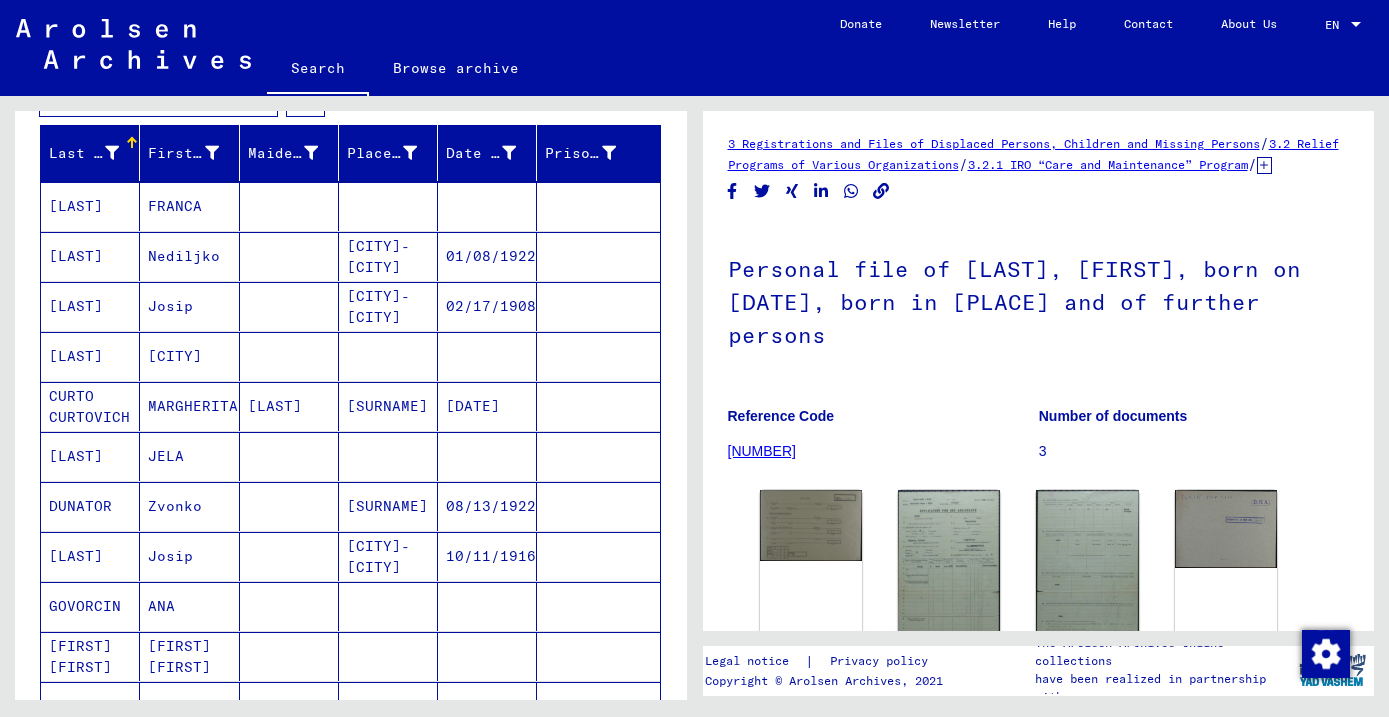 click on "[LAST]" at bounding box center [90, 256] 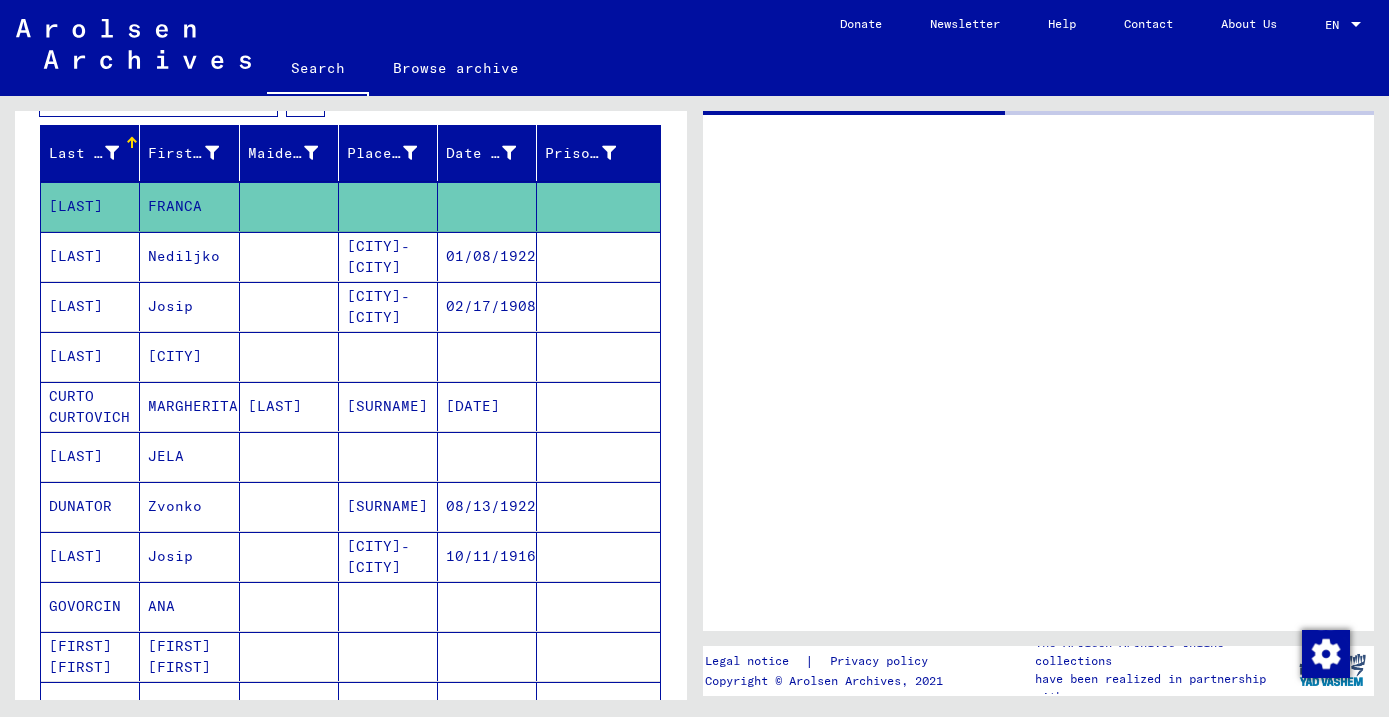 scroll, scrollTop: 0, scrollLeft: 0, axis: both 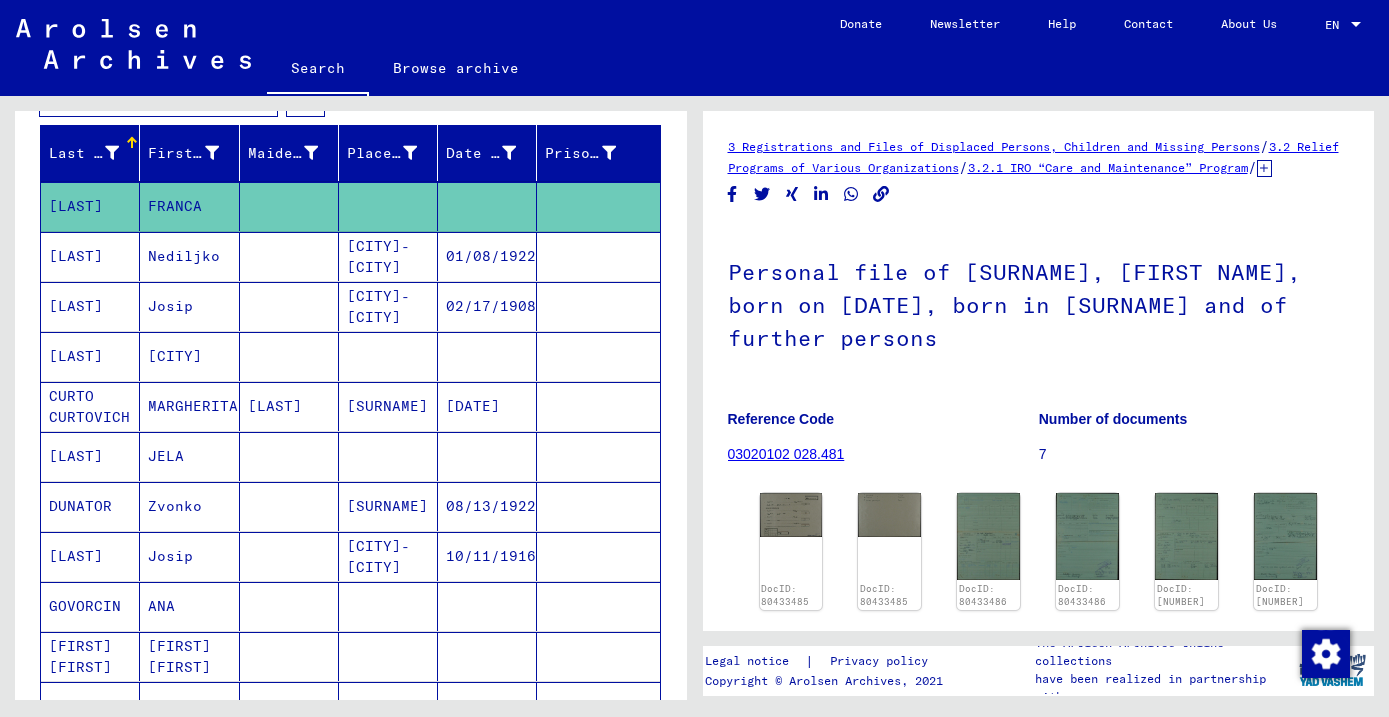 click on "DocID: [NUMBER] DocID: [NUMBER] DocID: [NUMBER] DocID: [NUMBER] DocID: [NUMBER] DocID: [NUMBER] DocID: [NUMBER] DocID: [NUMBER] DocID: [NUMBER] DocID: [NUMBER] DocID: [NUMBER]" 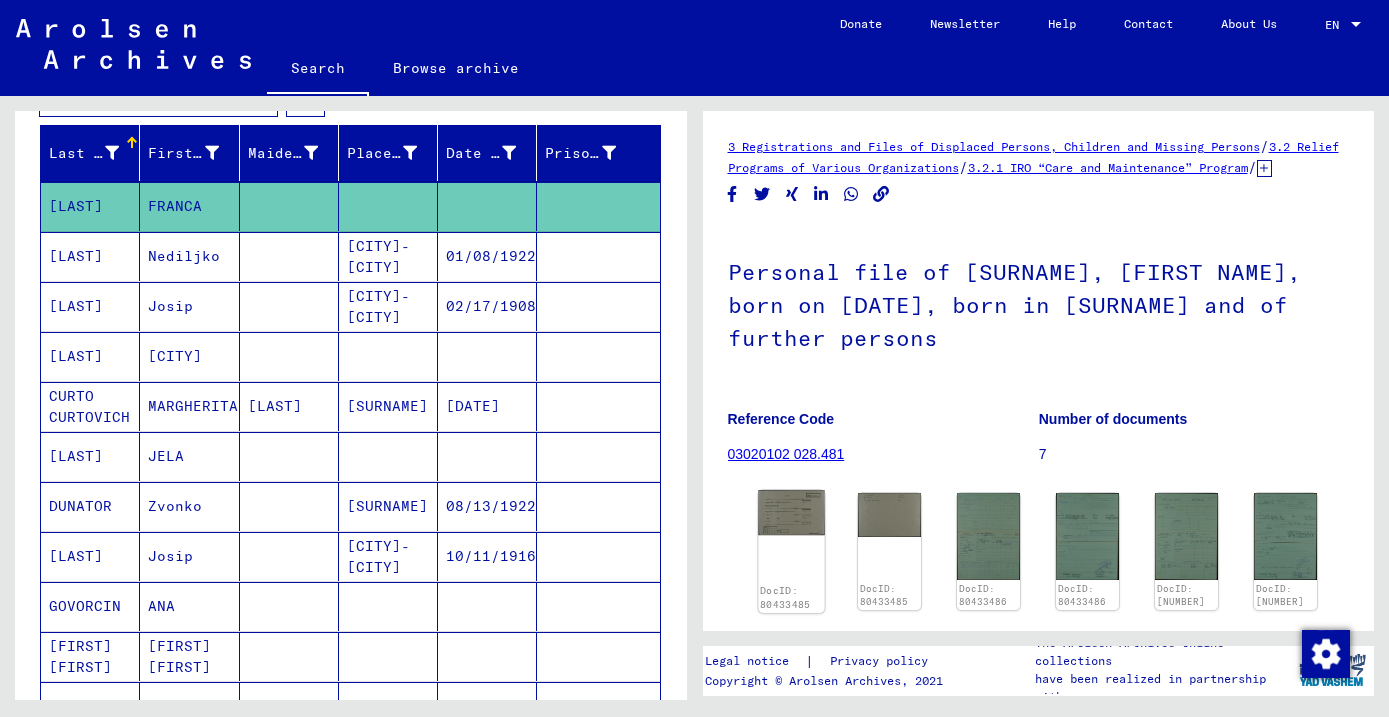 click 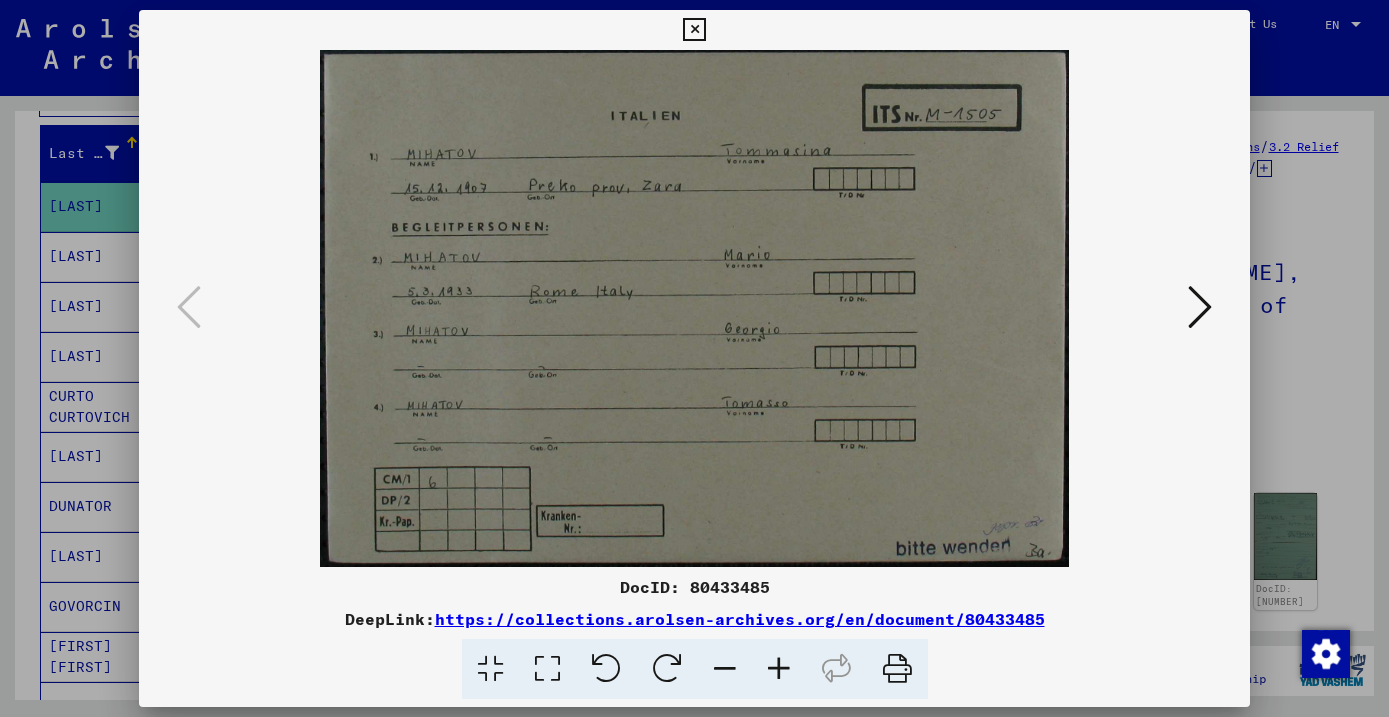 click at bounding box center (1200, 307) 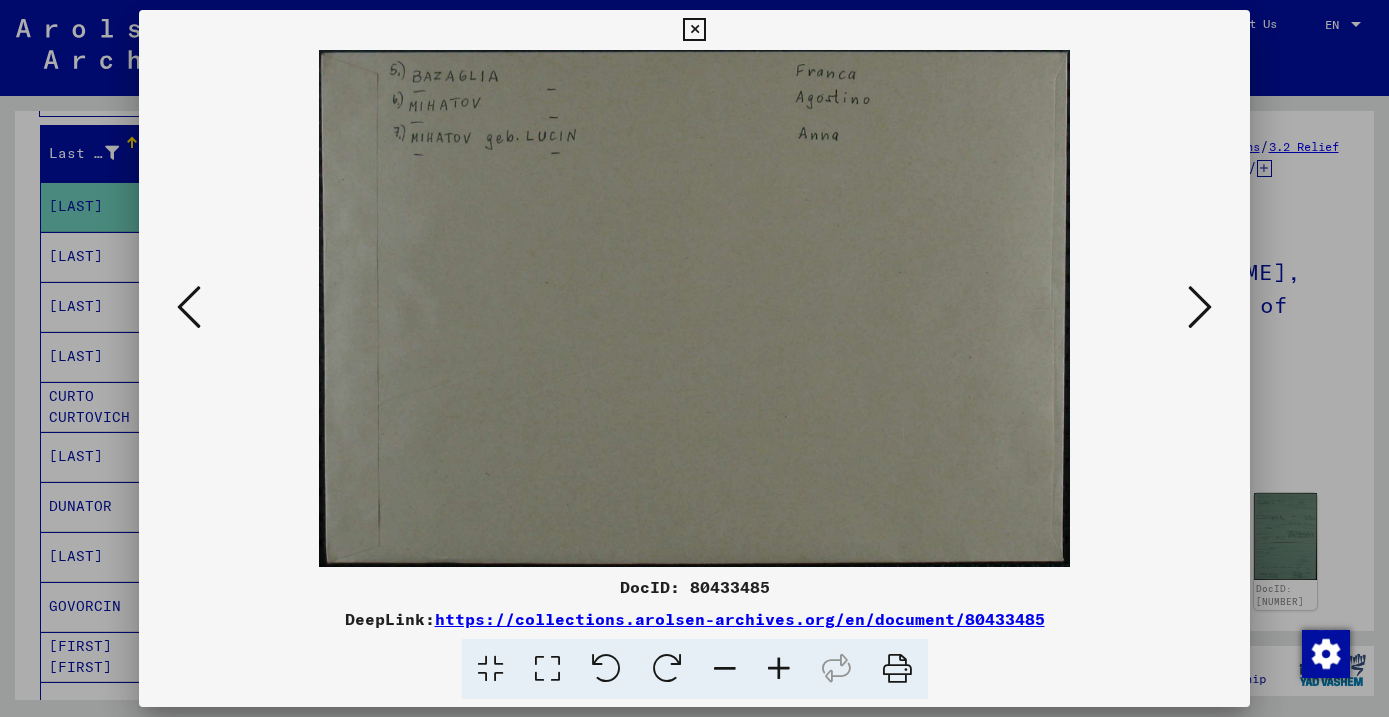 click at bounding box center [1200, 307] 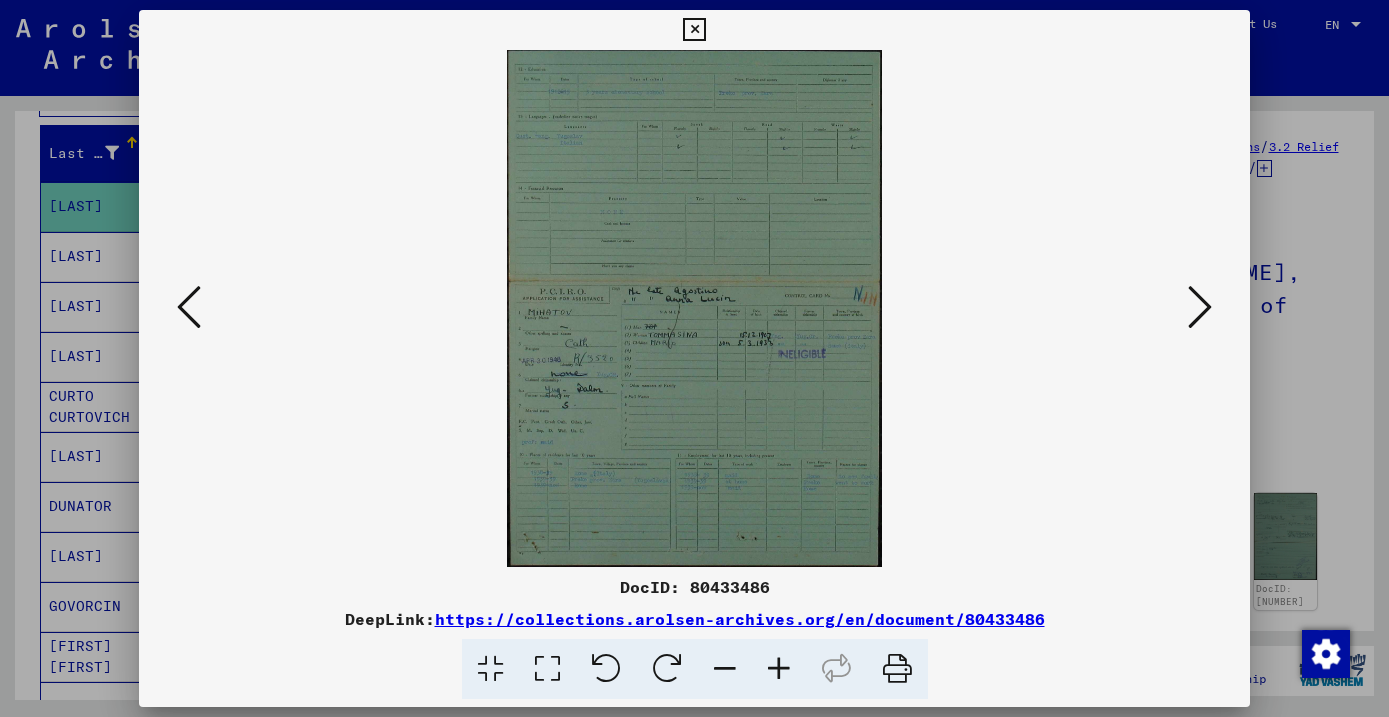 click at bounding box center [1200, 307] 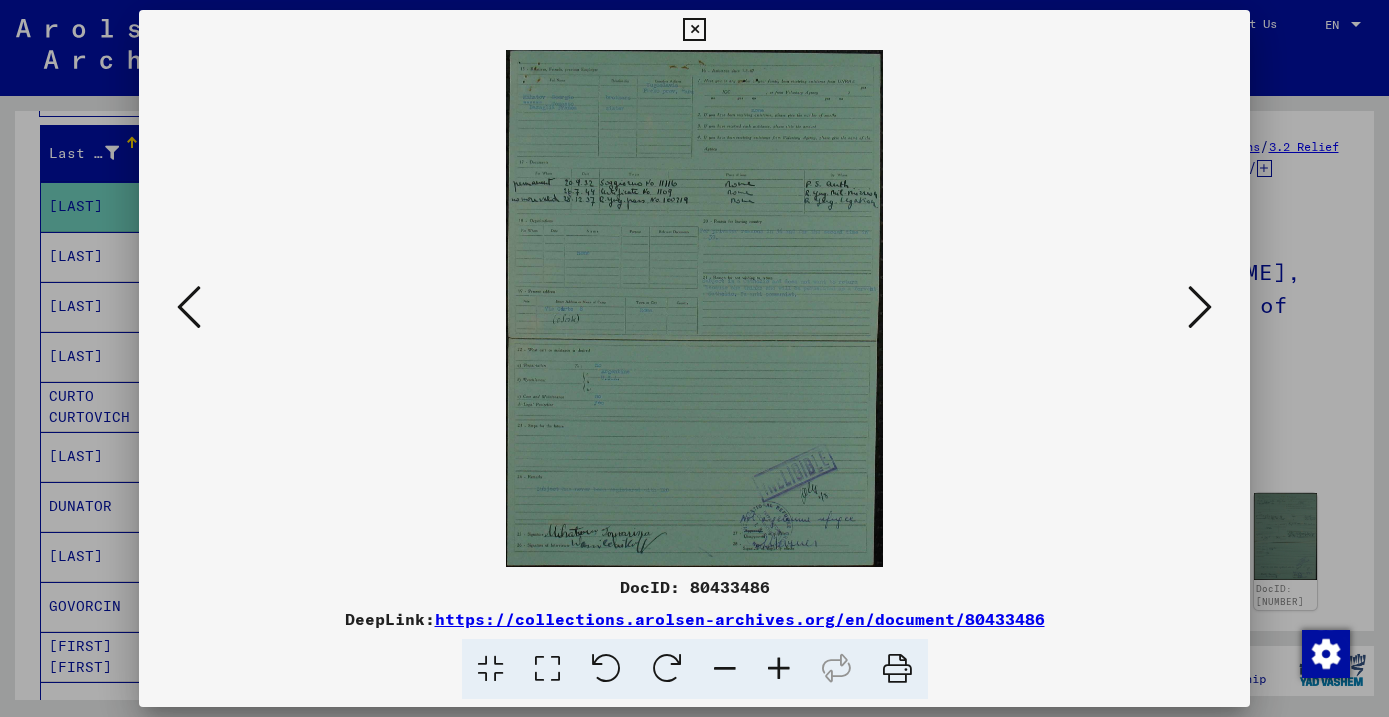 click at bounding box center (694, 308) 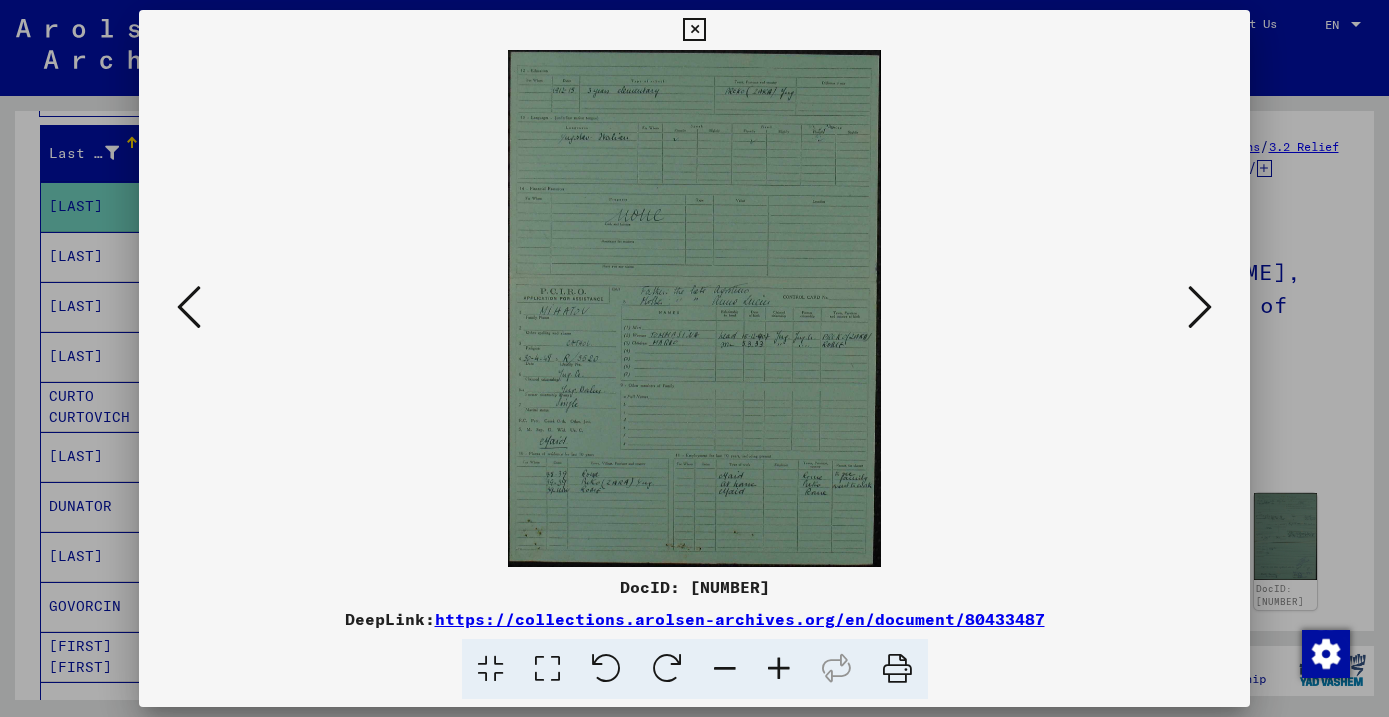 click at bounding box center (1200, 307) 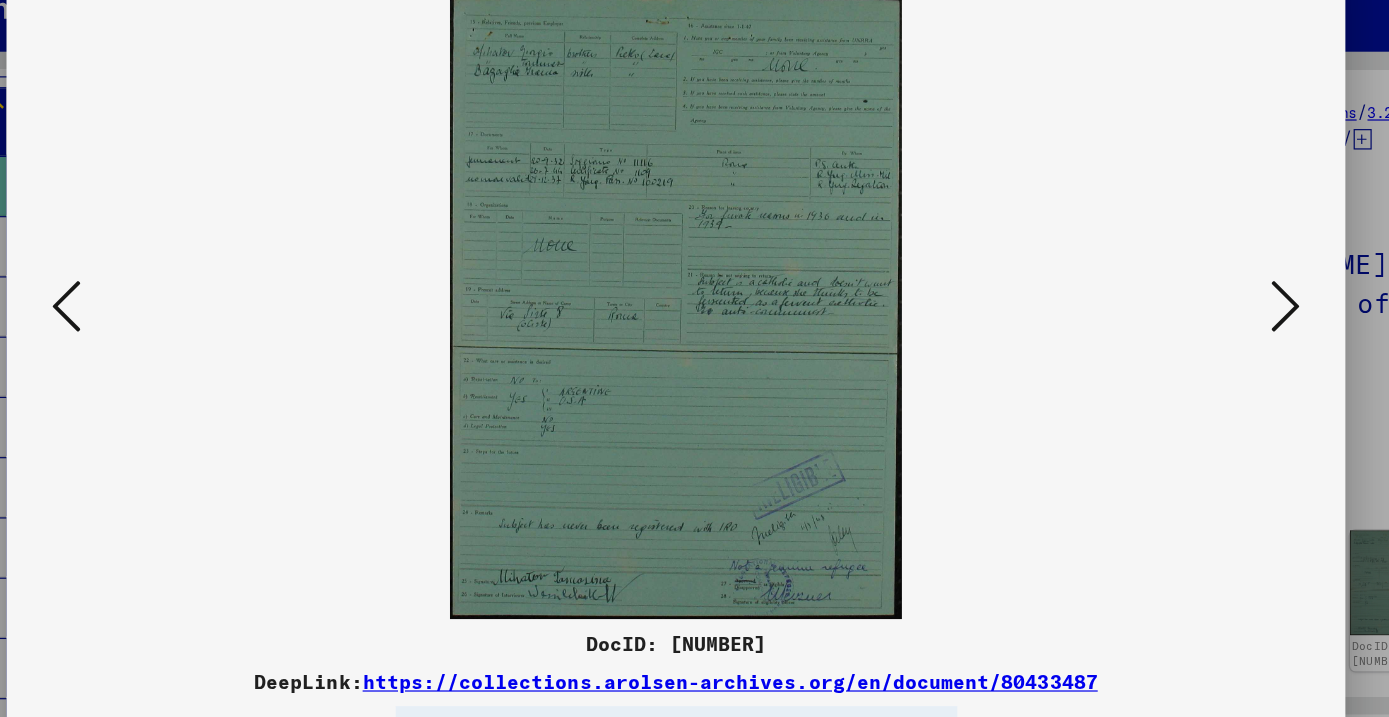 click at bounding box center (1200, 307) 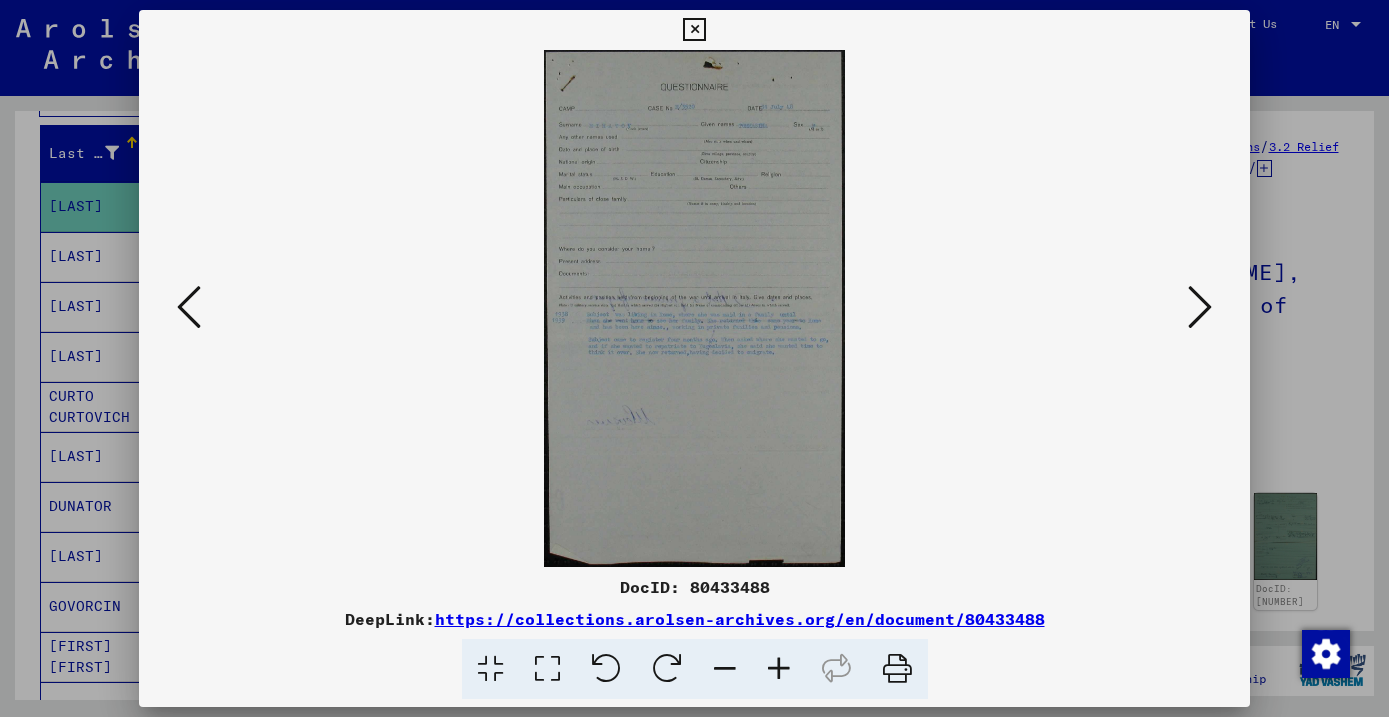 click at bounding box center (1200, 307) 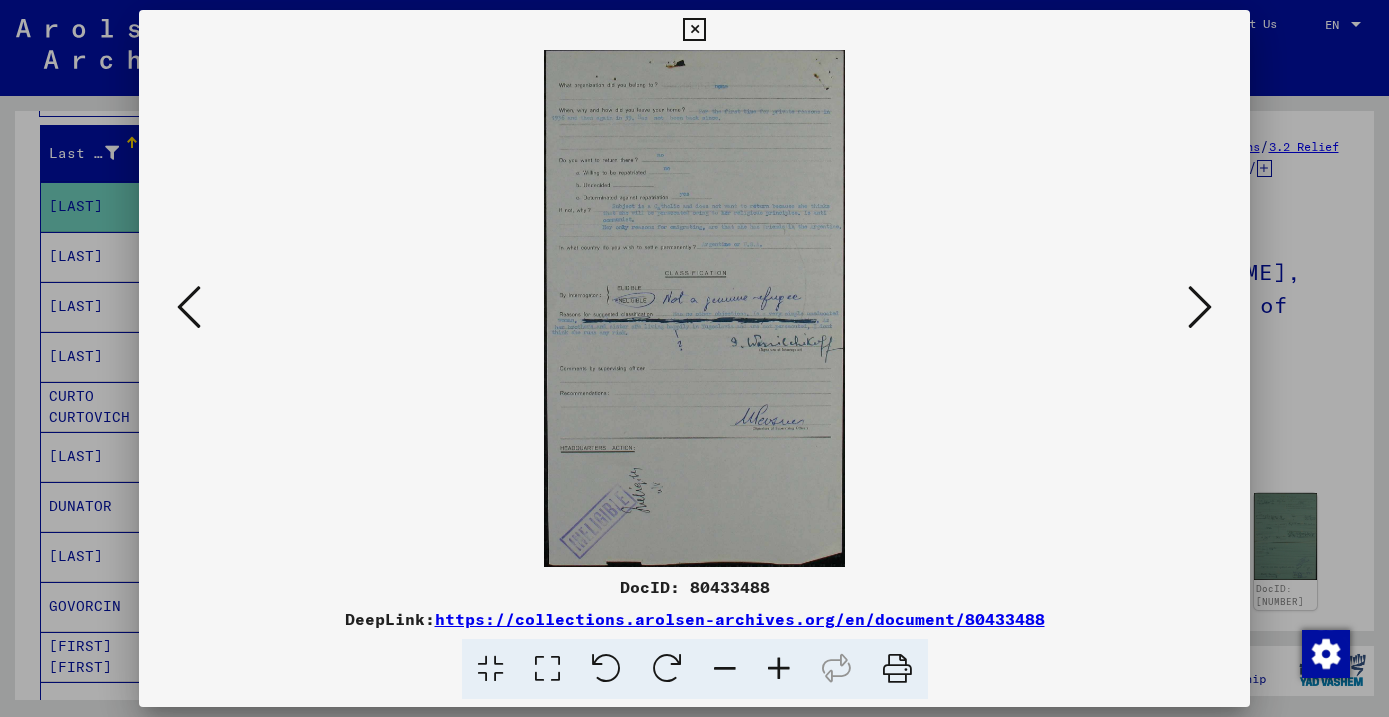 click at bounding box center [1200, 307] 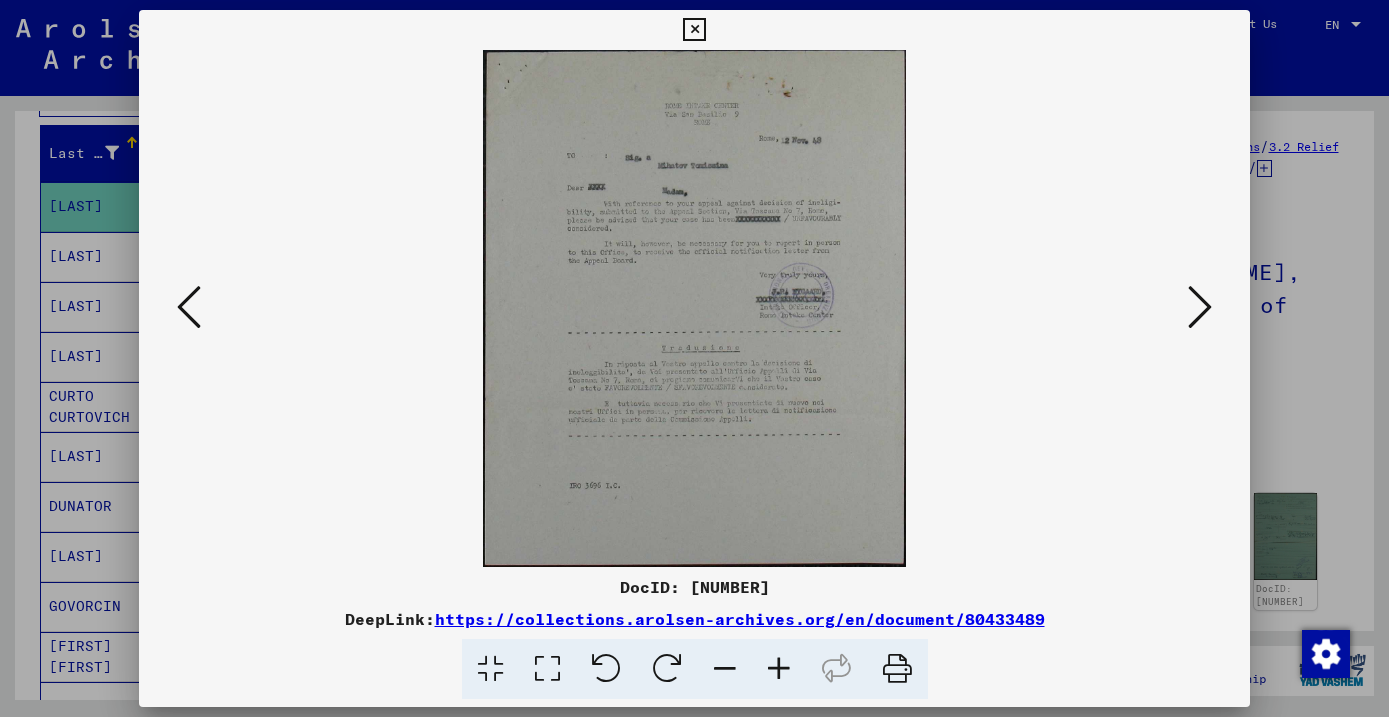 click at bounding box center (1200, 307) 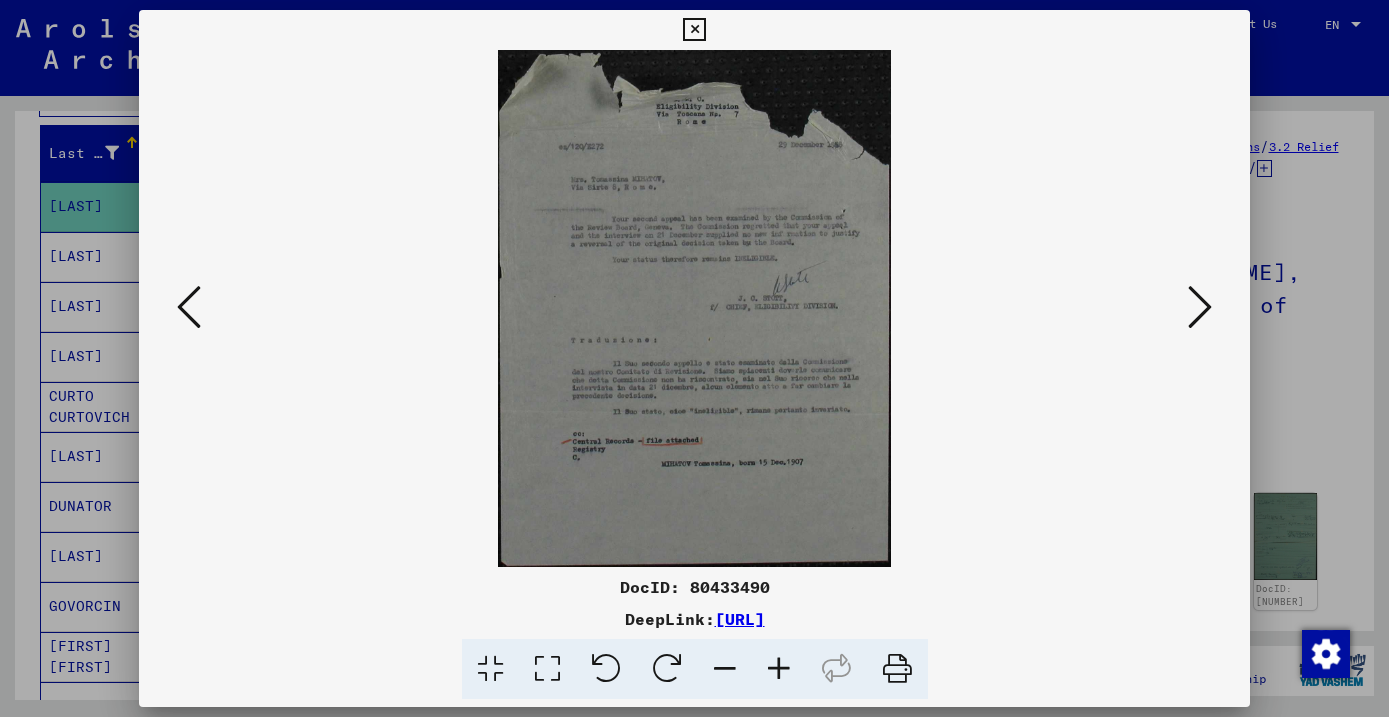 click at bounding box center (1200, 307) 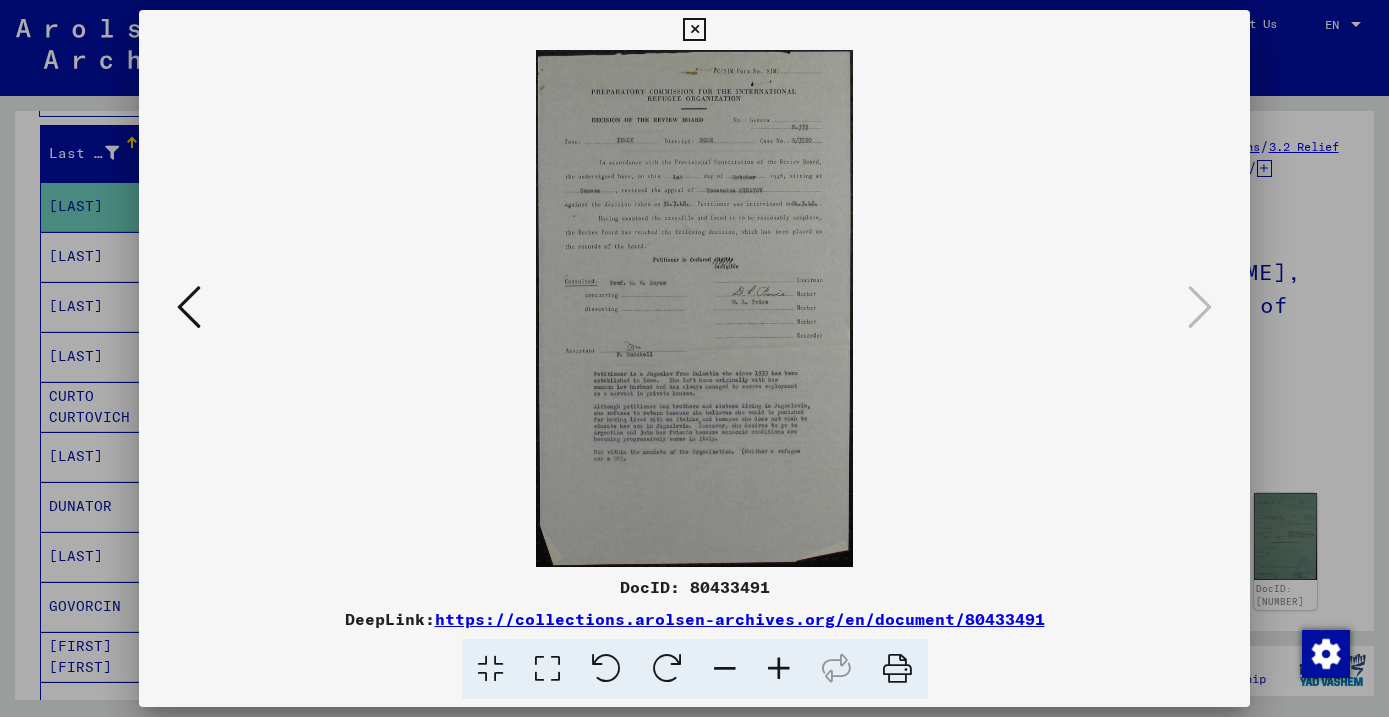 click at bounding box center (694, 30) 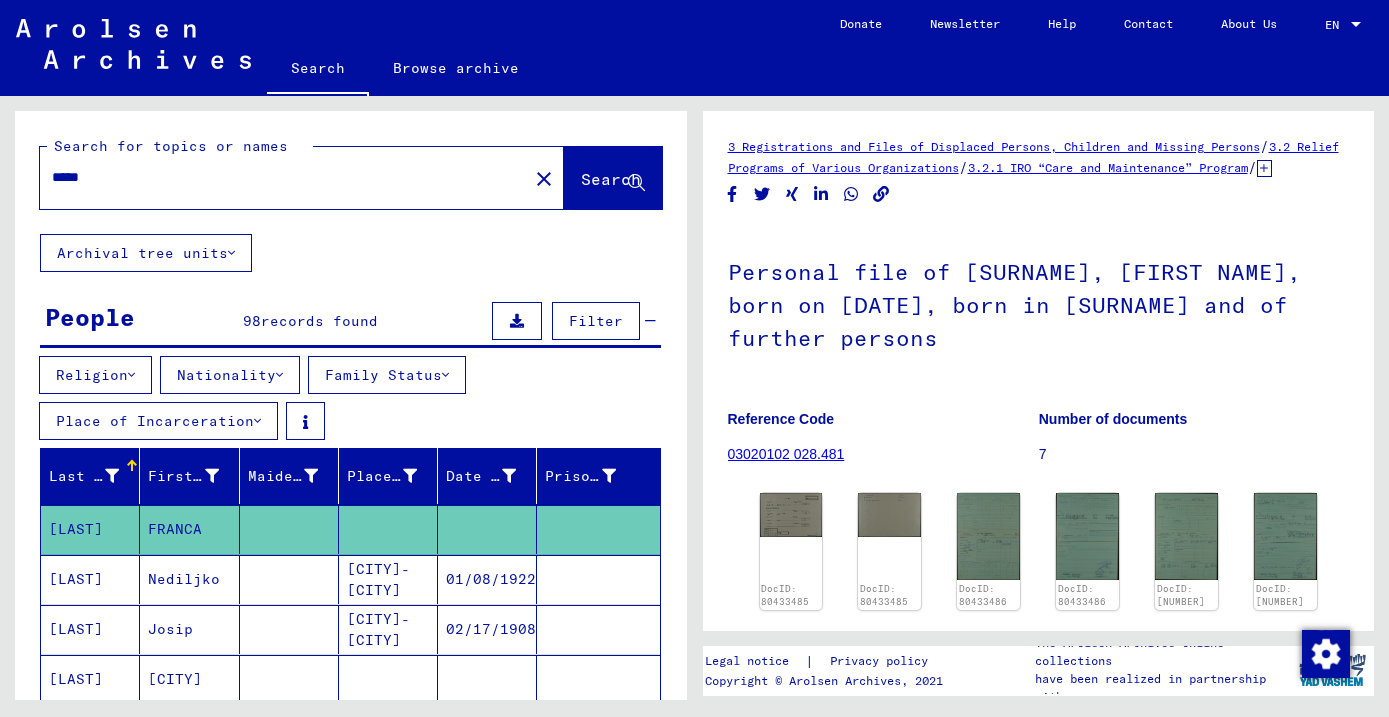 scroll, scrollTop: 0, scrollLeft: 0, axis: both 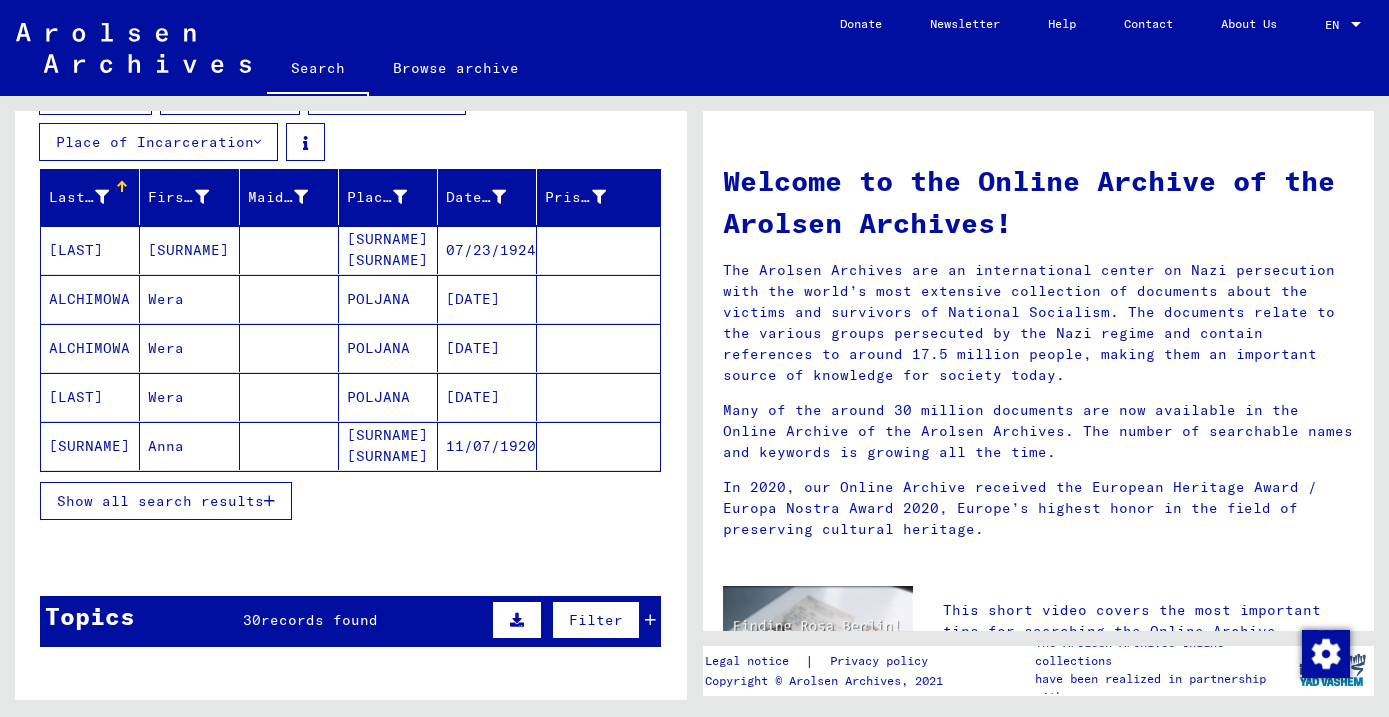 click on "Show all search results" at bounding box center (160, 501) 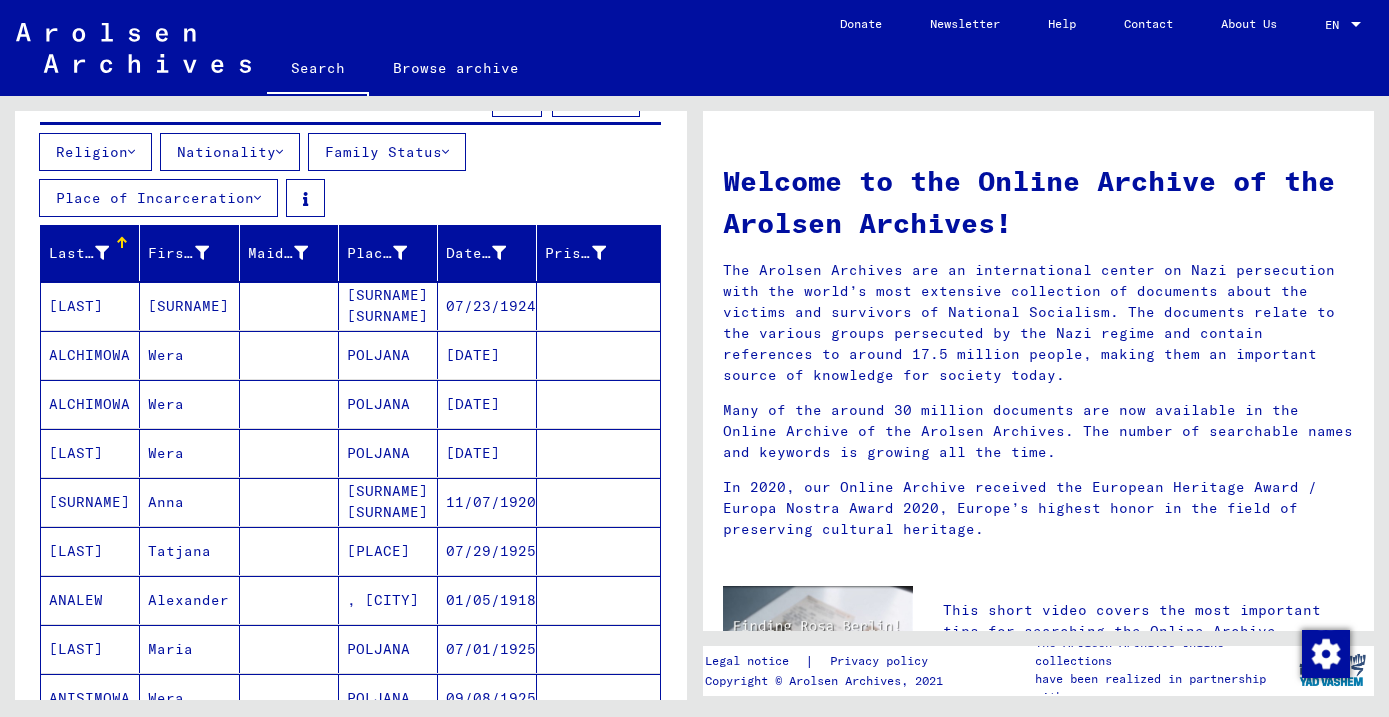 scroll, scrollTop: 219, scrollLeft: 0, axis: vertical 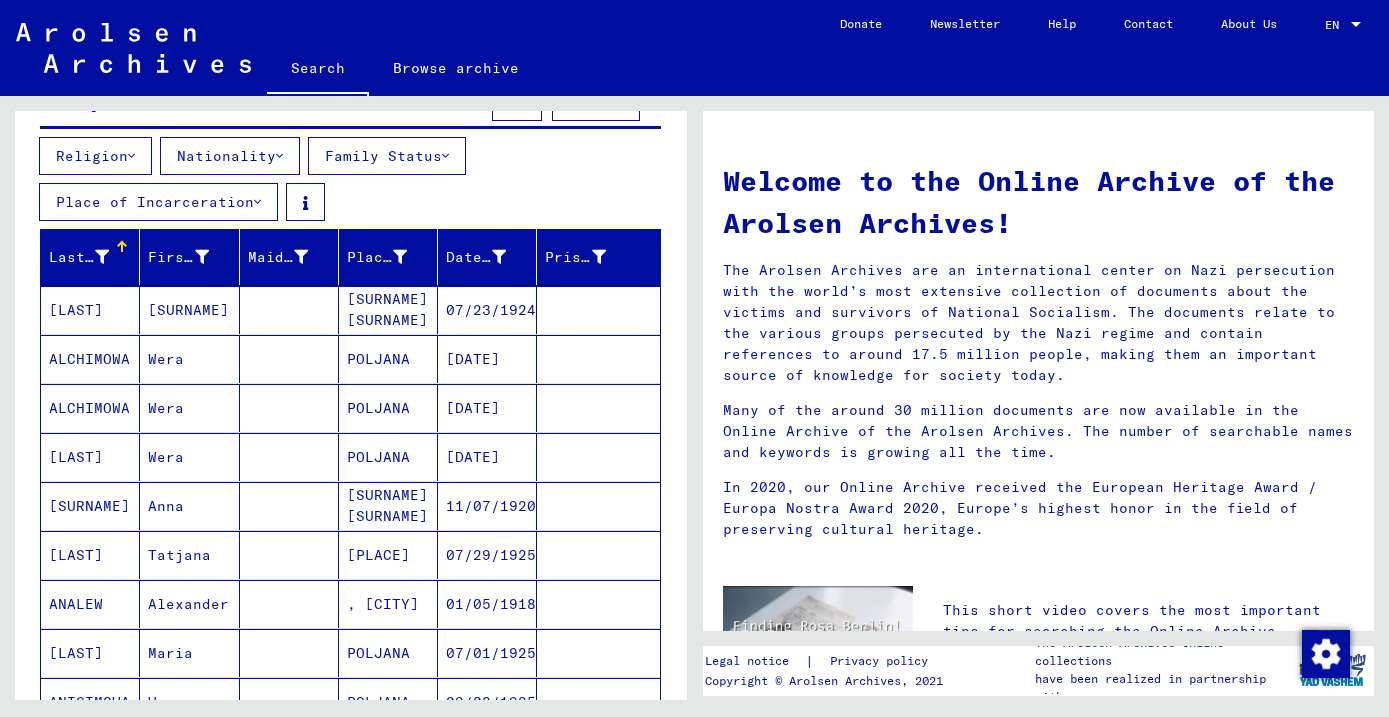 click on "Nationality" at bounding box center (230, 156) 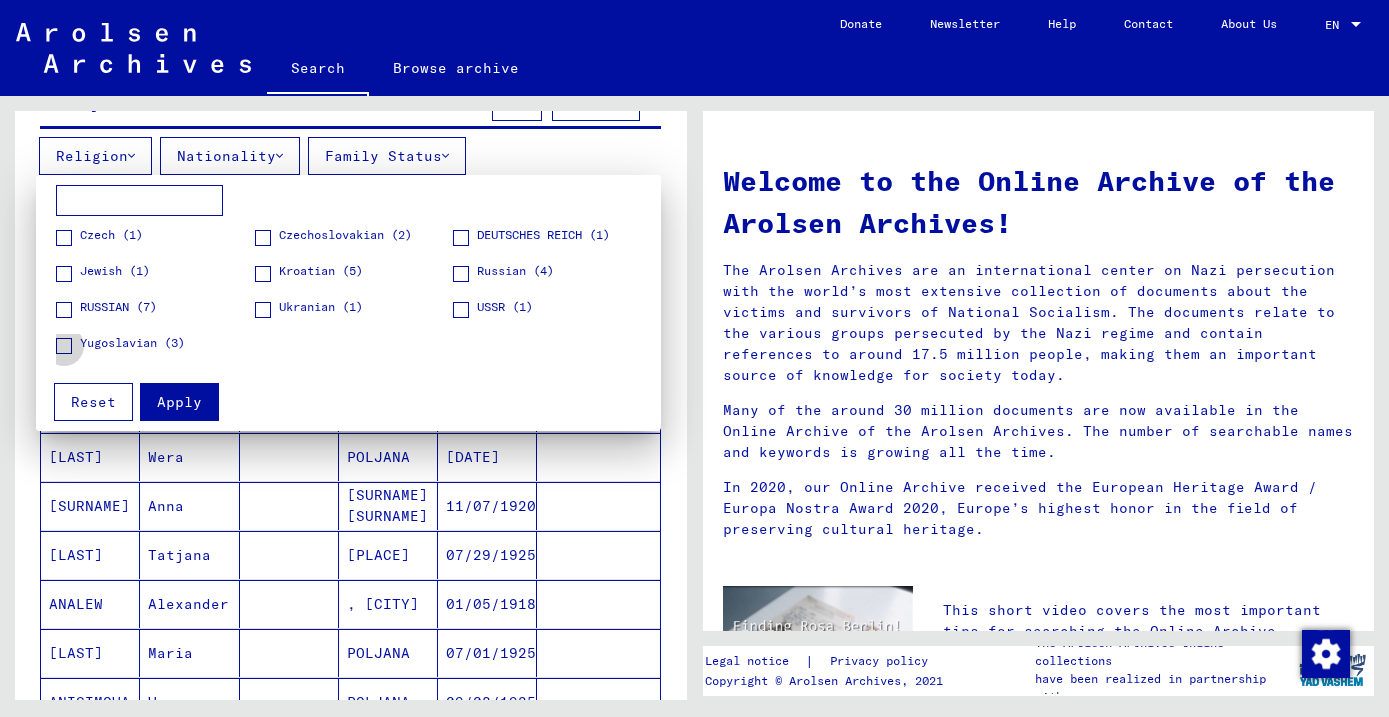 click at bounding box center [64, 346] 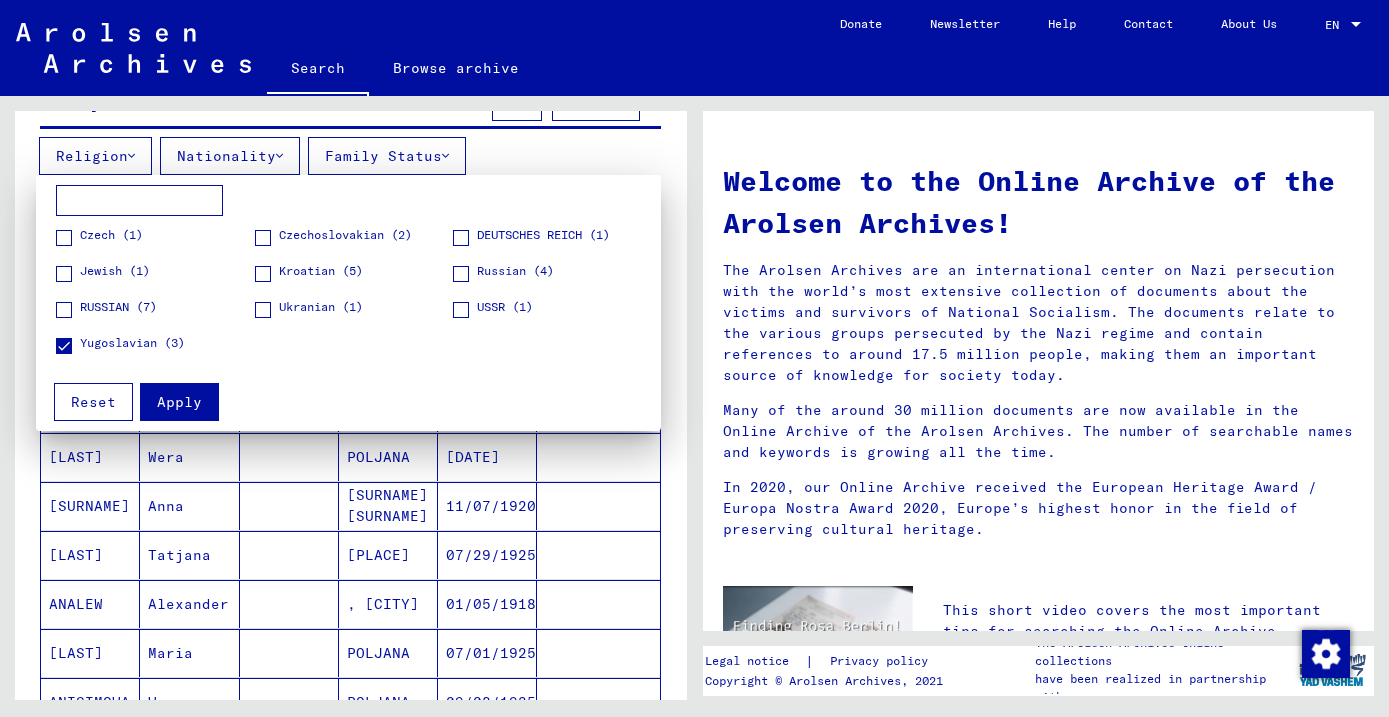 click at bounding box center (263, 274) 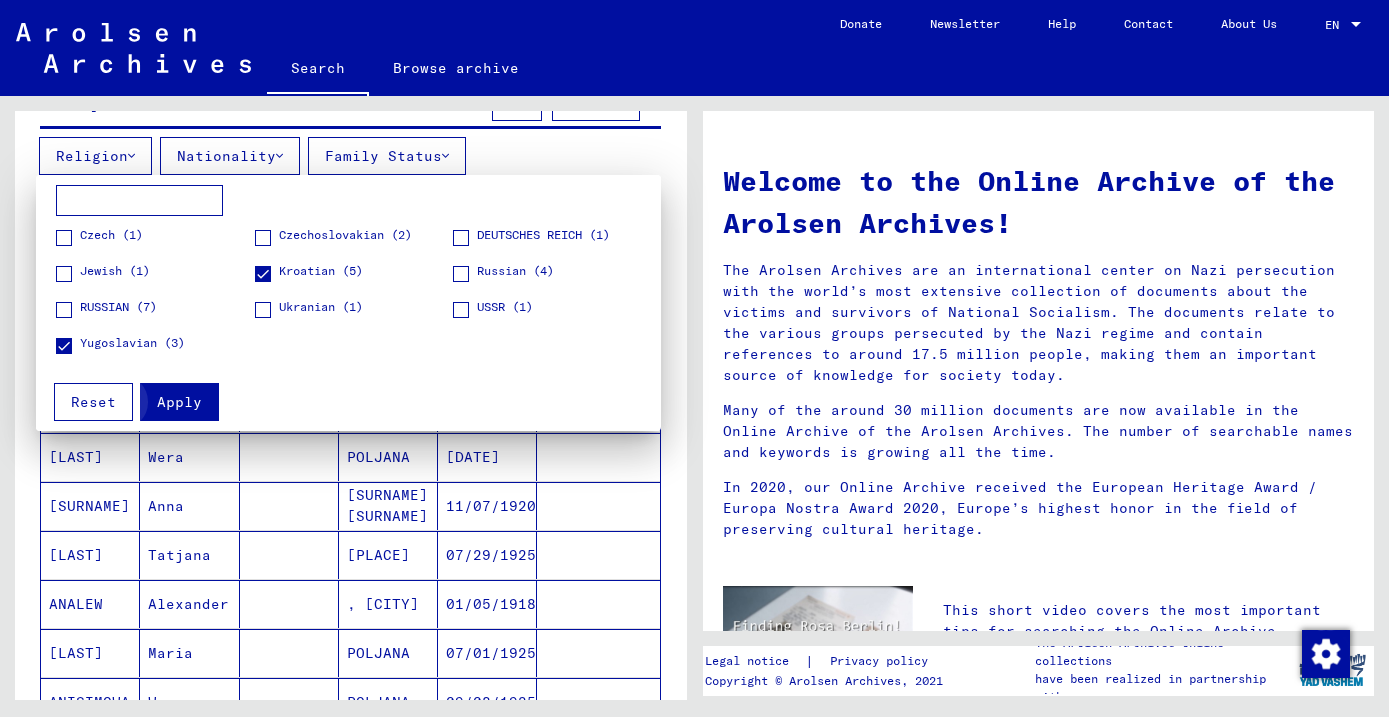 click on "Apply" at bounding box center [179, 402] 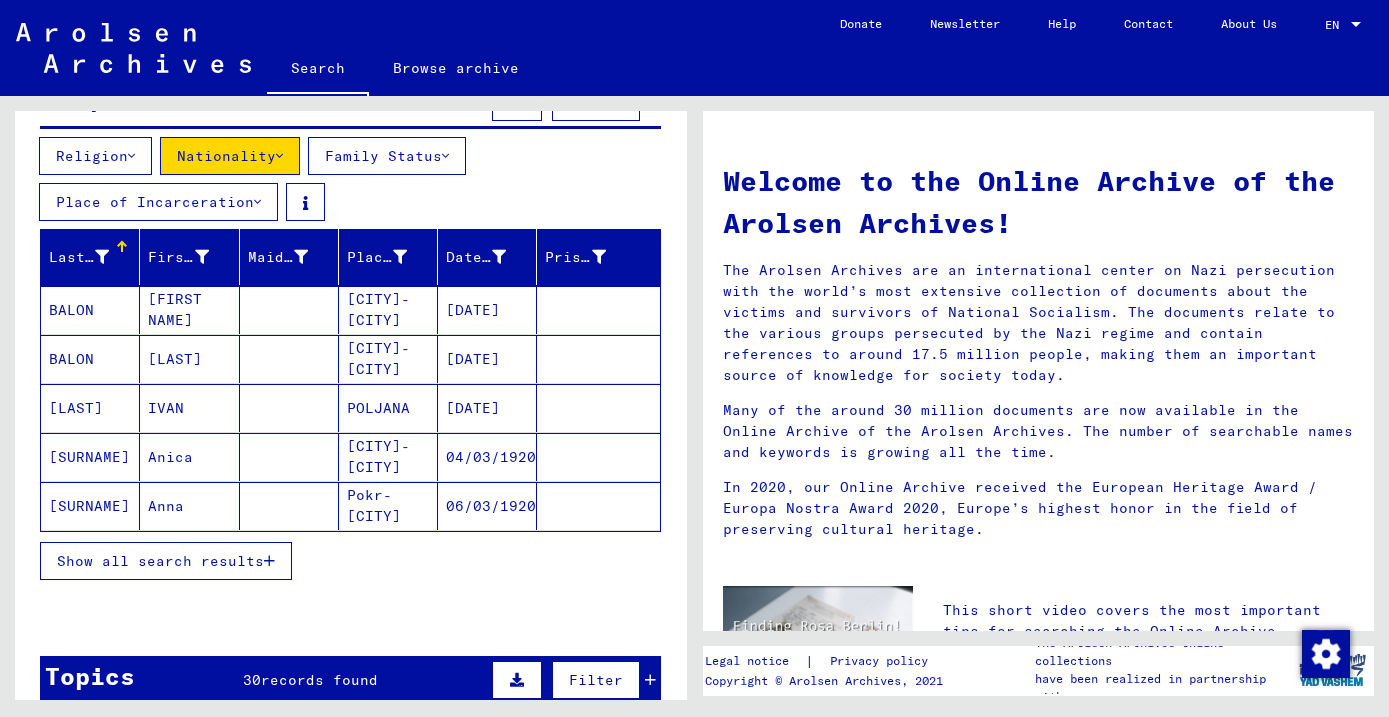 click on "Show all search results" at bounding box center (160, 561) 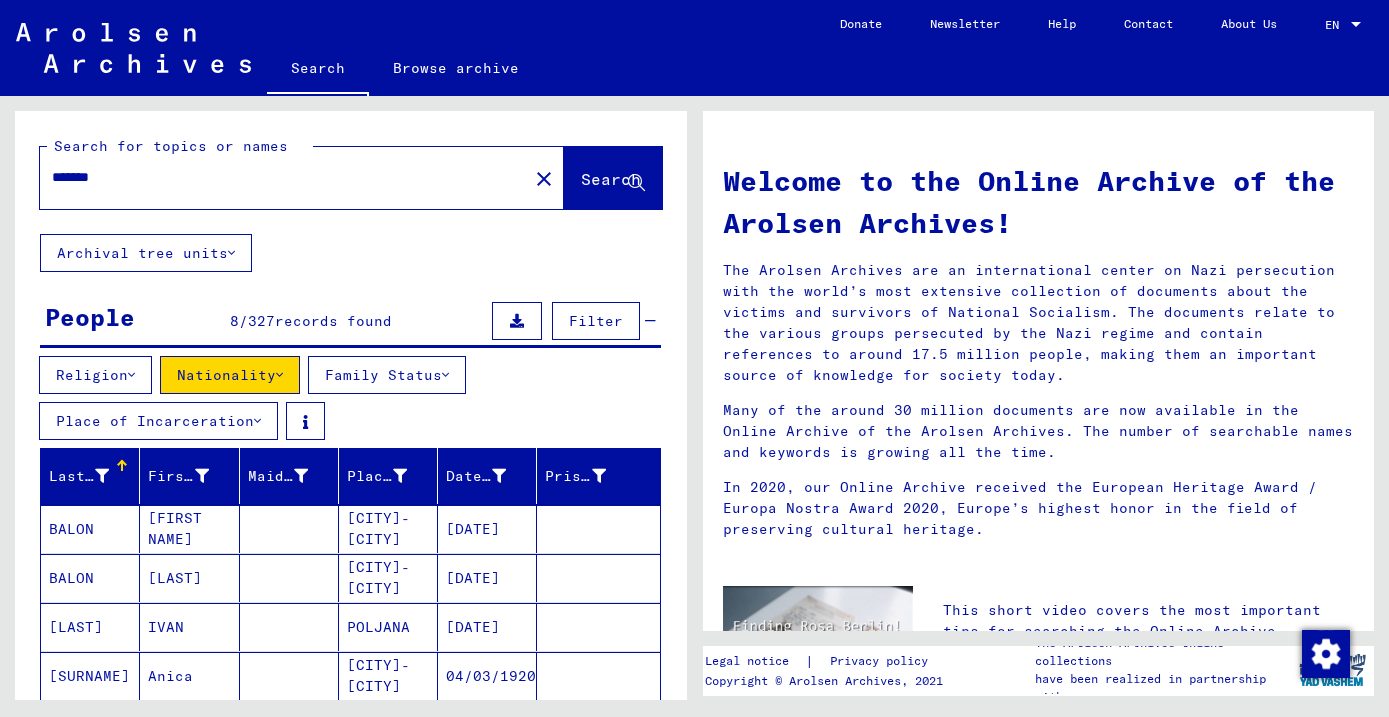 scroll, scrollTop: 0, scrollLeft: 0, axis: both 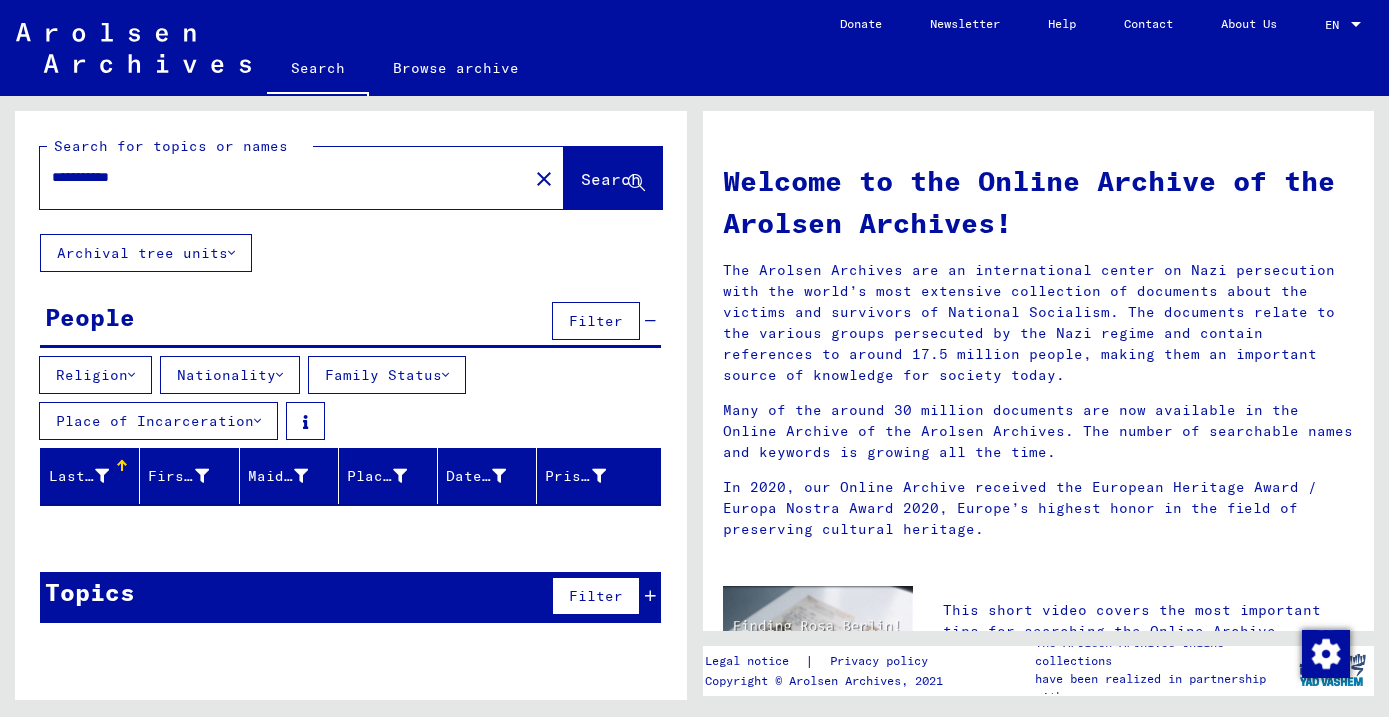 click on "**********" at bounding box center (278, 177) 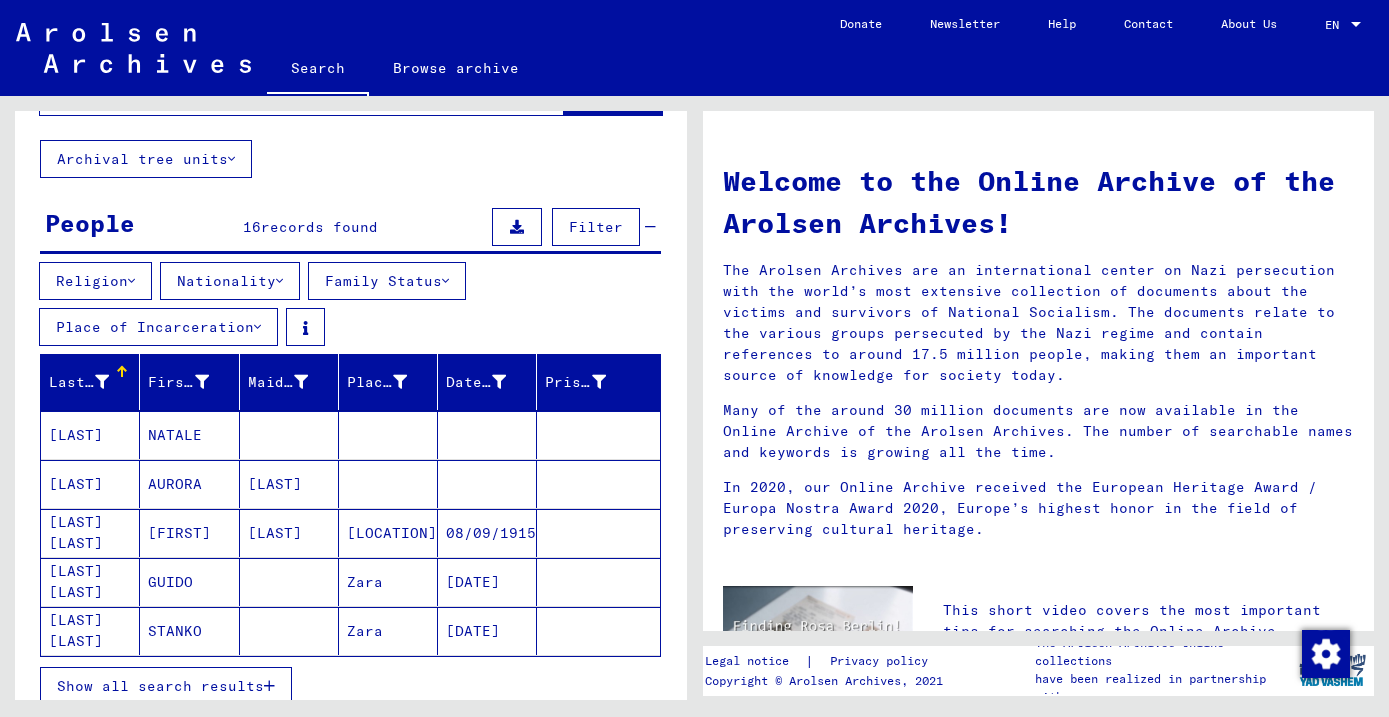 scroll, scrollTop: 121, scrollLeft: 0, axis: vertical 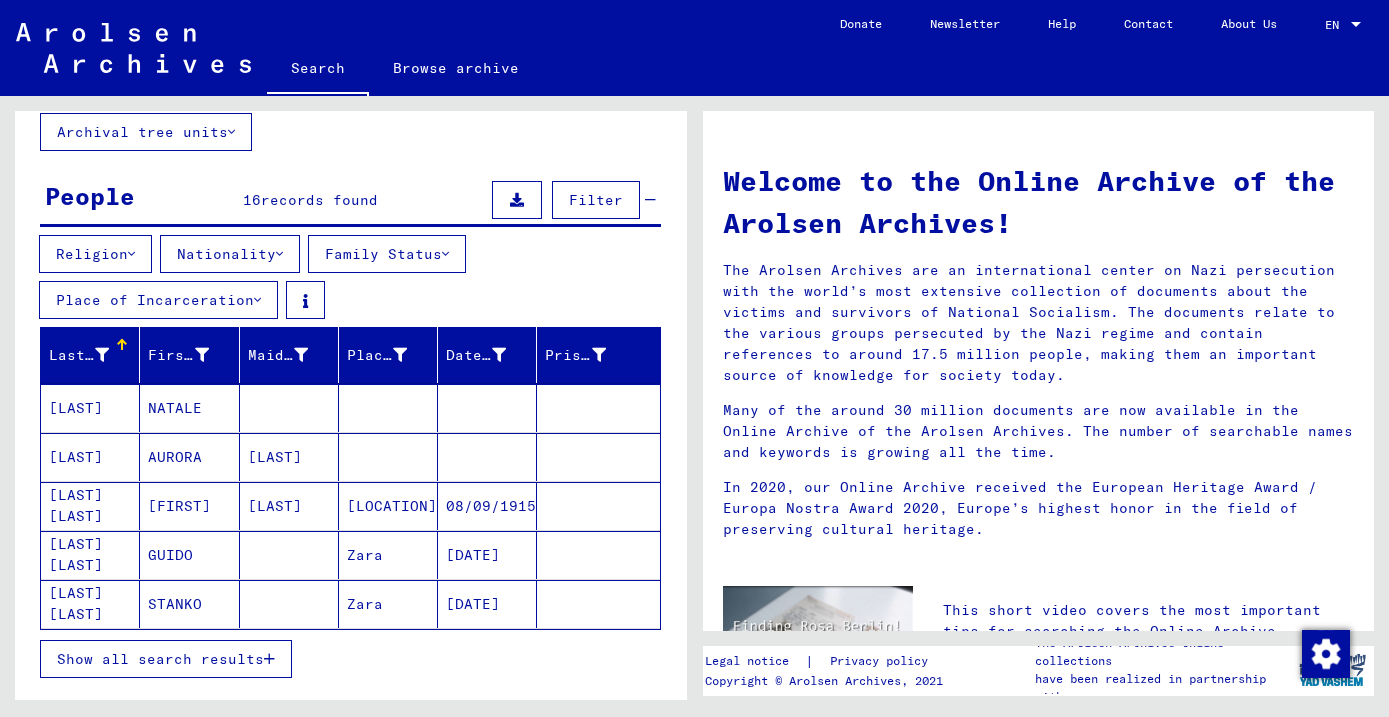 click on "Show all search results" at bounding box center [160, 659] 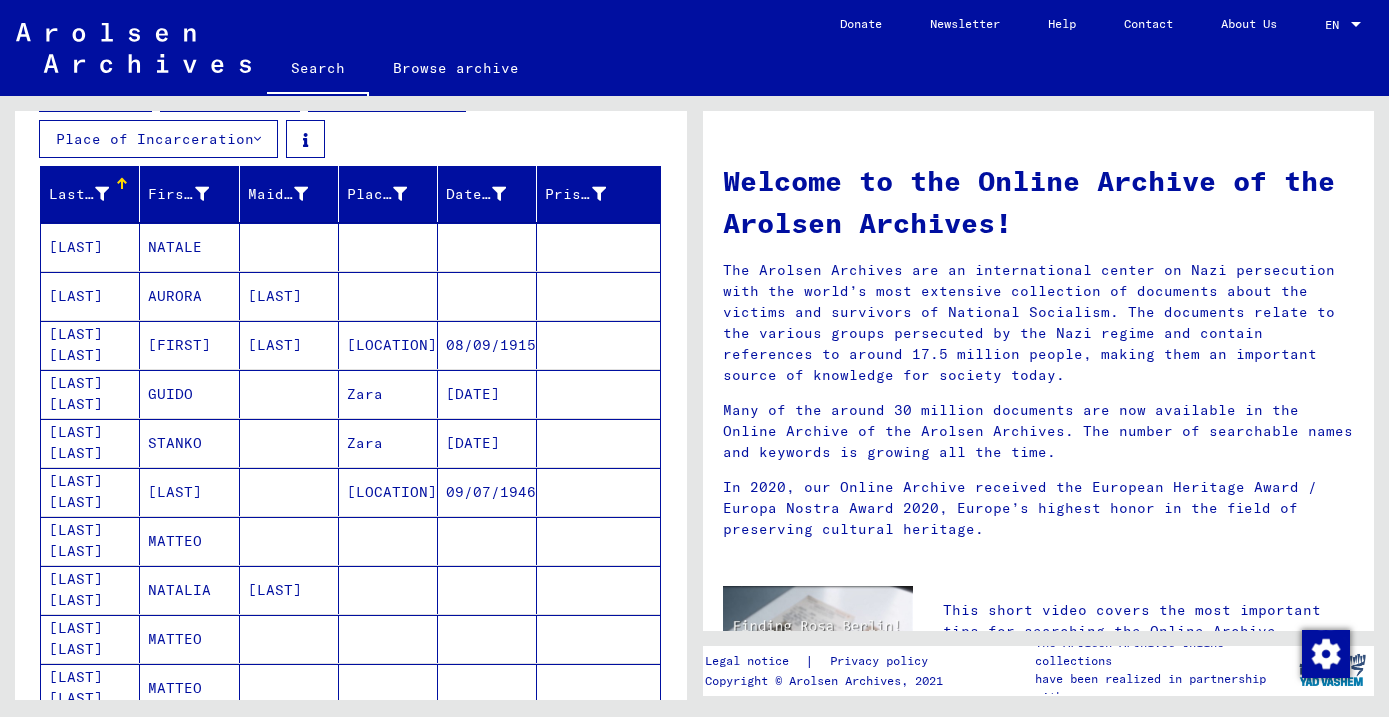 scroll, scrollTop: 21, scrollLeft: 0, axis: vertical 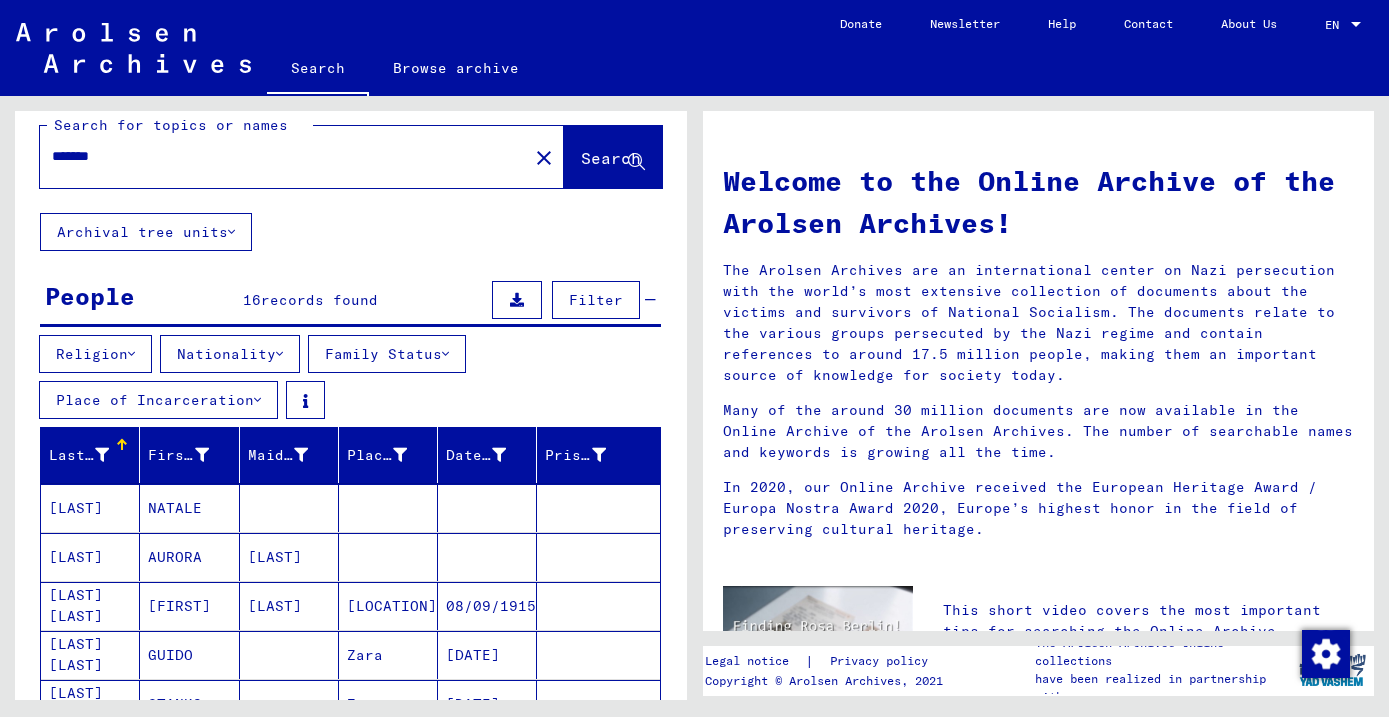 click on "*******" at bounding box center [278, 156] 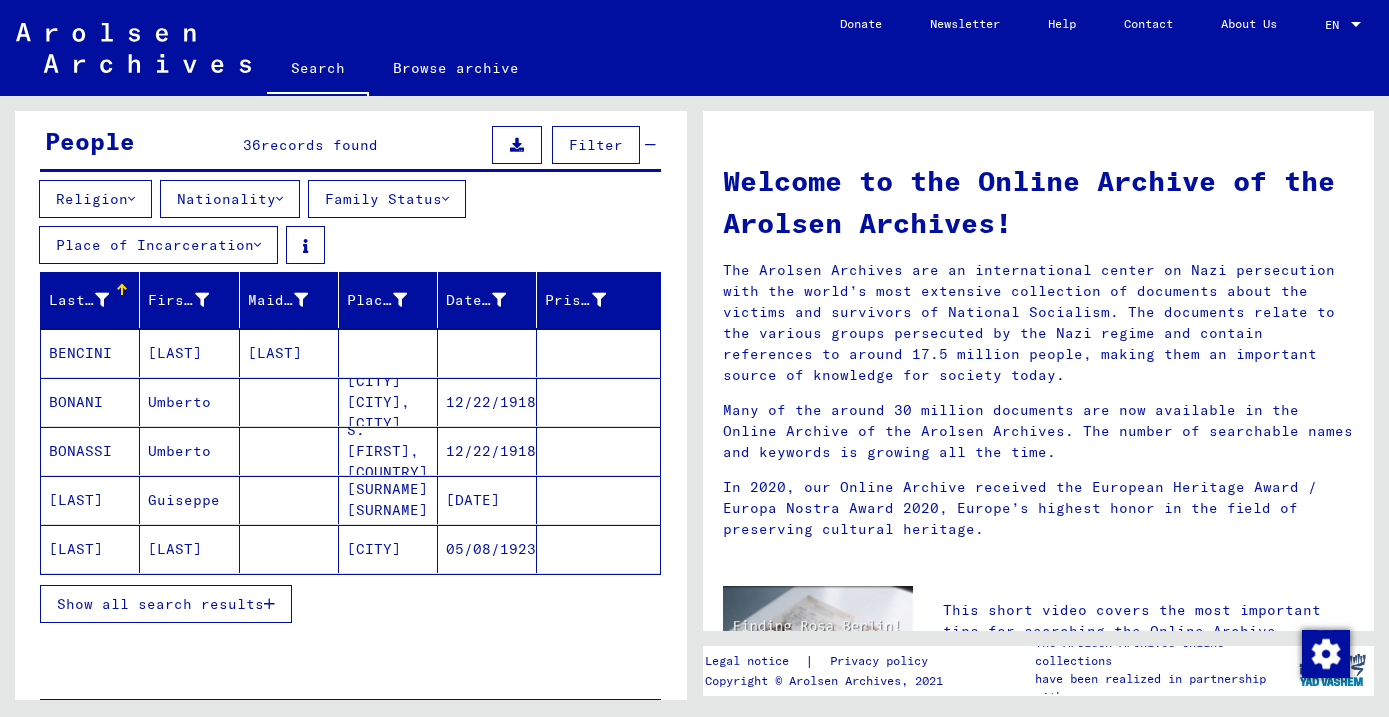 scroll, scrollTop: 196, scrollLeft: 0, axis: vertical 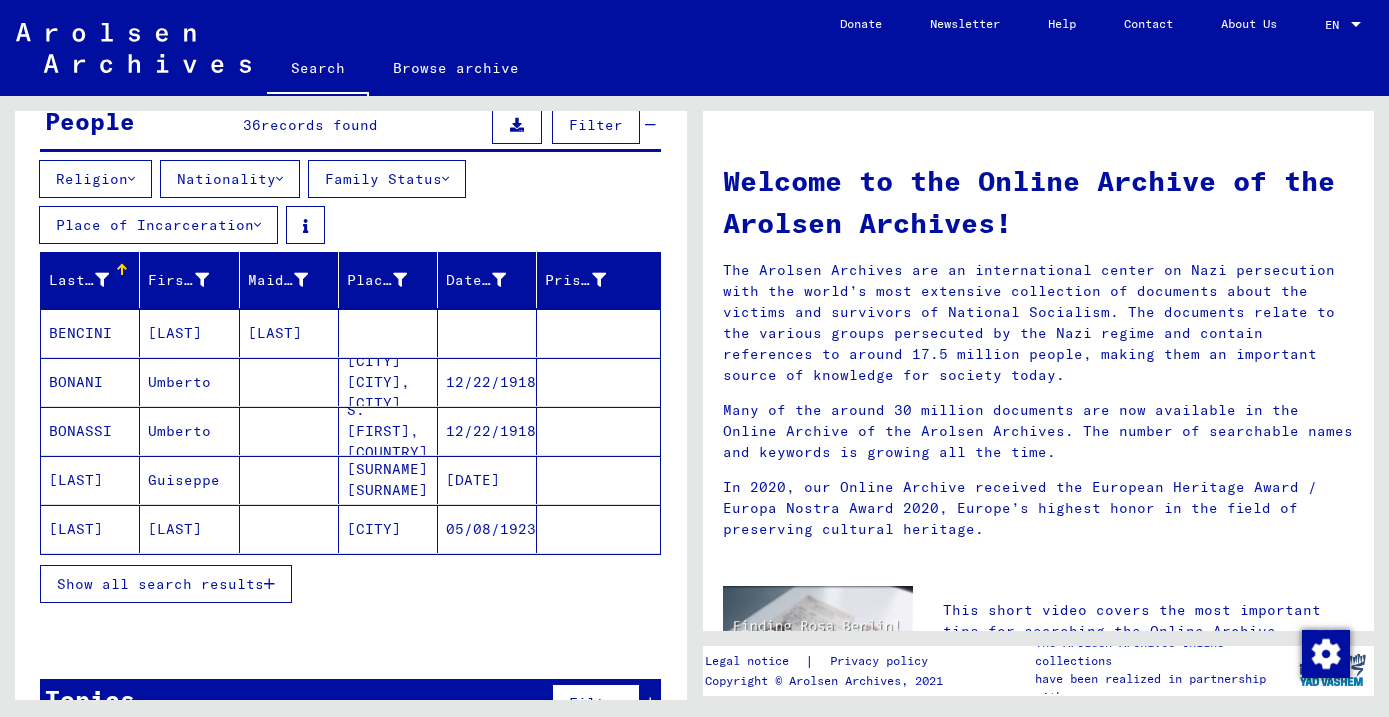 click on "Show all search results" at bounding box center (160, 584) 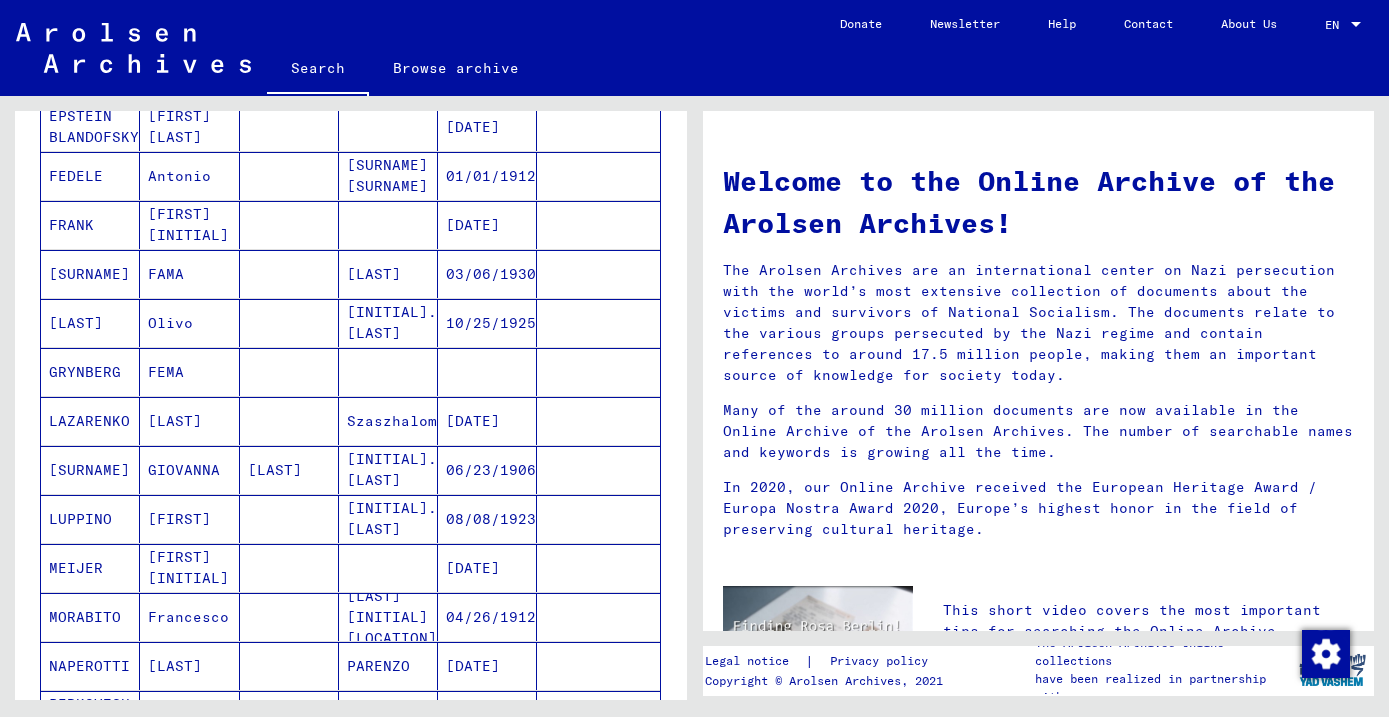 scroll, scrollTop: 840, scrollLeft: 0, axis: vertical 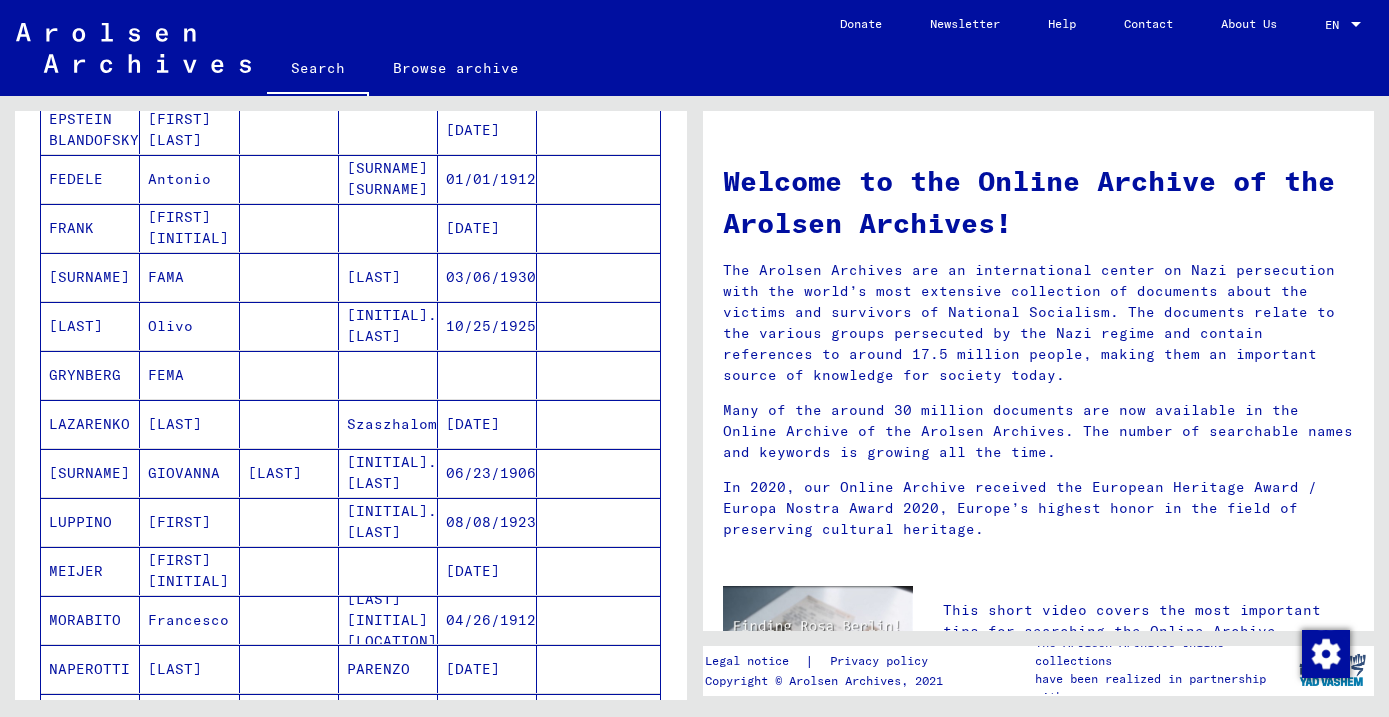 click on "[SURNAME]" at bounding box center (90, 522) 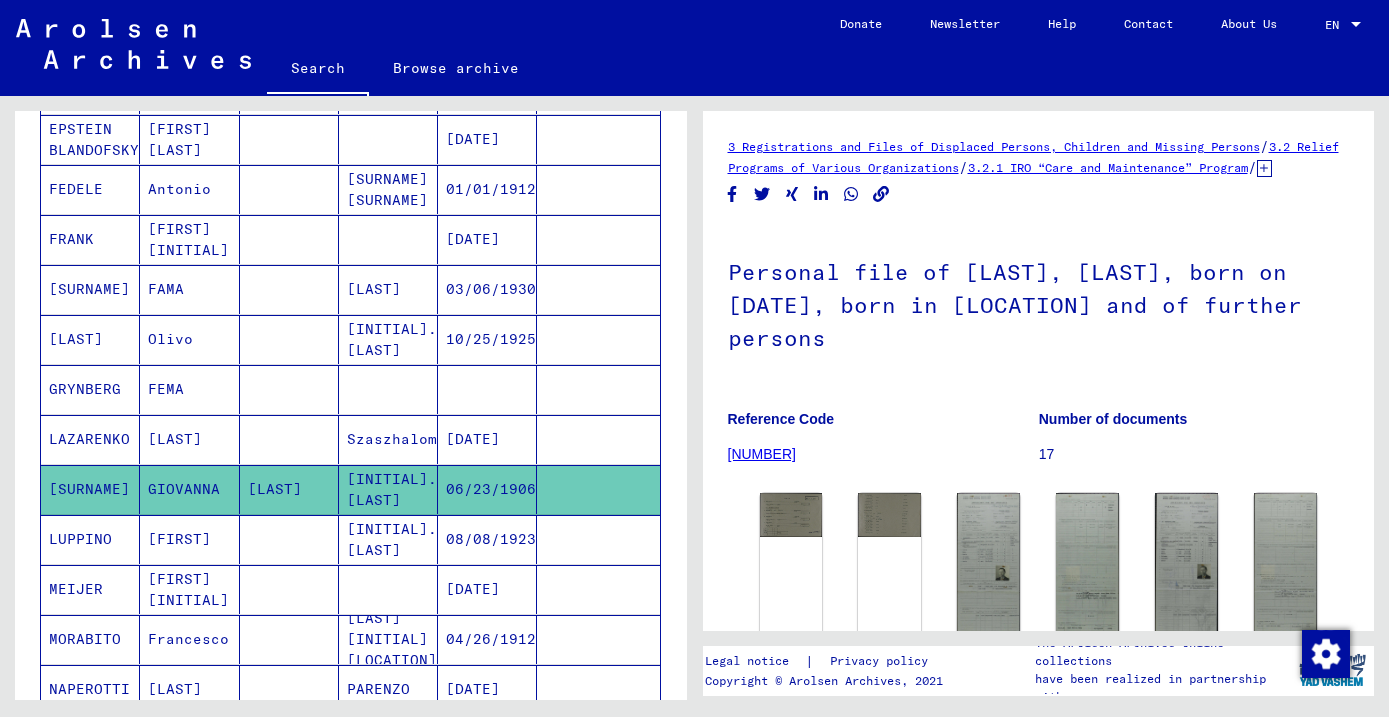 scroll, scrollTop: 0, scrollLeft: 0, axis: both 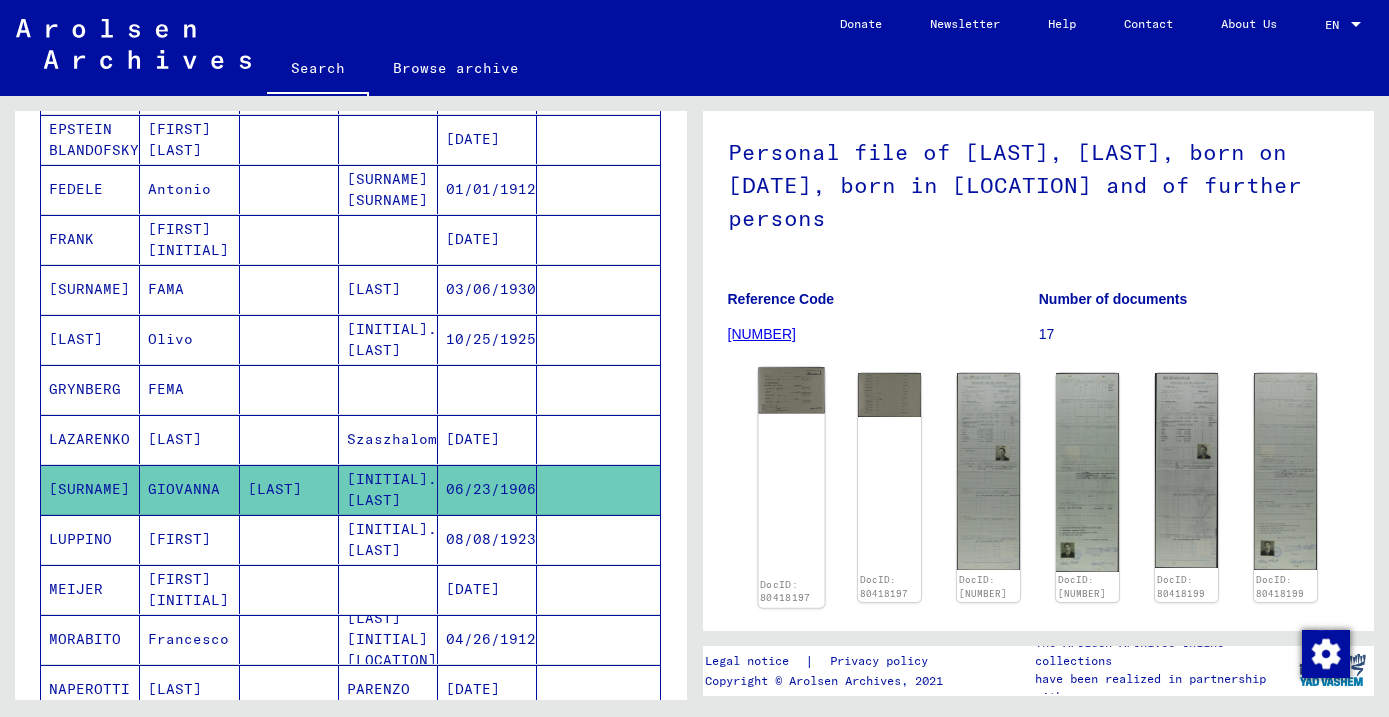 click 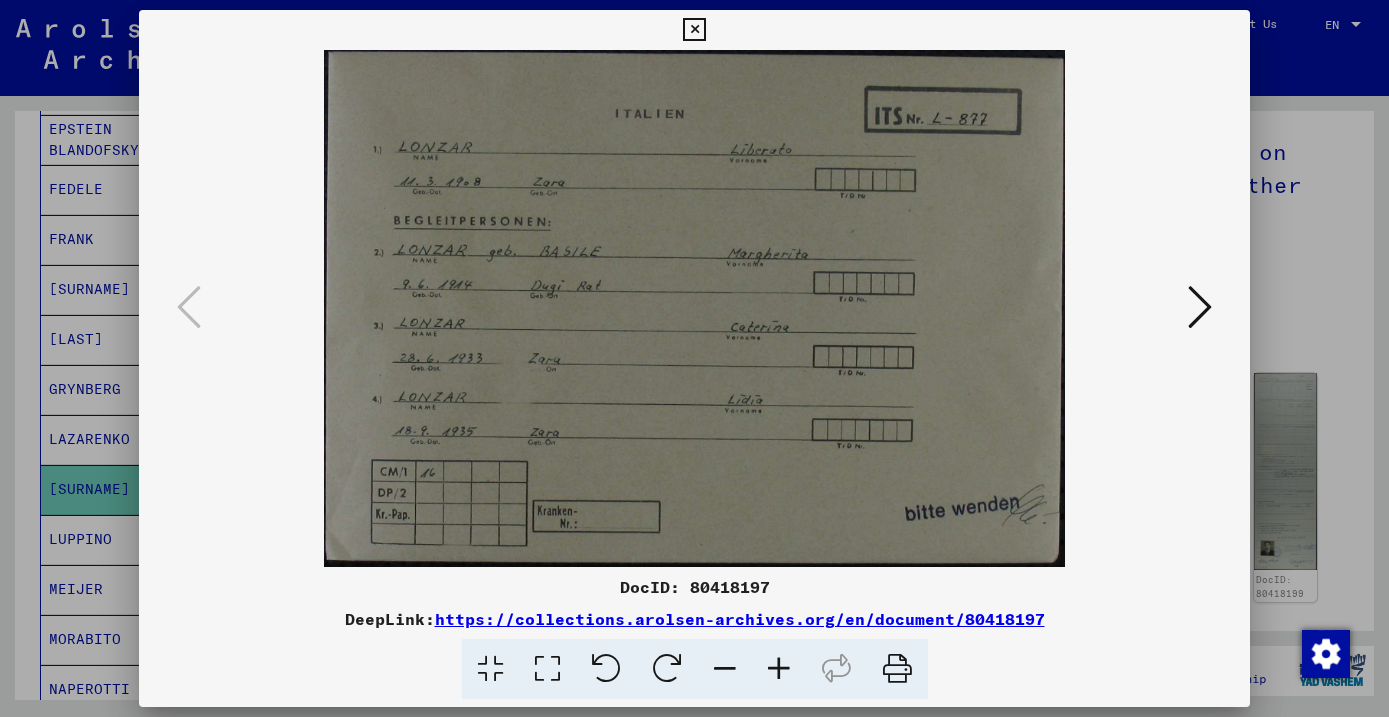 click at bounding box center (1200, 307) 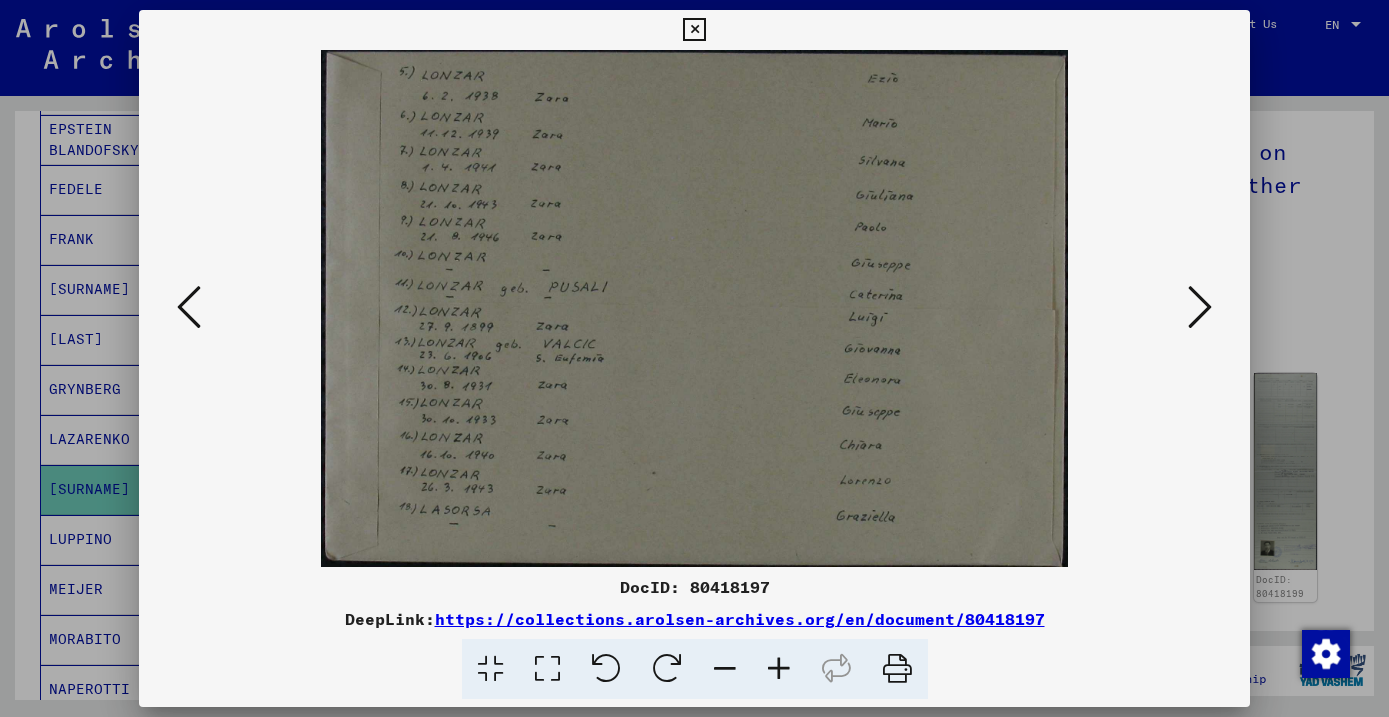 click at bounding box center (1200, 307) 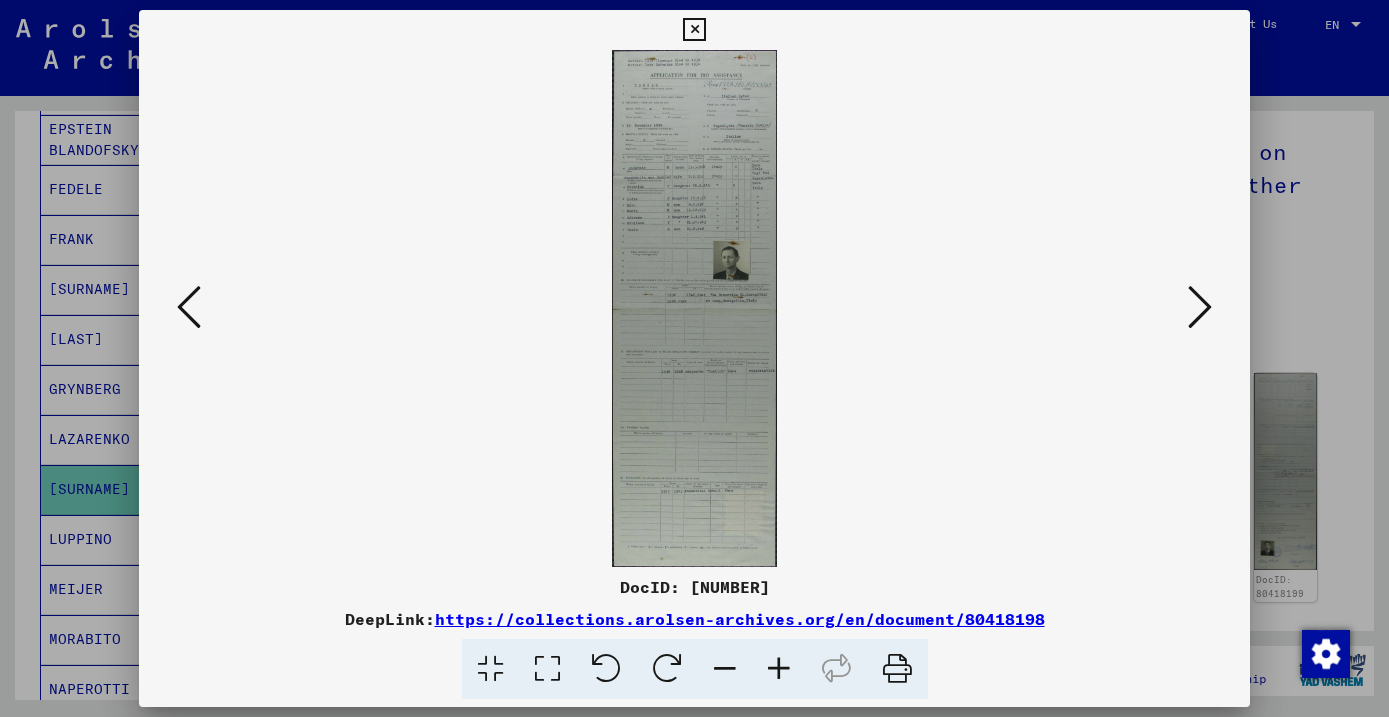 click at bounding box center (694, 308) 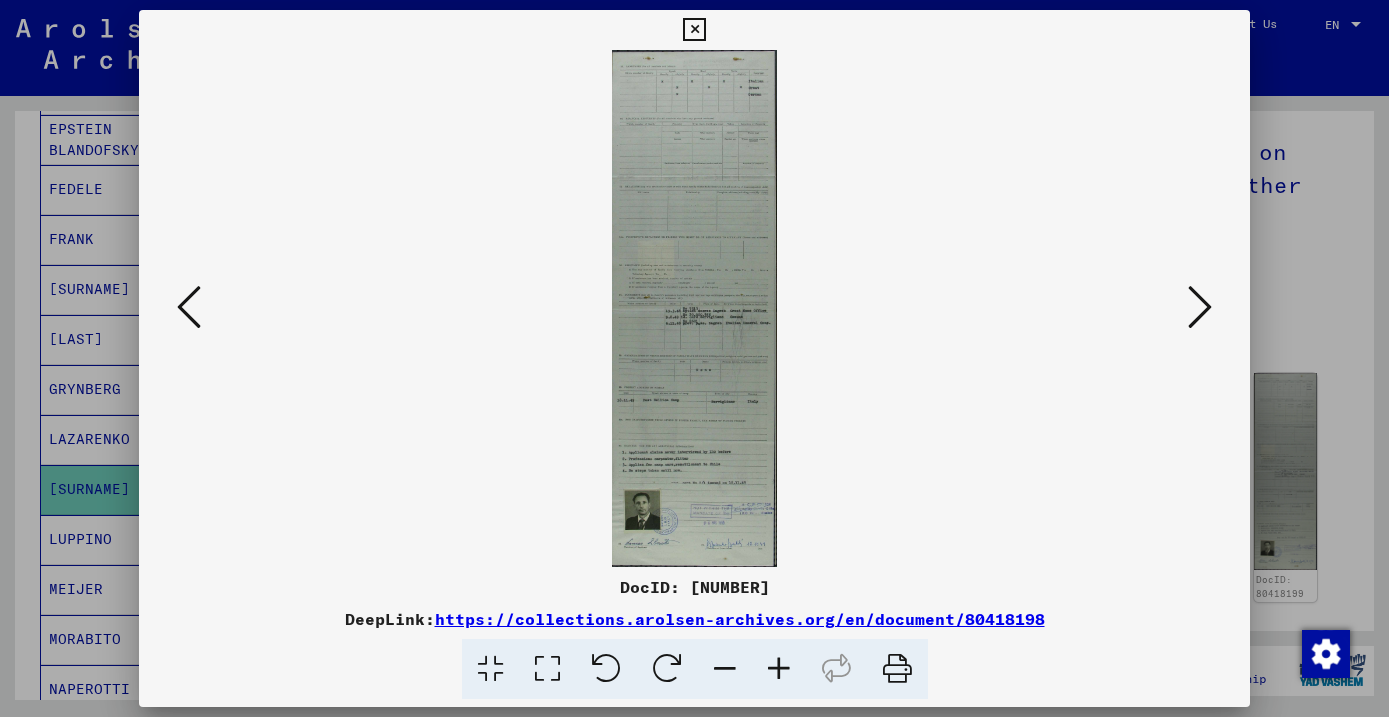 click at bounding box center (1200, 307) 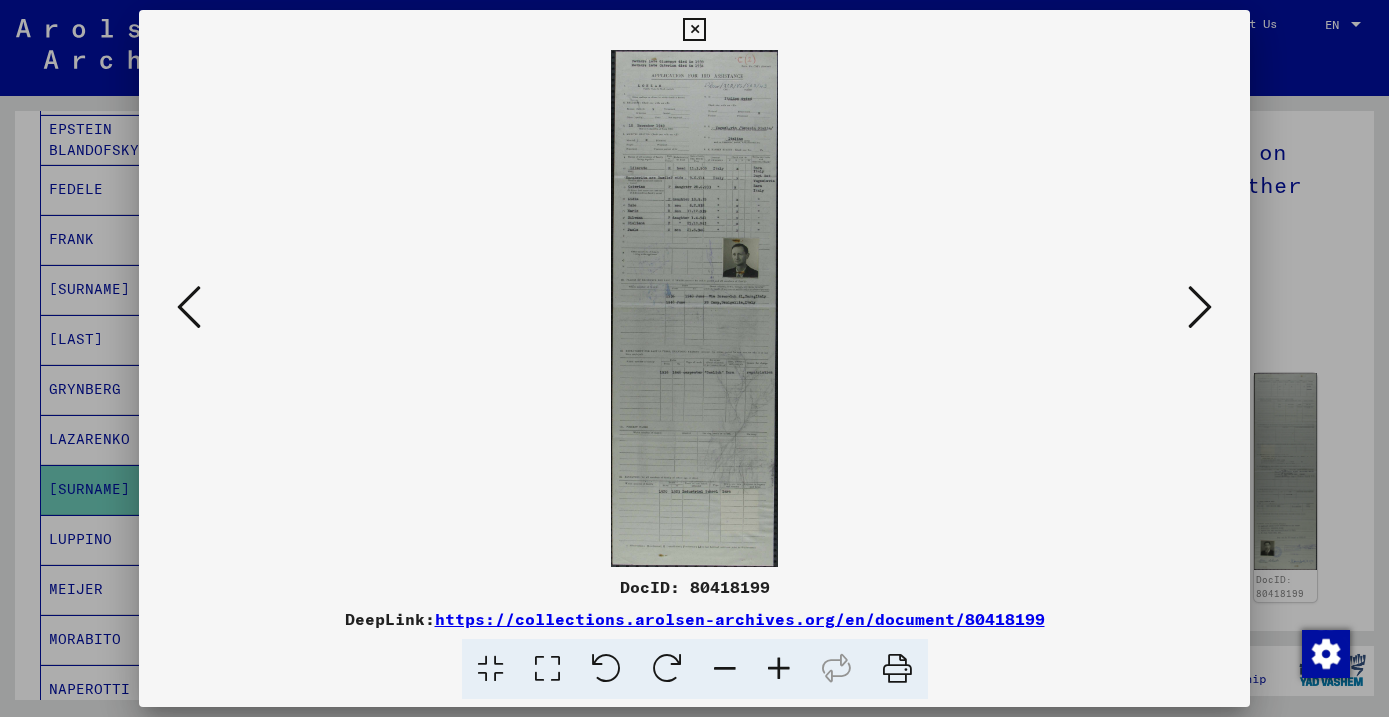 click at bounding box center [1200, 307] 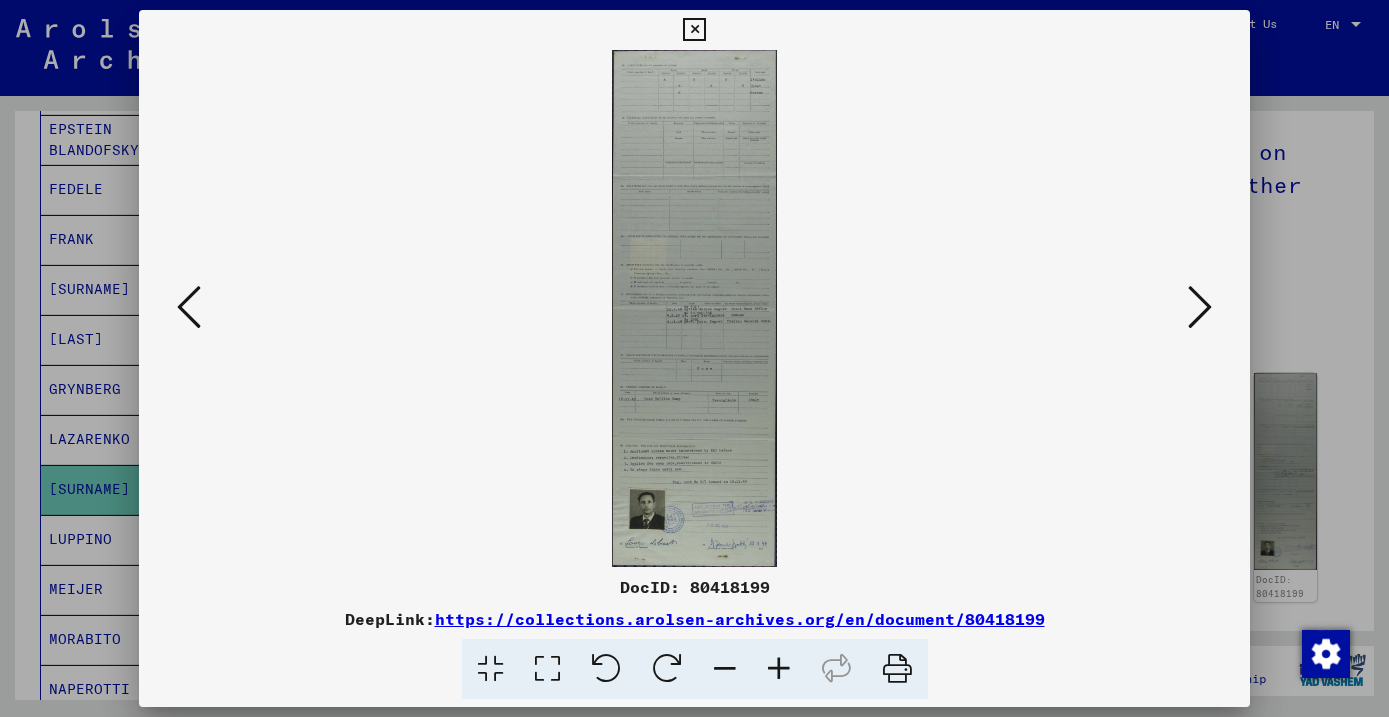 scroll, scrollTop: 0, scrollLeft: 0, axis: both 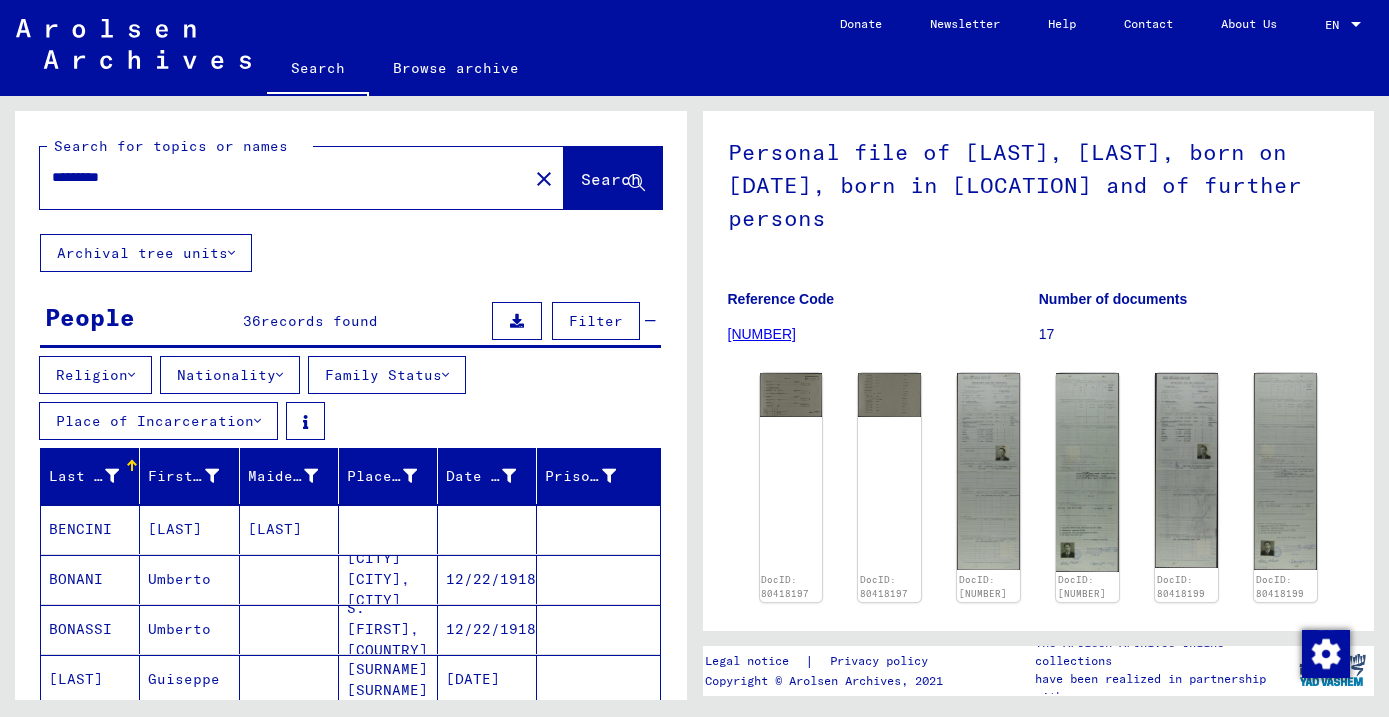 click on "*********" at bounding box center (284, 177) 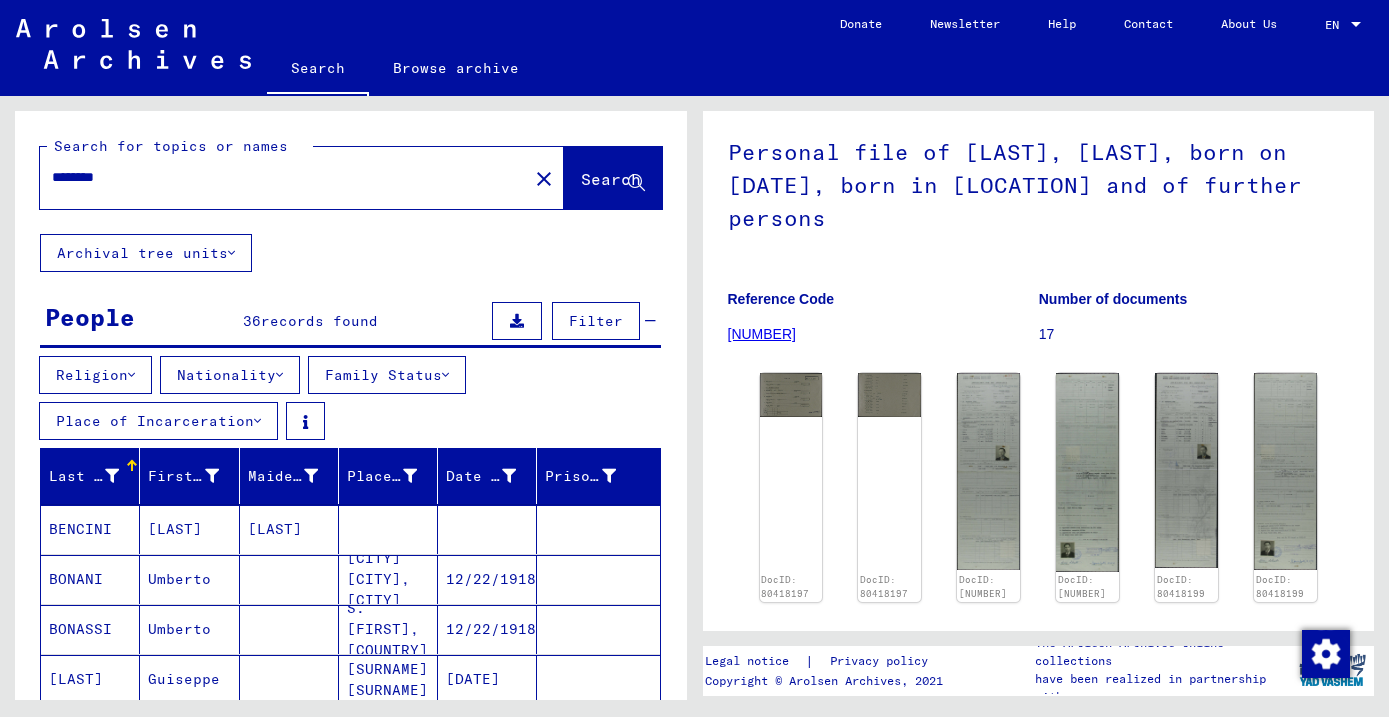 scroll, scrollTop: 0, scrollLeft: 0, axis: both 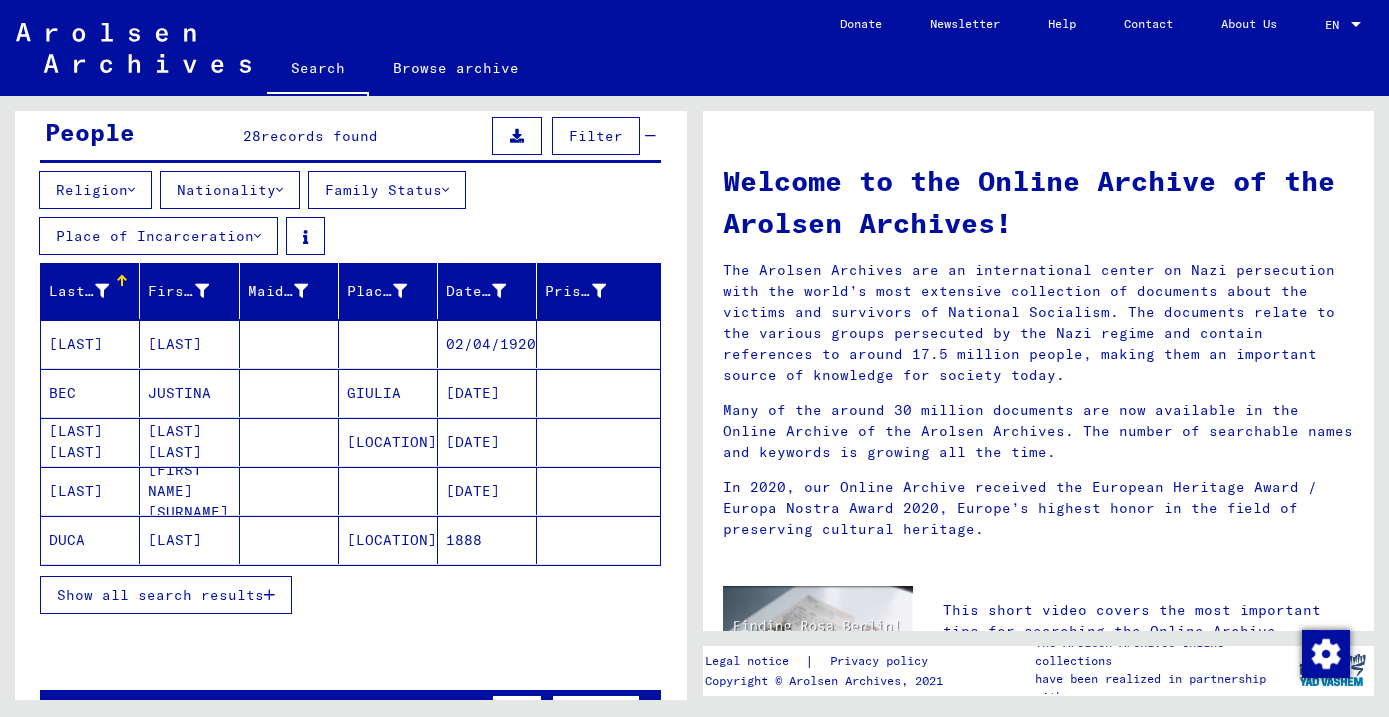 click on "Show all search results" at bounding box center [160, 595] 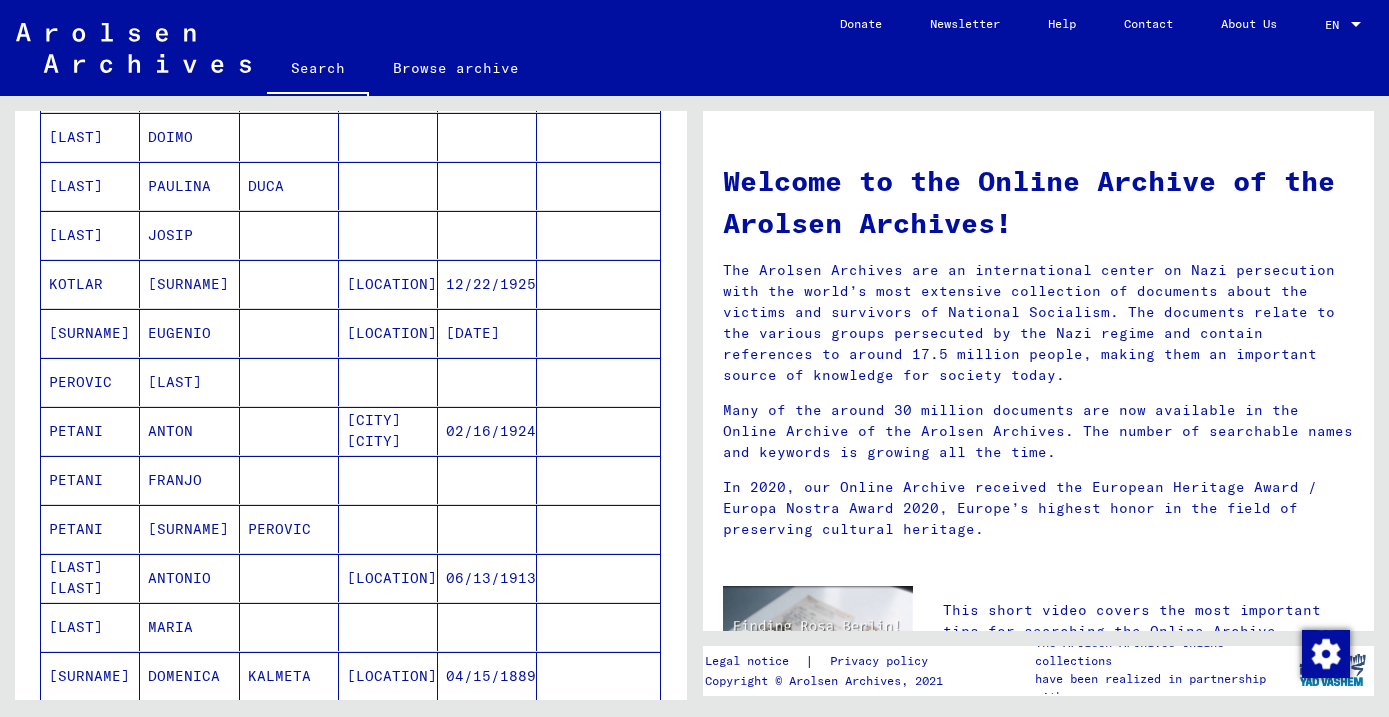 scroll, scrollTop: 855, scrollLeft: 0, axis: vertical 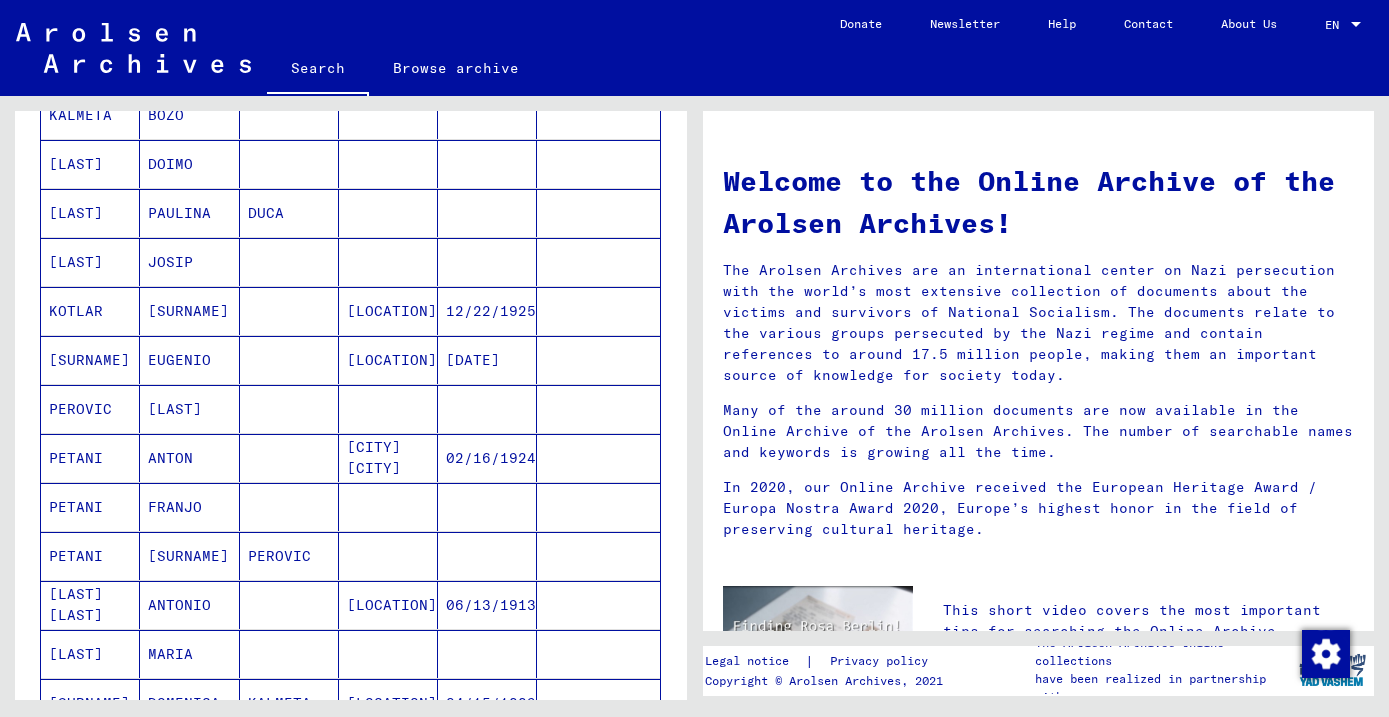 click on "PEROVIC" at bounding box center (90, 458) 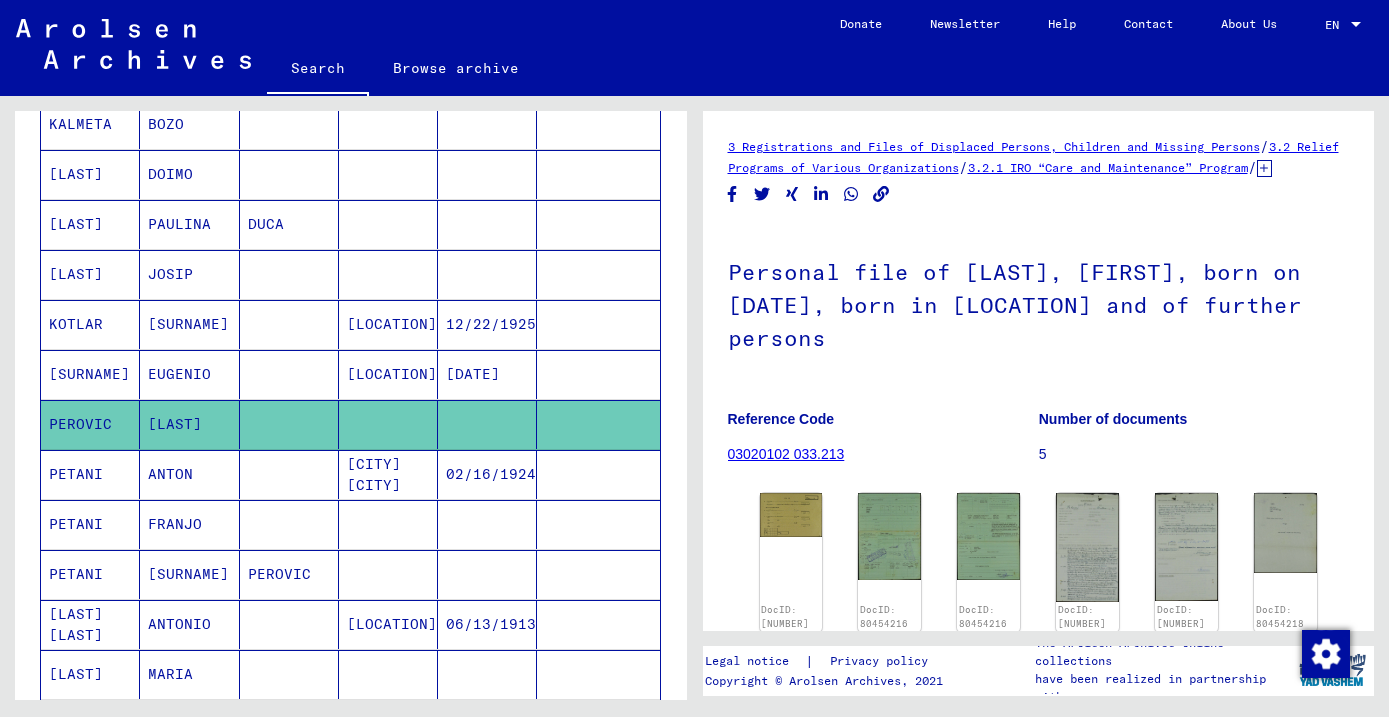 scroll, scrollTop: 0, scrollLeft: 0, axis: both 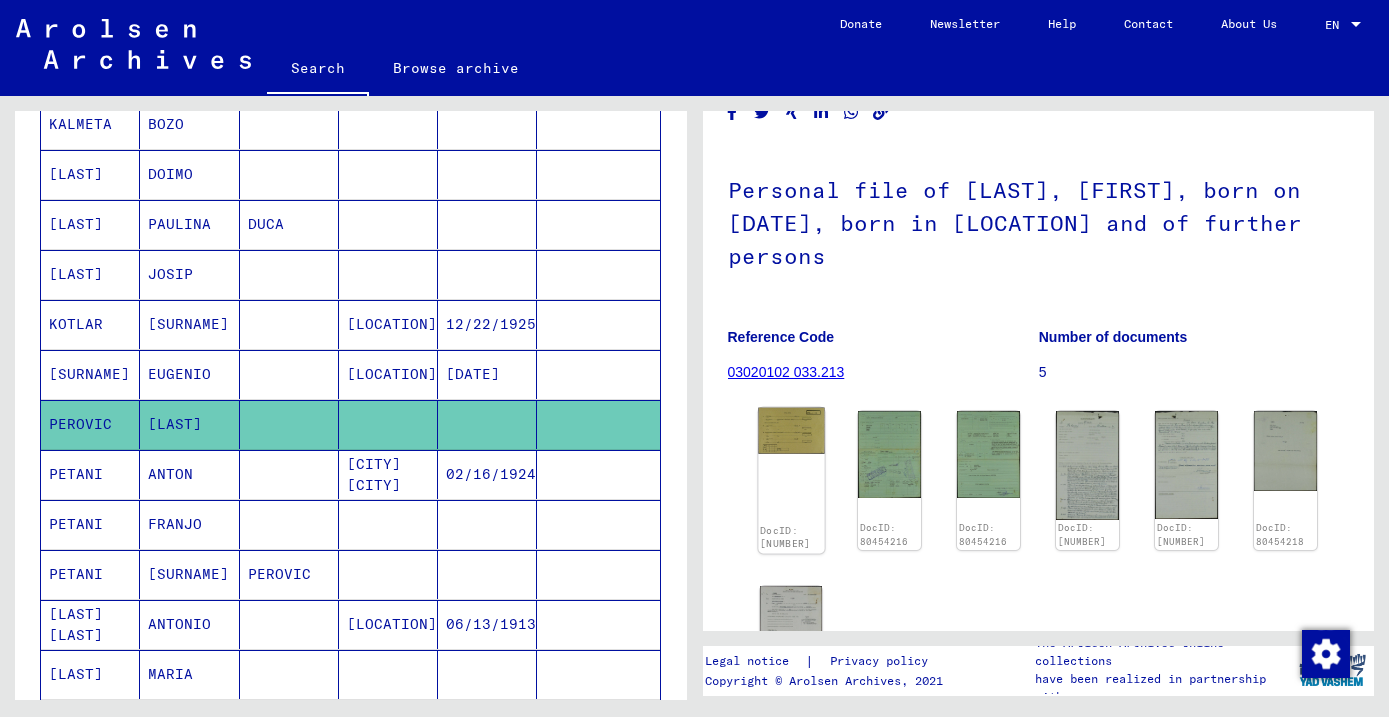 click 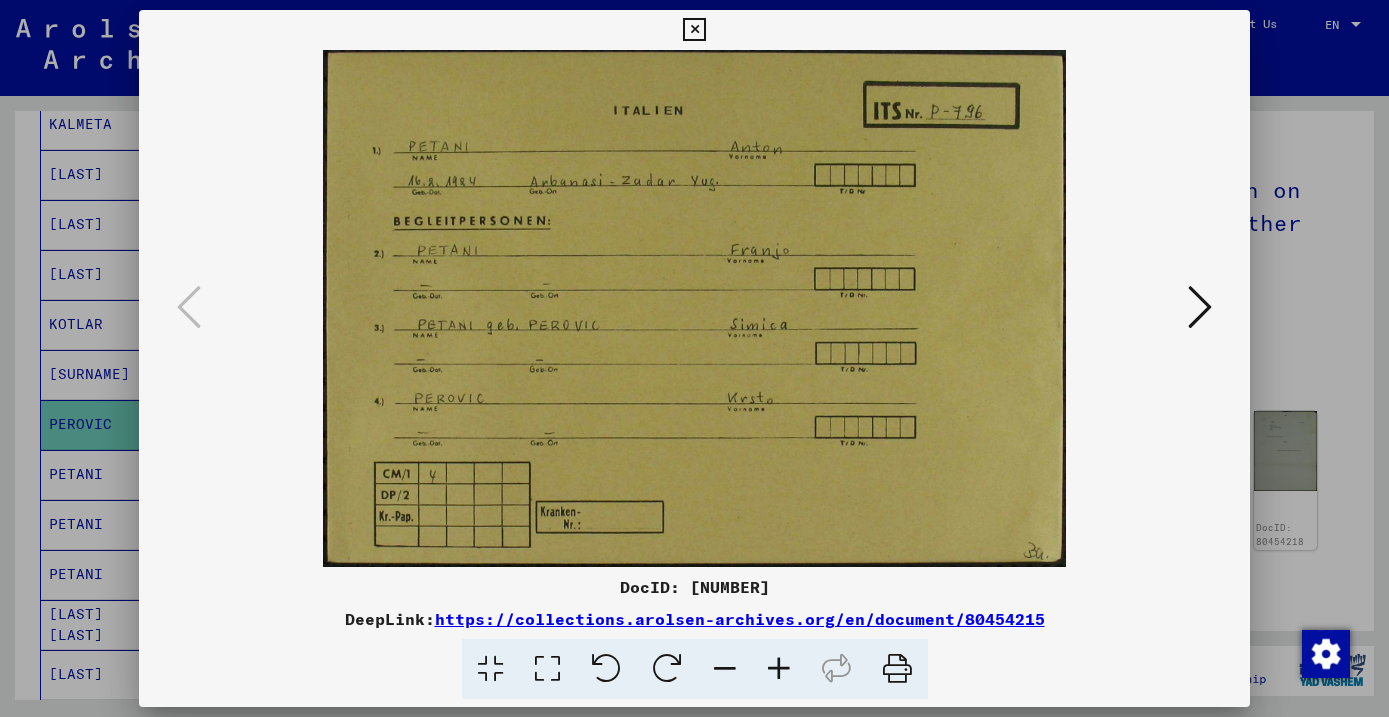 click at bounding box center (1200, 307) 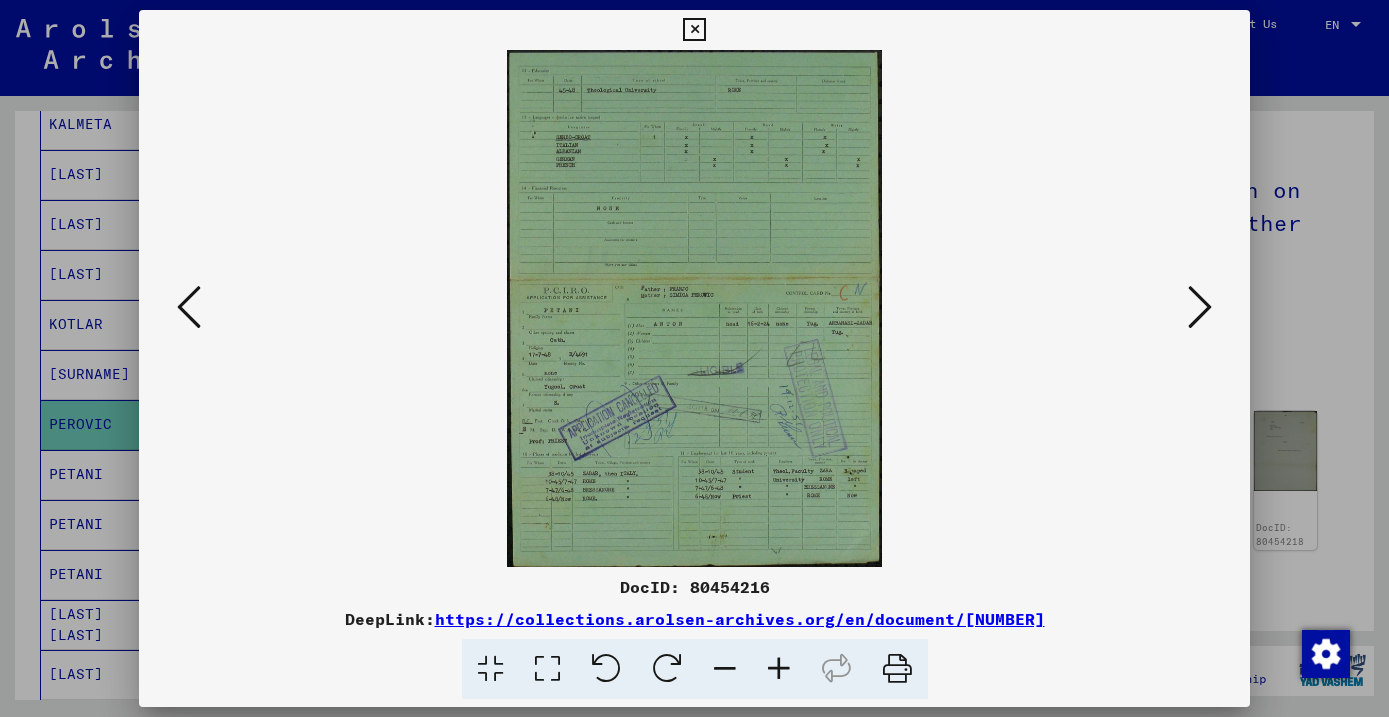 click at bounding box center [1200, 307] 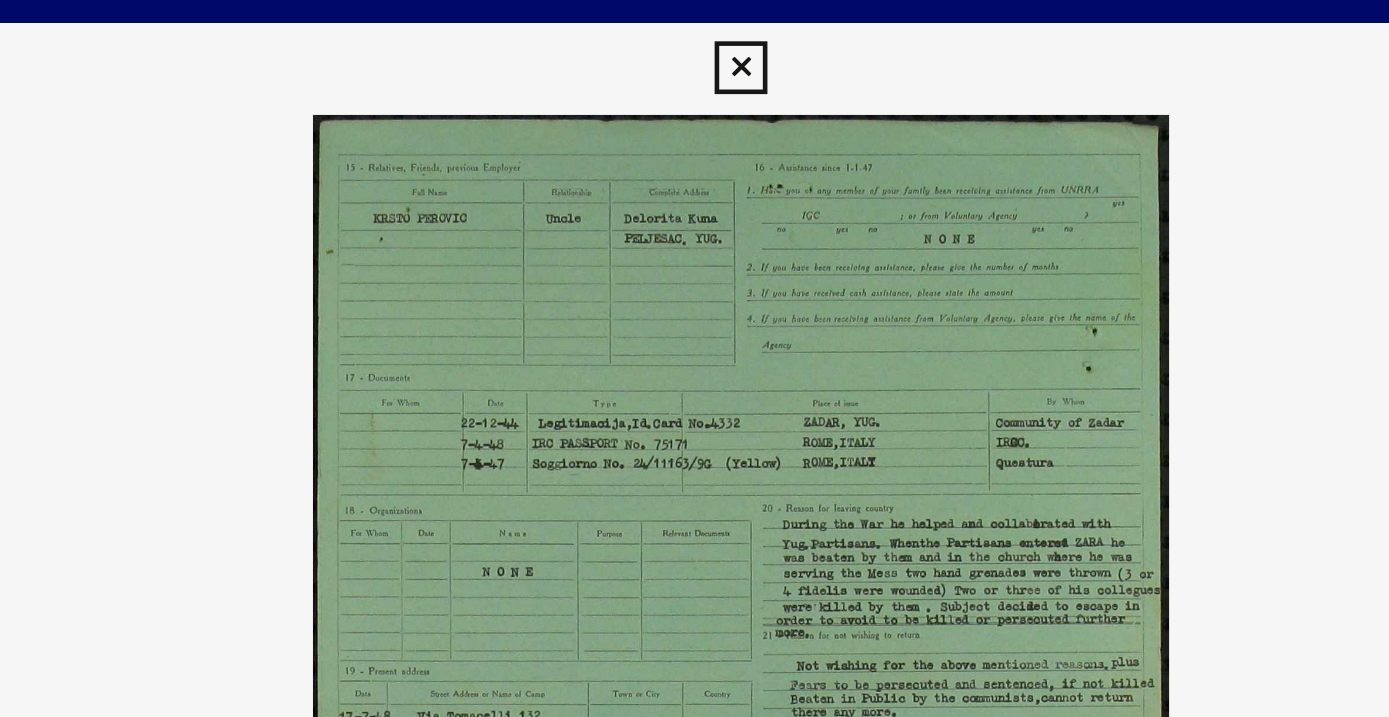 scroll, scrollTop: 0, scrollLeft: 0, axis: both 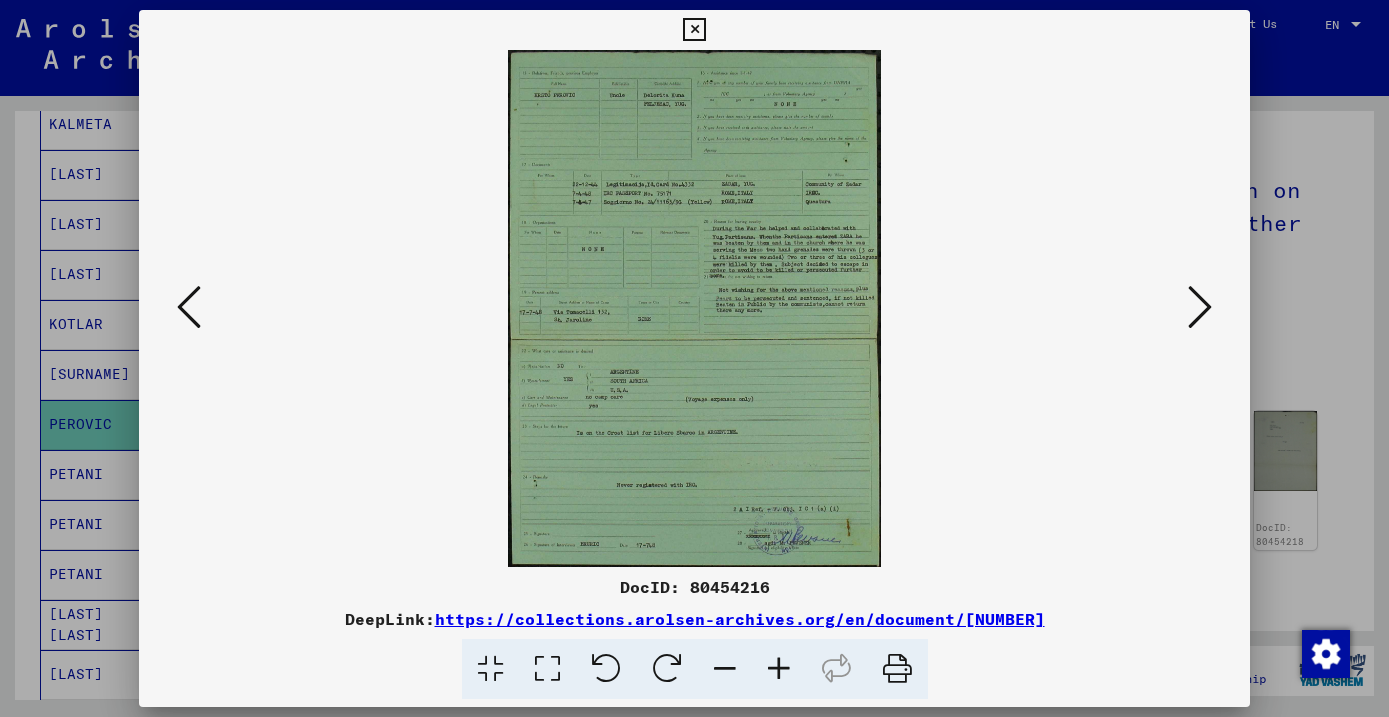 click at bounding box center [1200, 307] 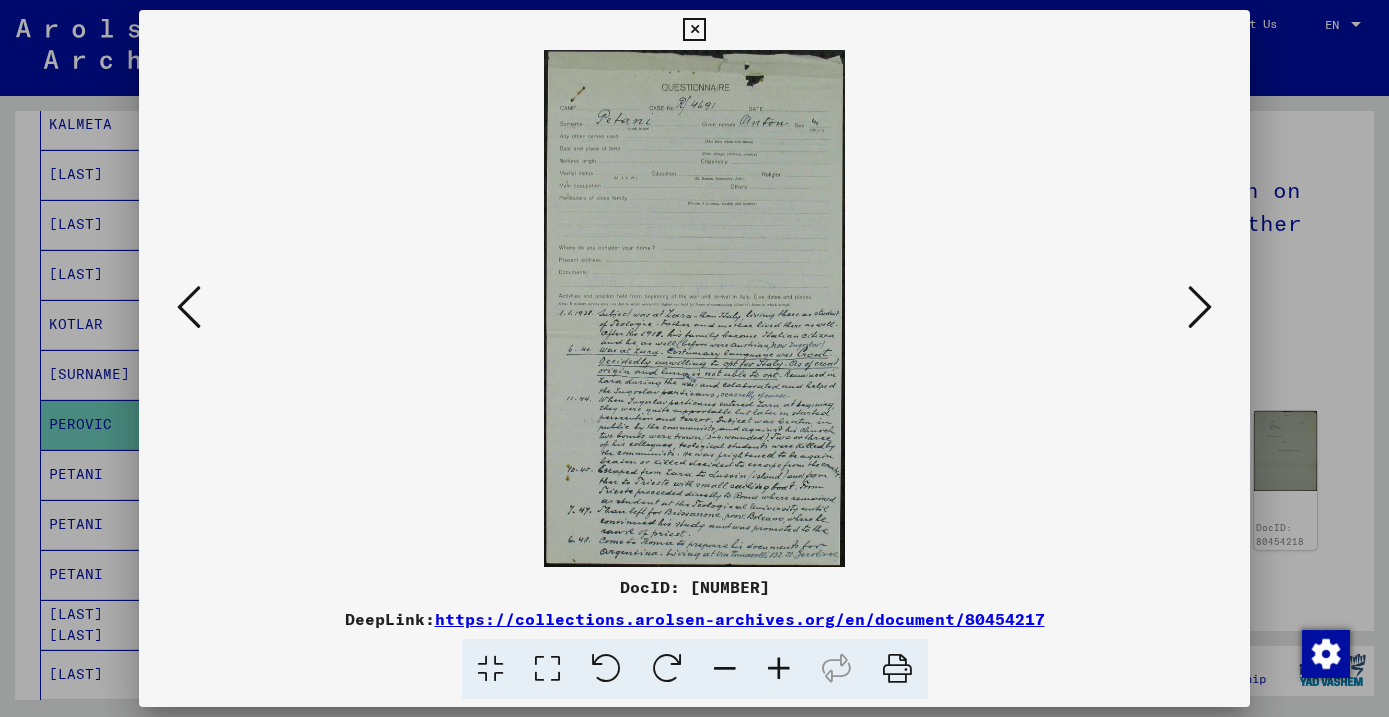 click at bounding box center [1200, 307] 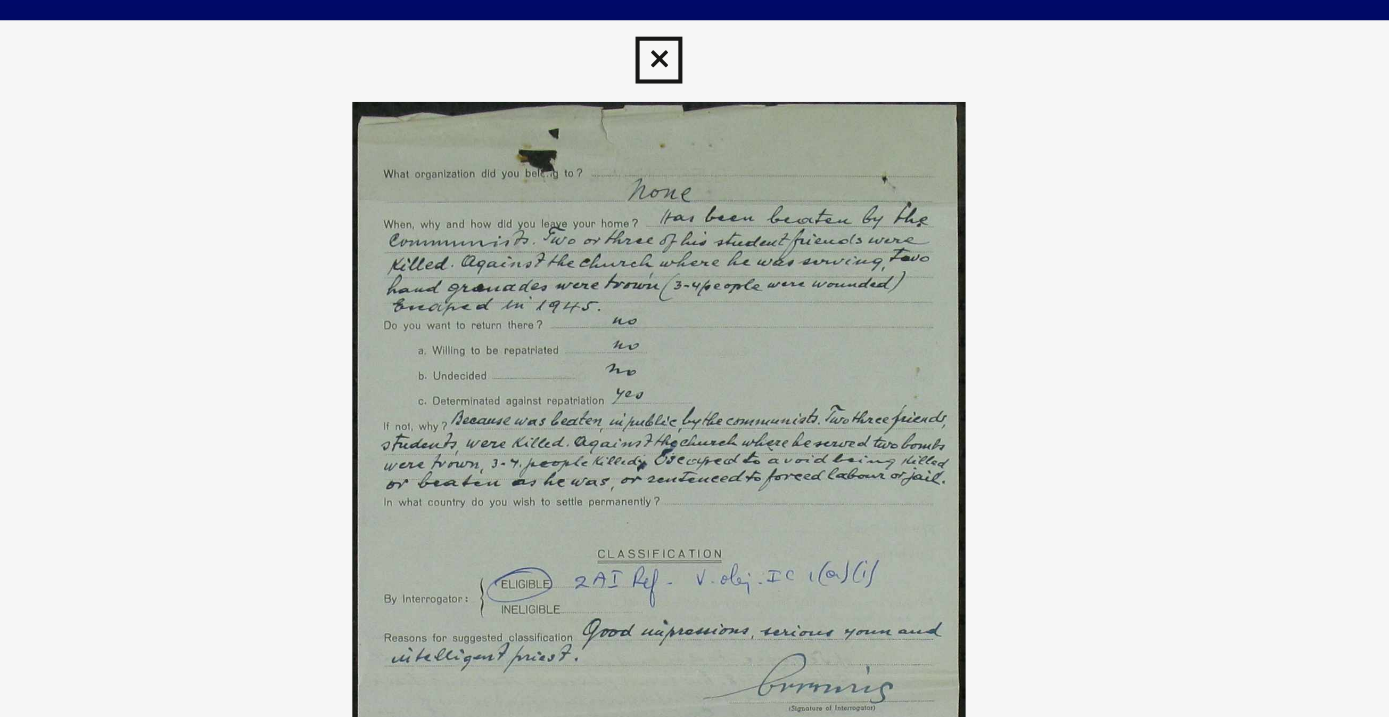 scroll, scrollTop: 0, scrollLeft: 0, axis: both 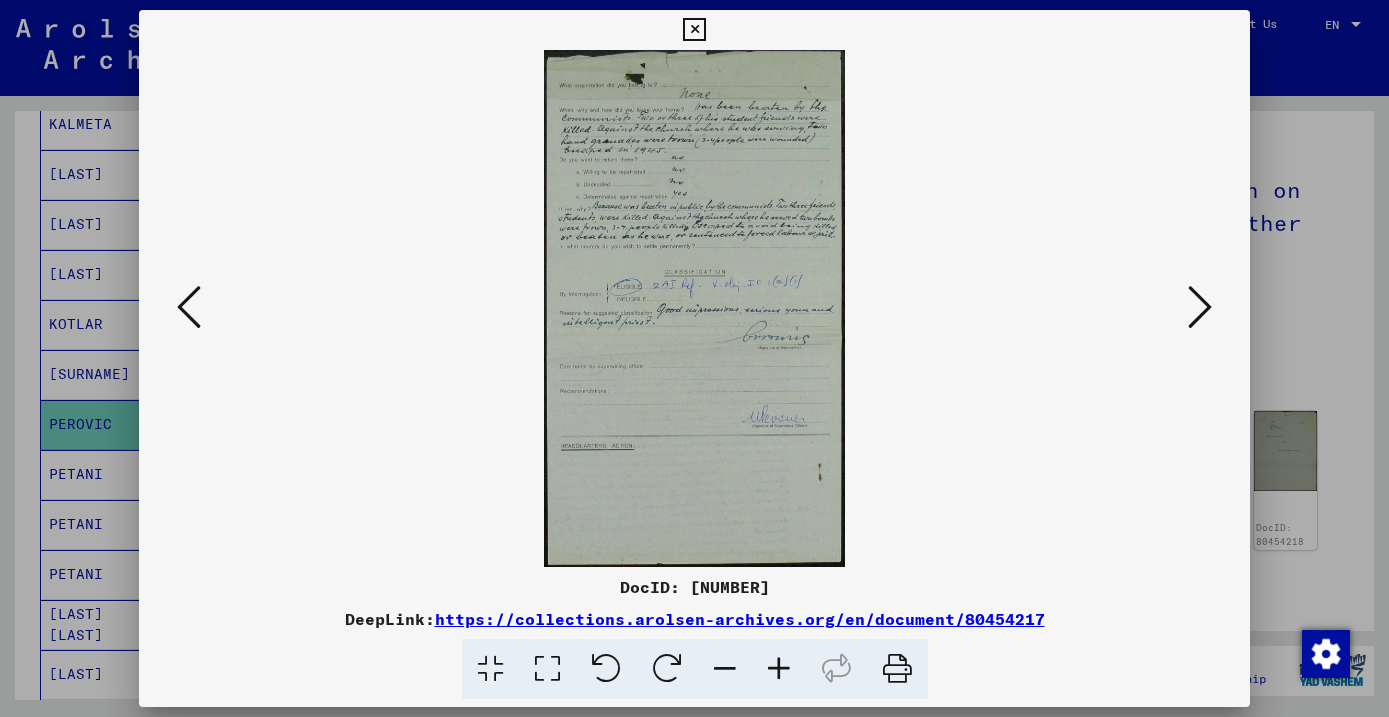 click at bounding box center [1200, 307] 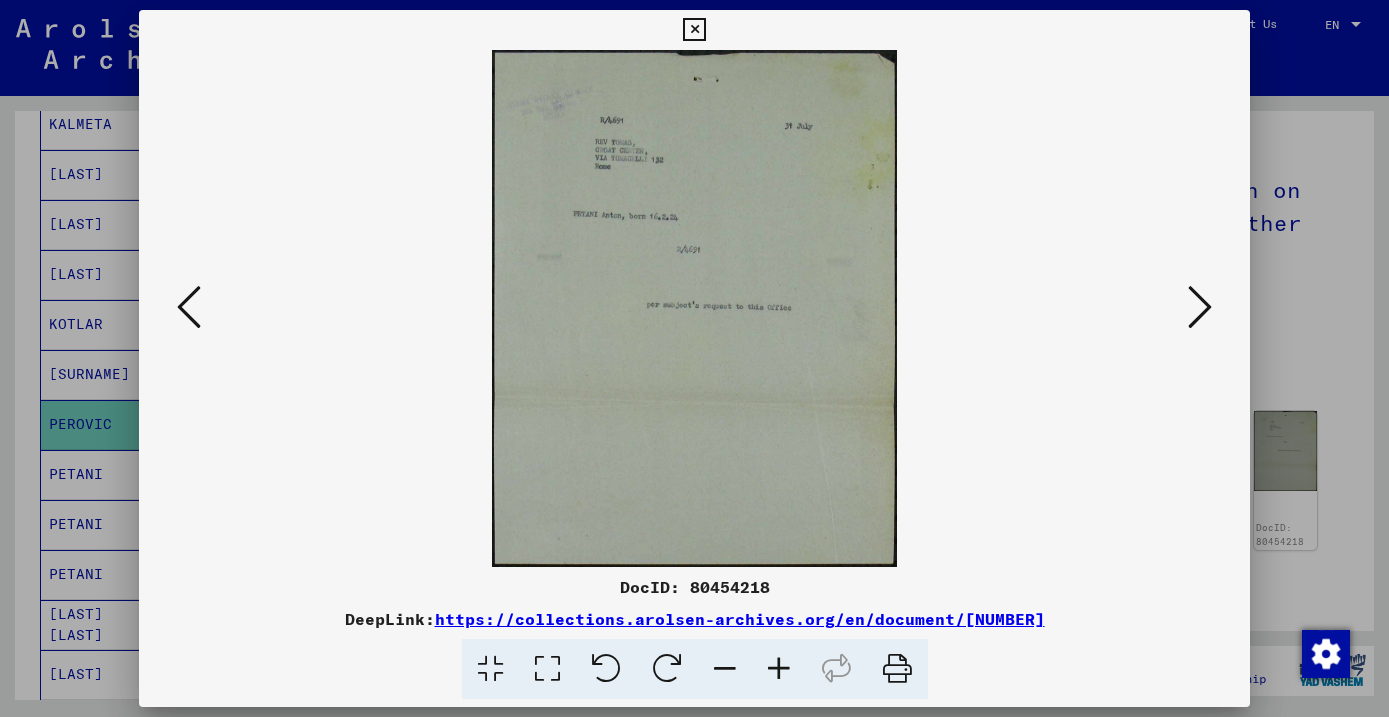 click at bounding box center [1200, 307] 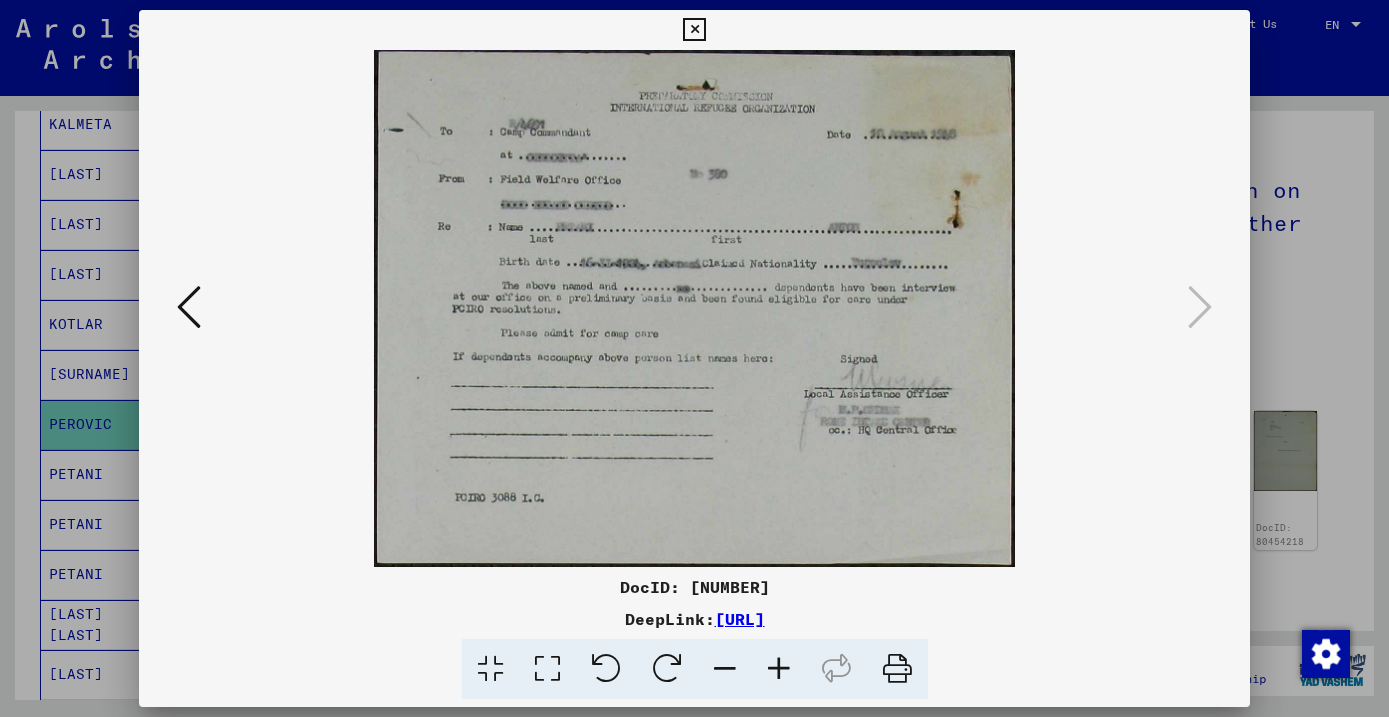 click at bounding box center (694, 30) 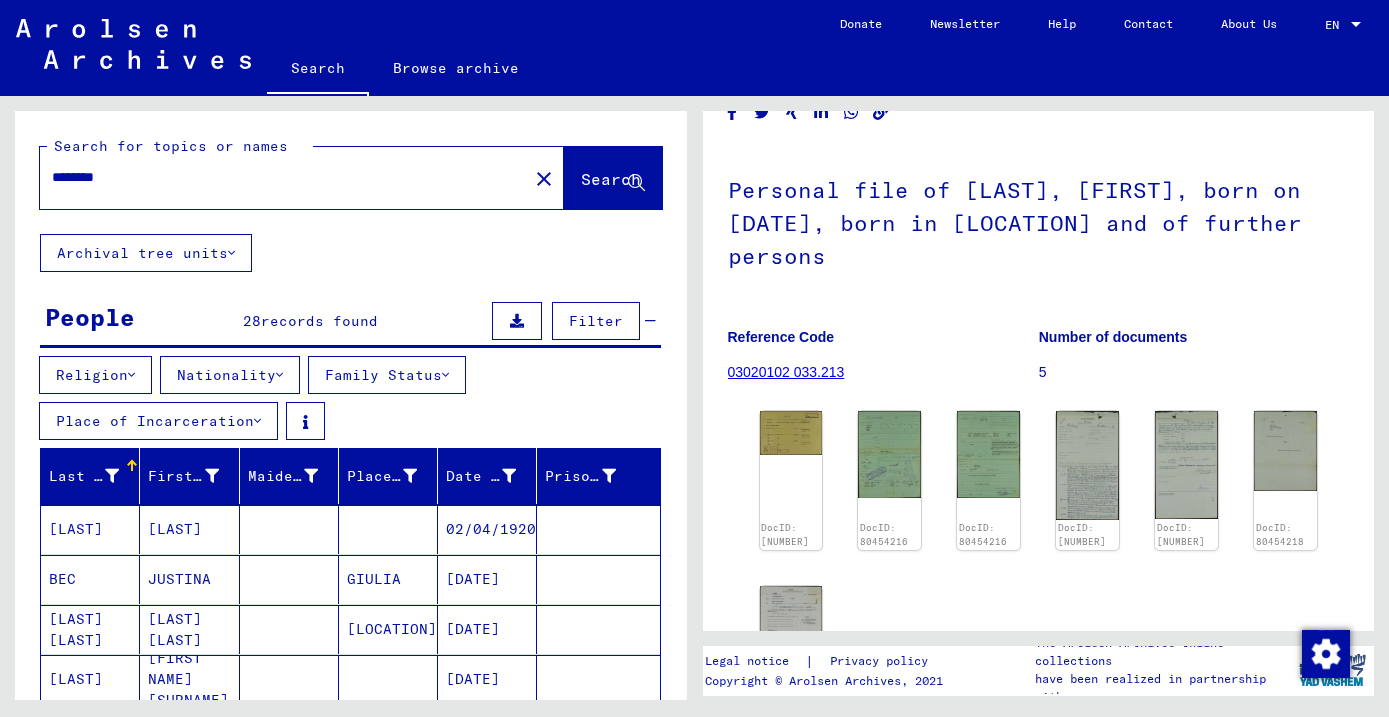 scroll, scrollTop: 0, scrollLeft: 0, axis: both 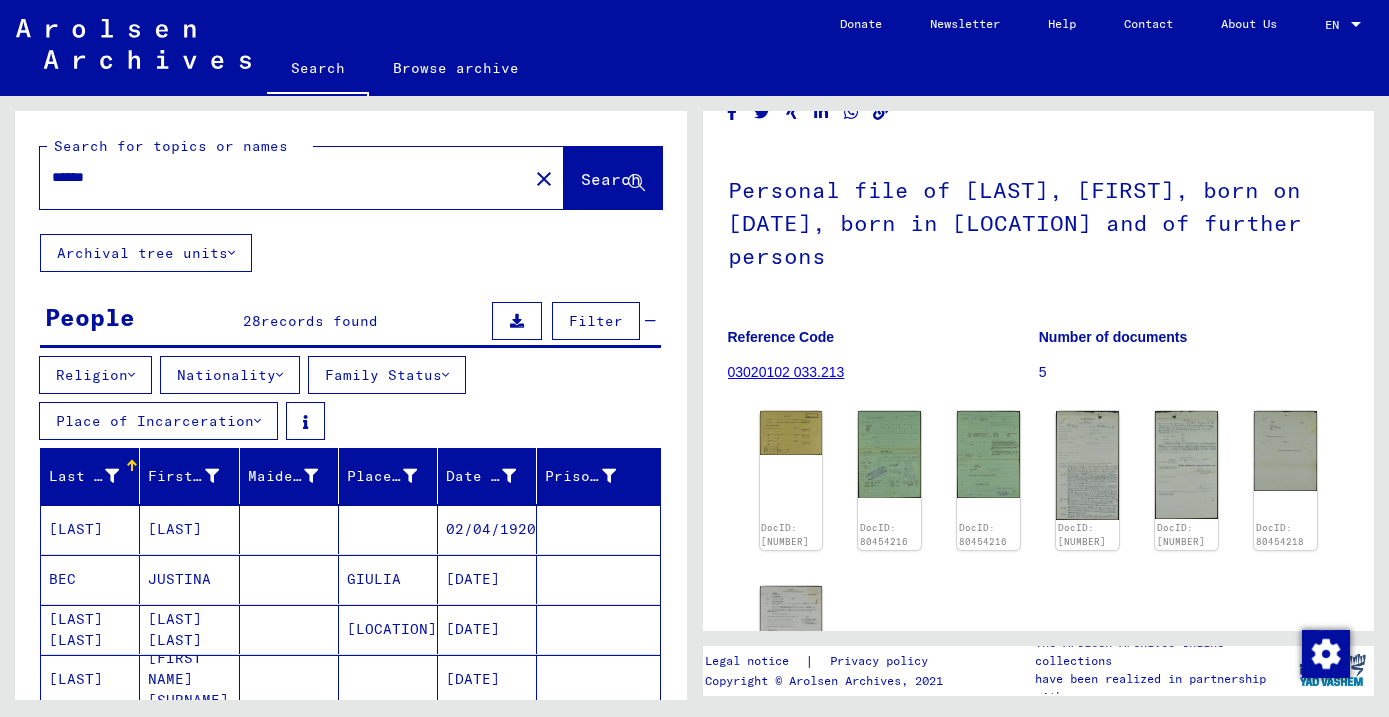 type on "******" 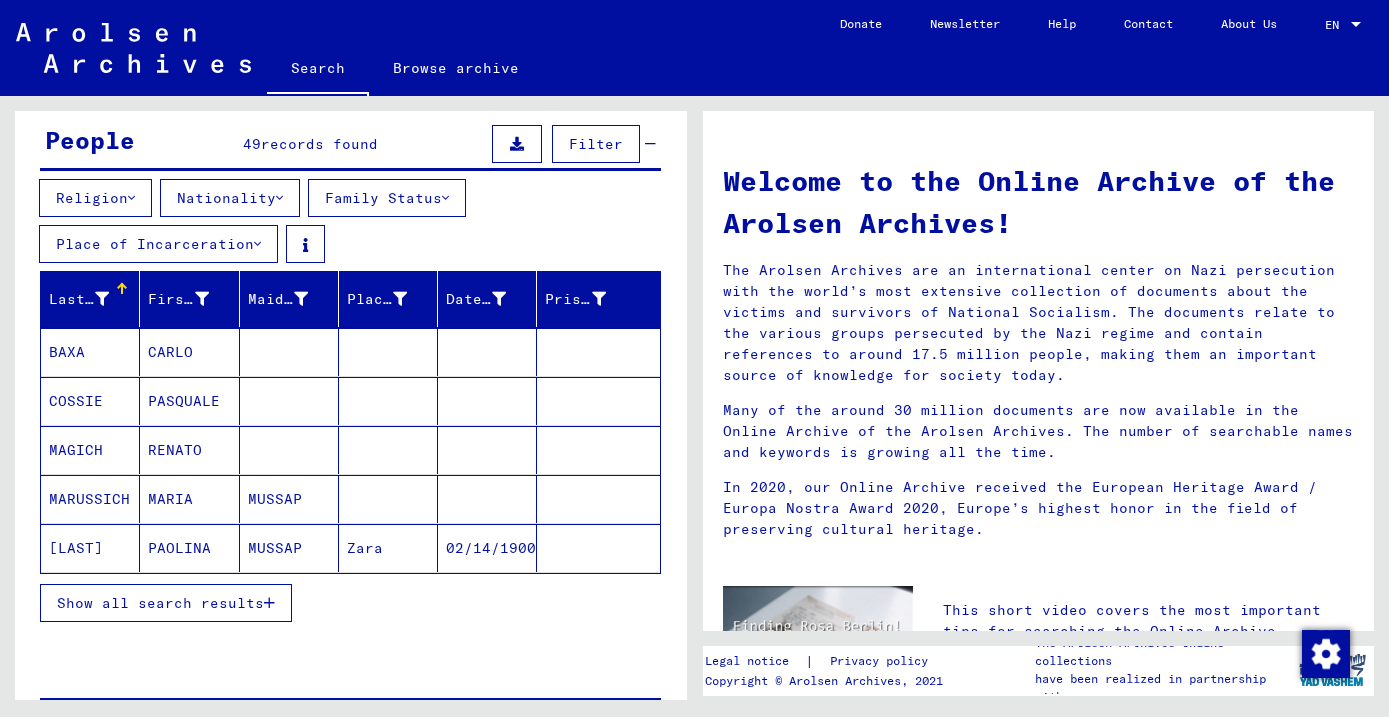 scroll, scrollTop: 181, scrollLeft: 0, axis: vertical 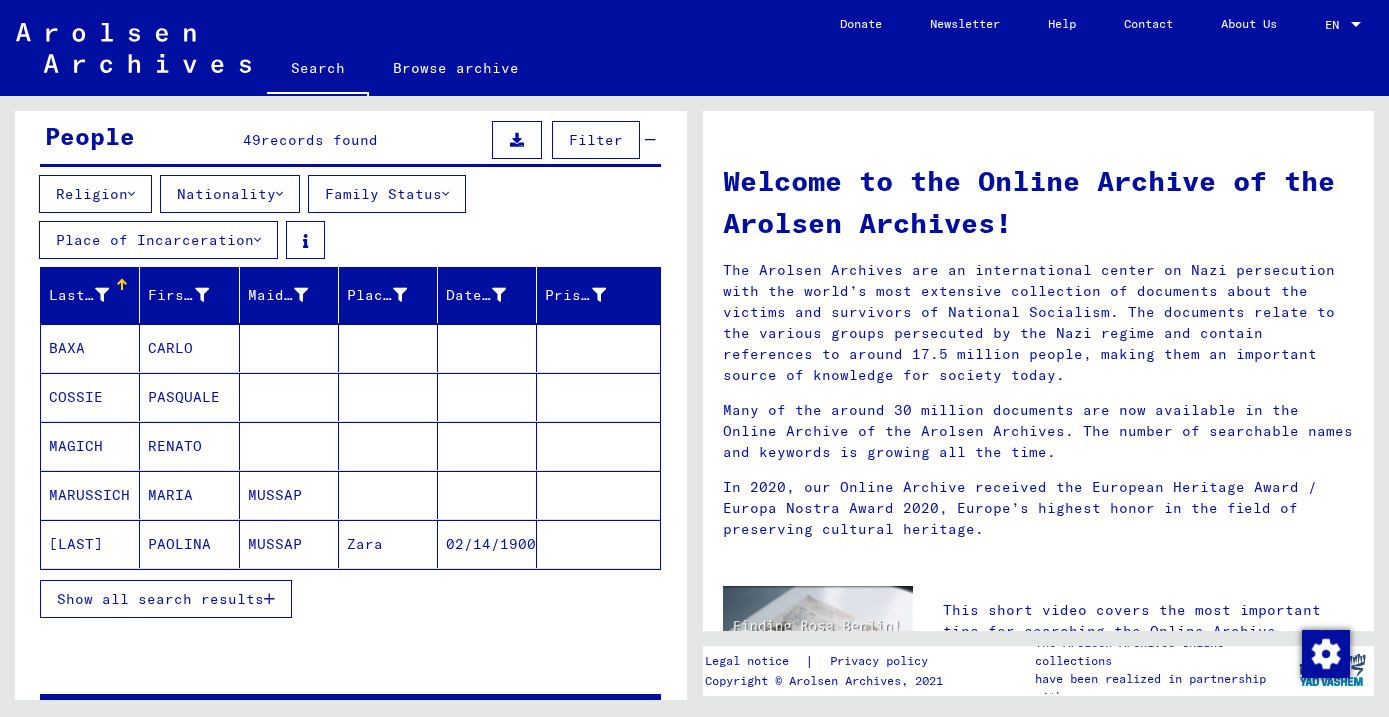 click on "Show all search results" at bounding box center (160, 599) 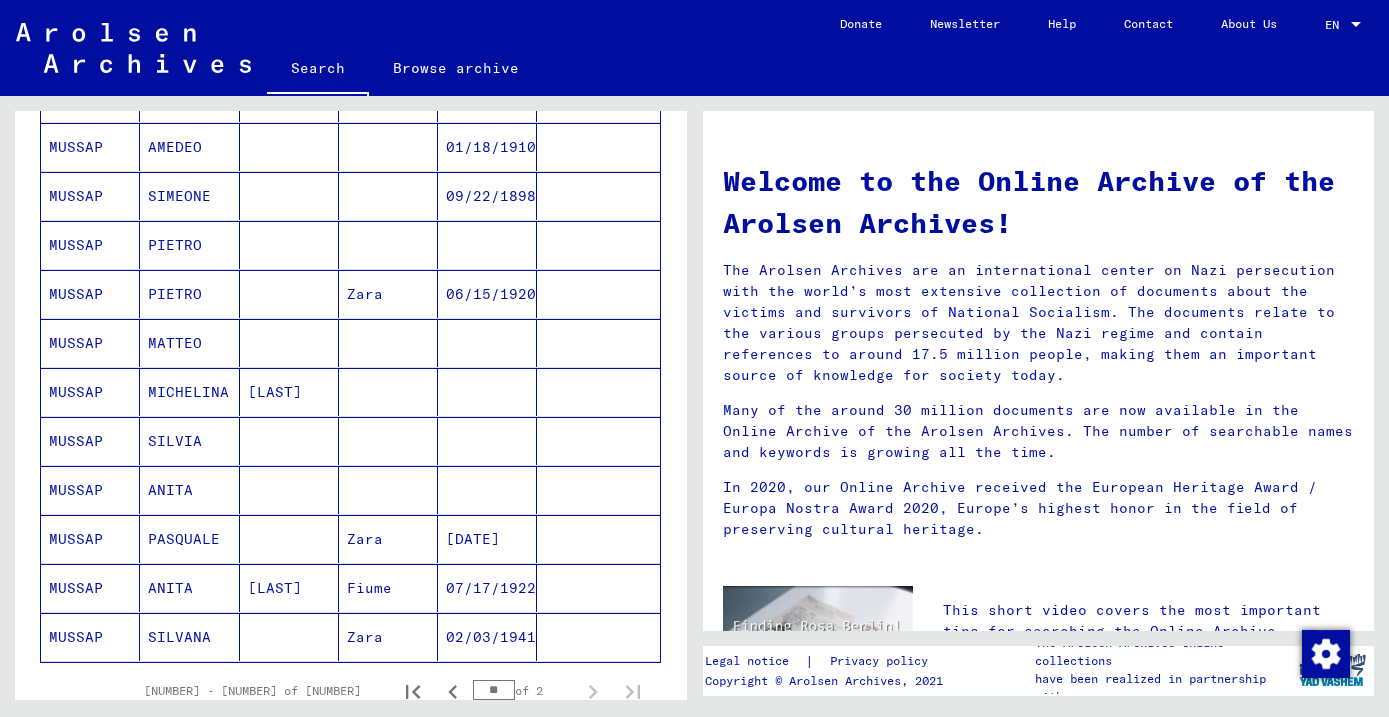 scroll, scrollTop: 1150, scrollLeft: 0, axis: vertical 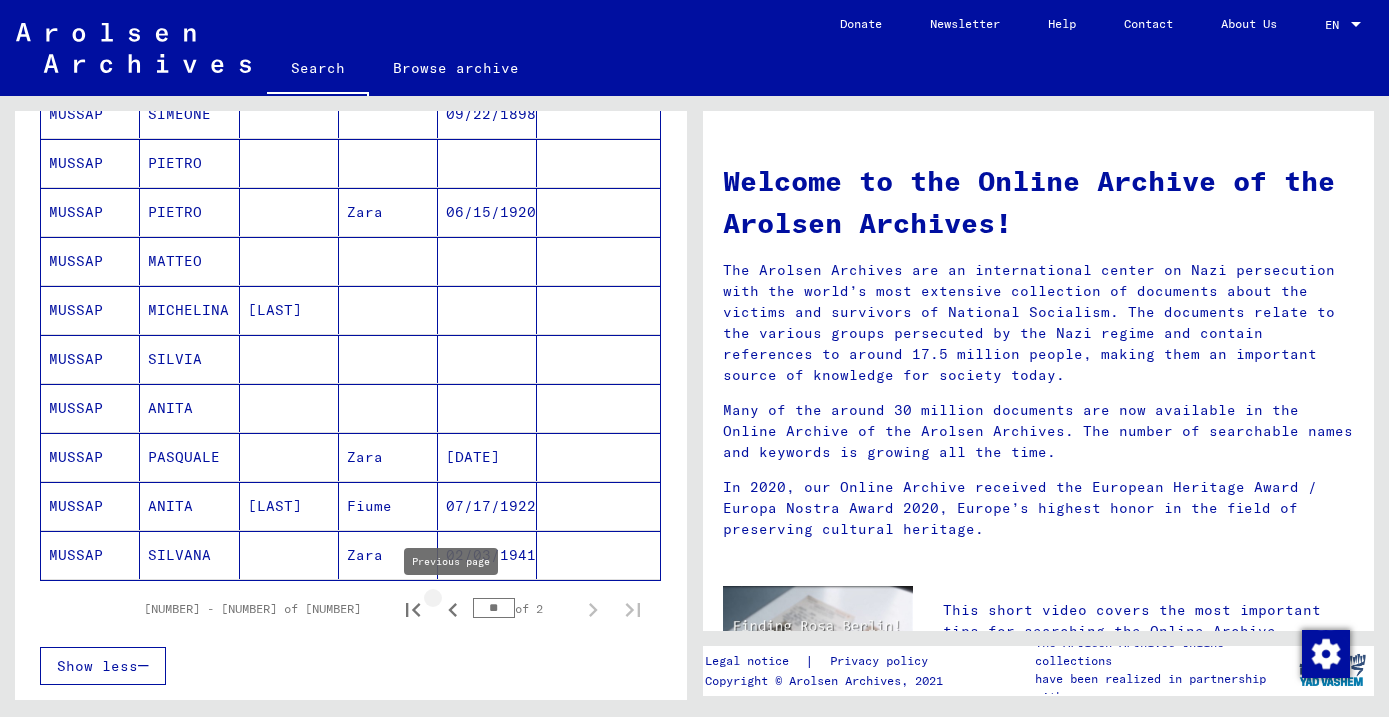 click 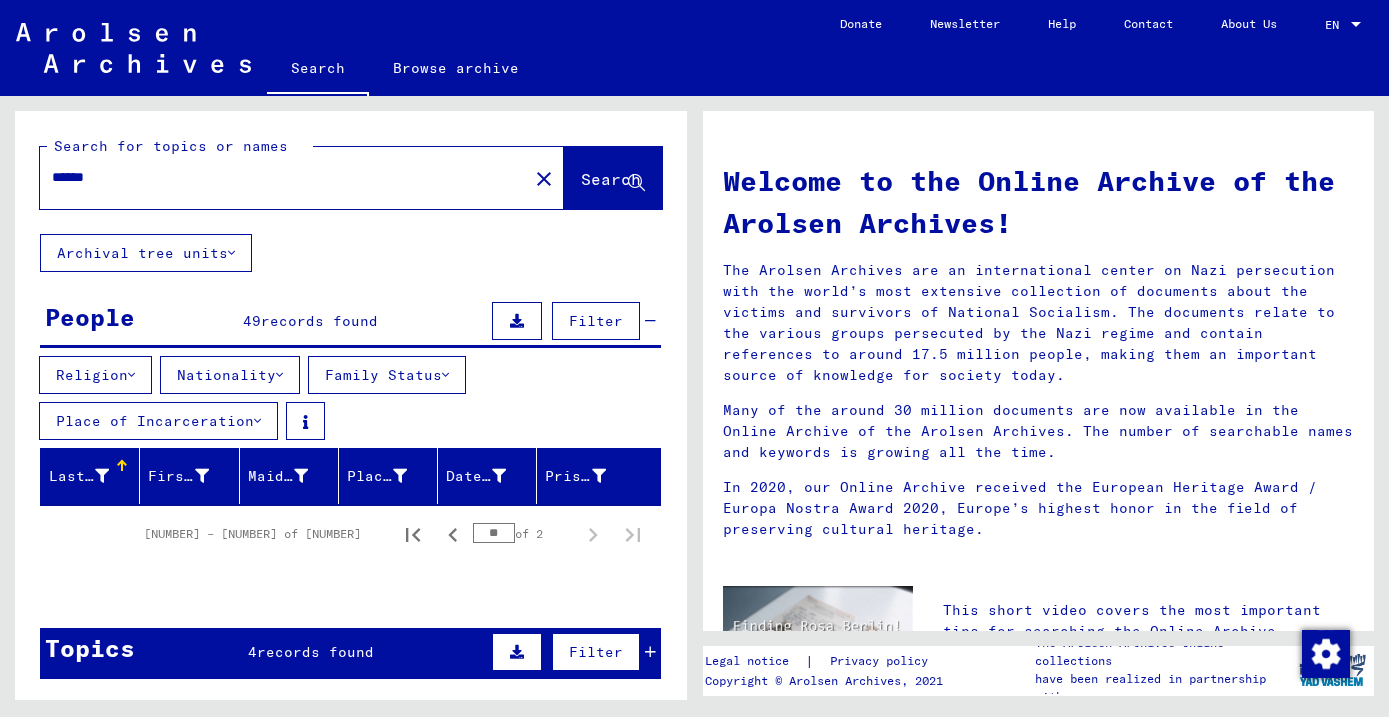 scroll, scrollTop: 98, scrollLeft: 0, axis: vertical 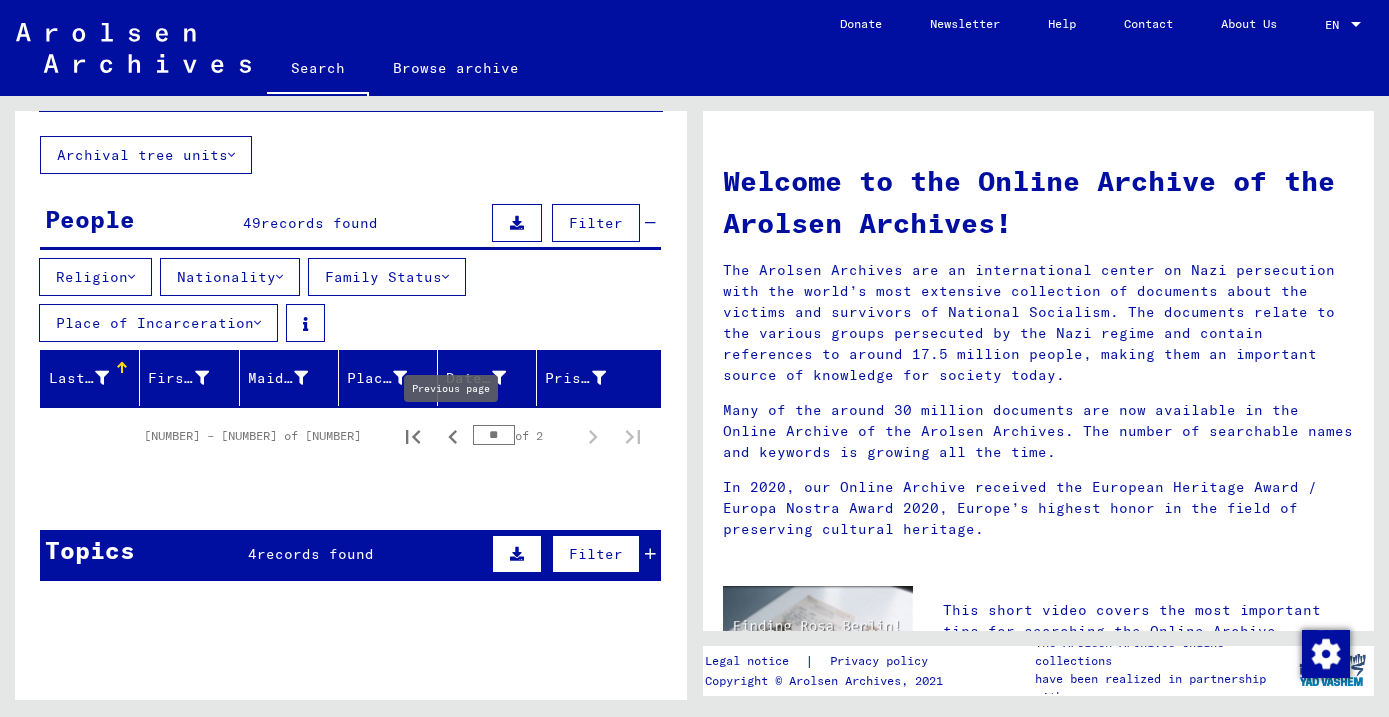 click 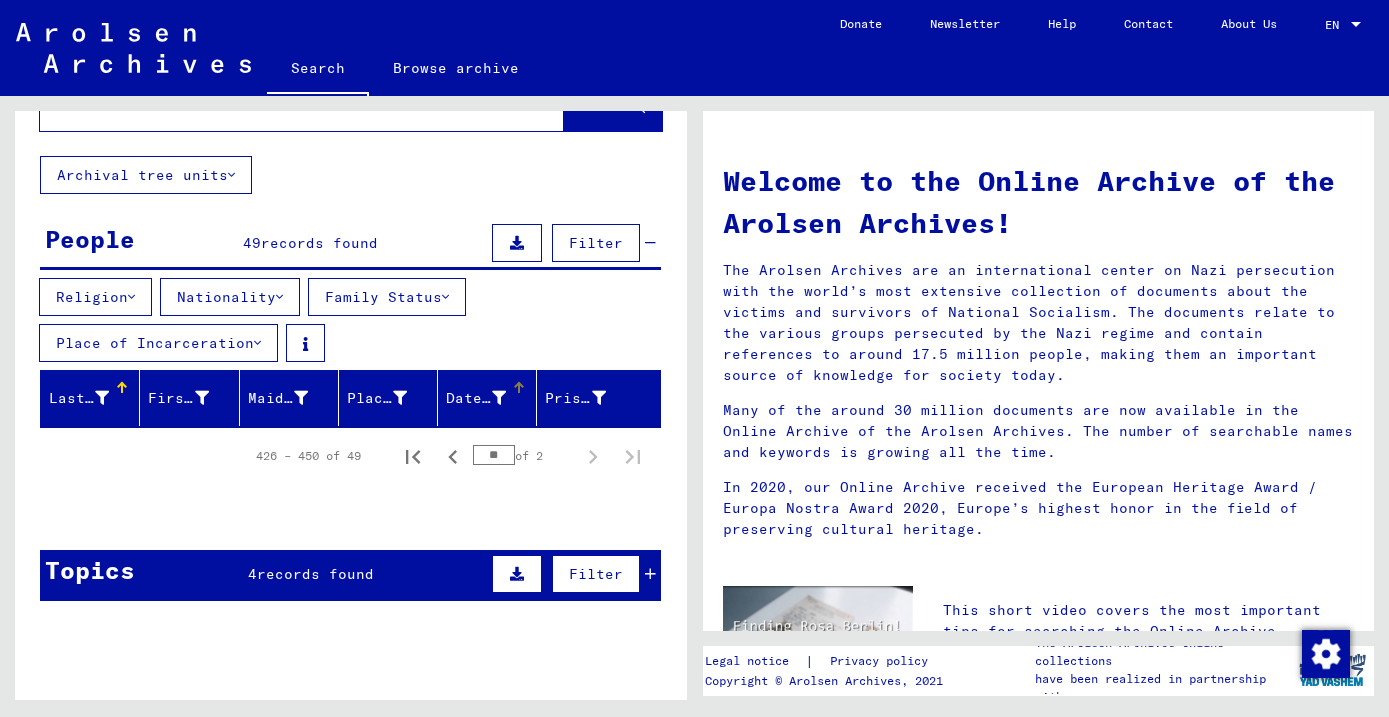 scroll, scrollTop: 81, scrollLeft: 0, axis: vertical 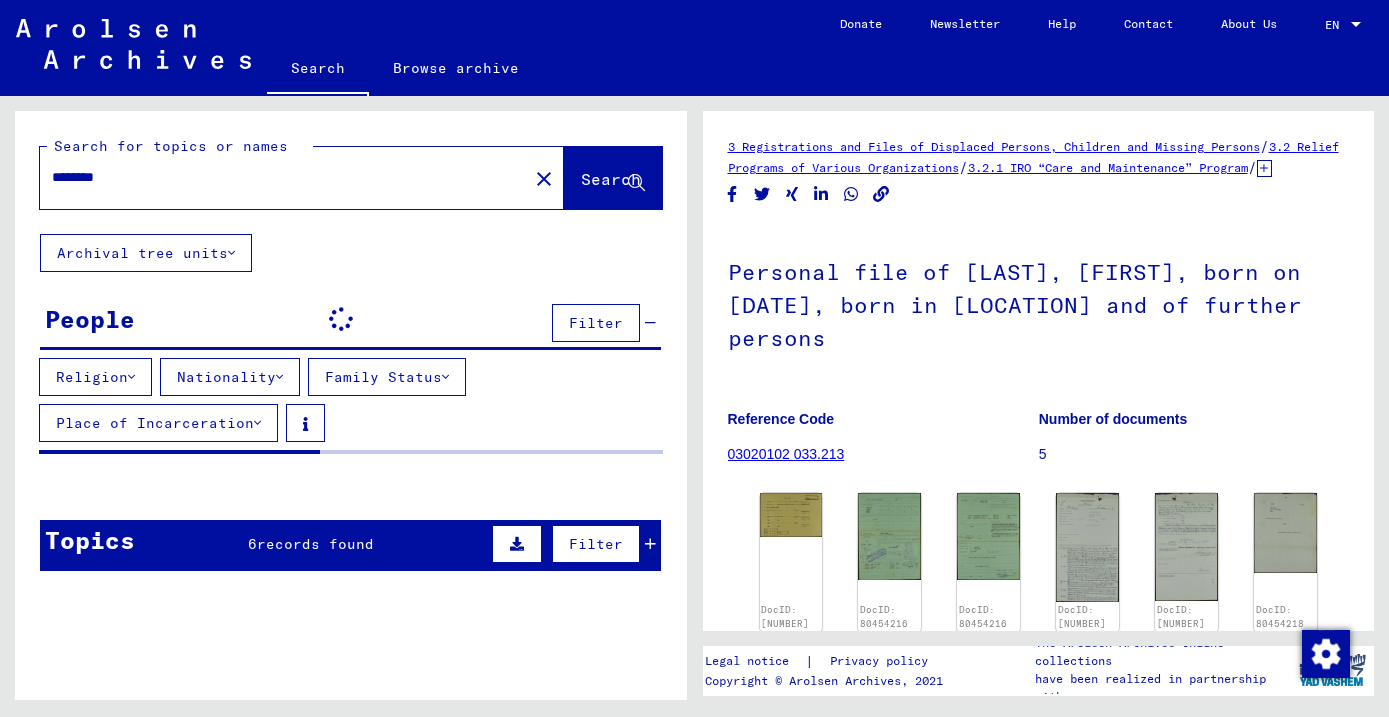 click on "********" at bounding box center [284, 177] 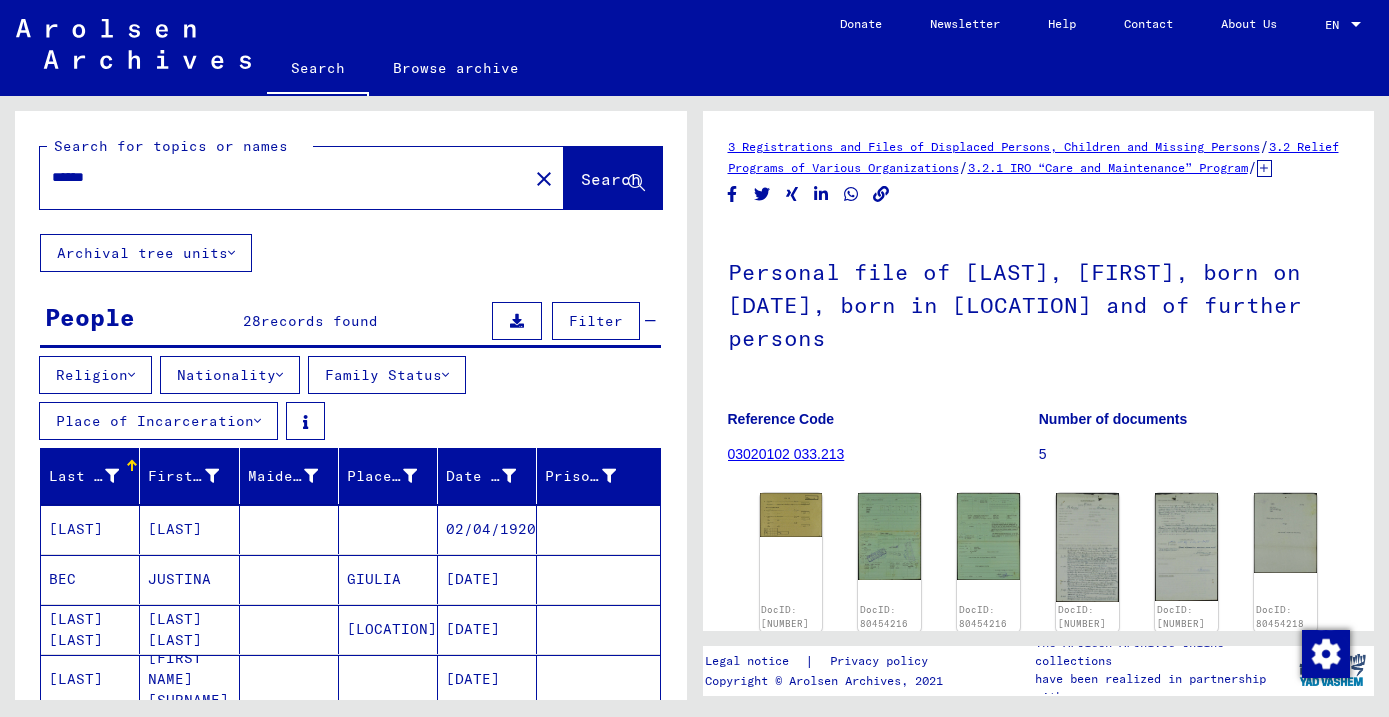 type on "******" 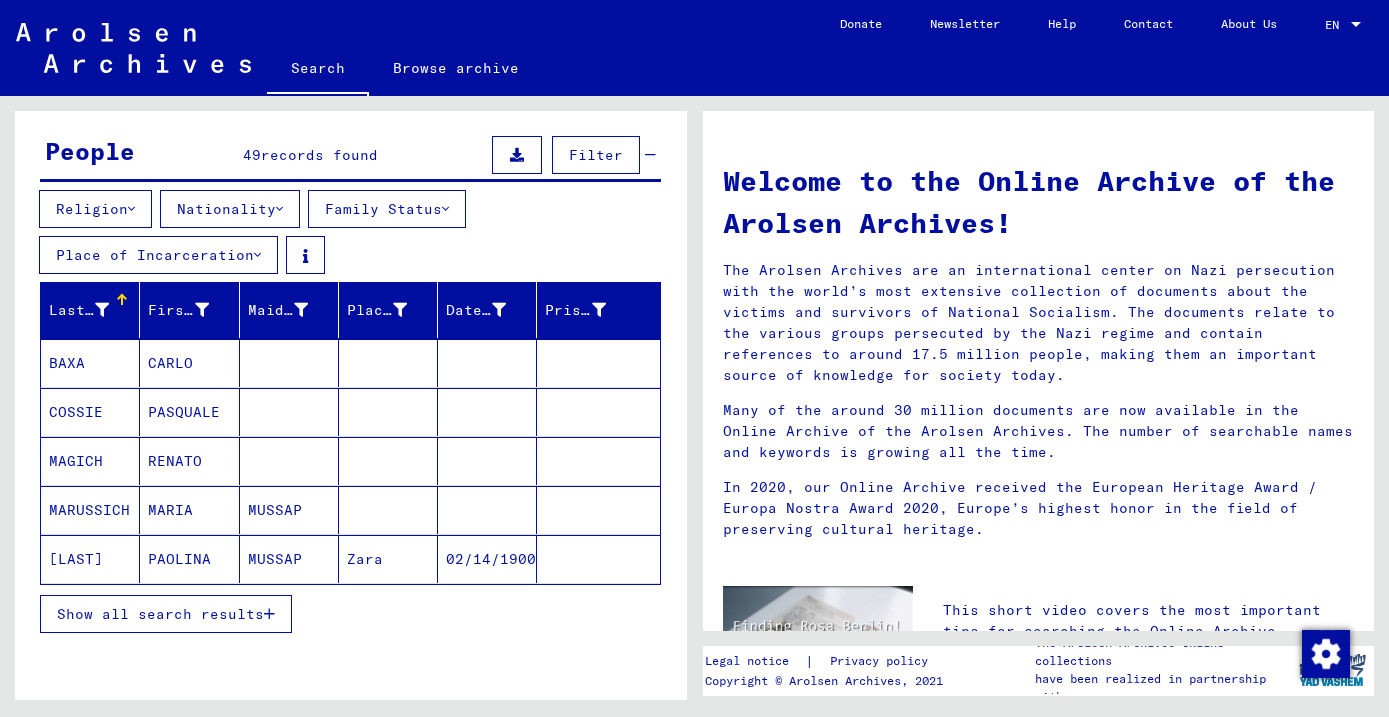scroll, scrollTop: 181, scrollLeft: 0, axis: vertical 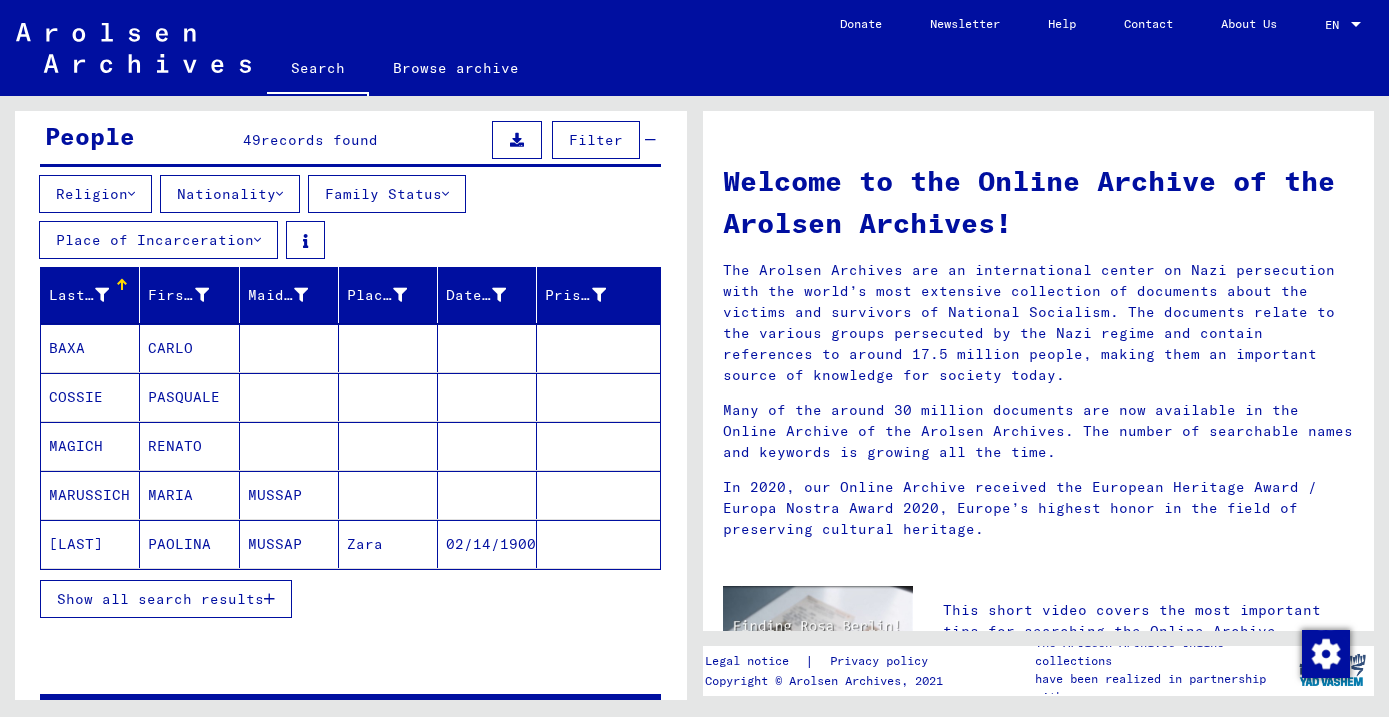 click on "Show all search results" at bounding box center [160, 599] 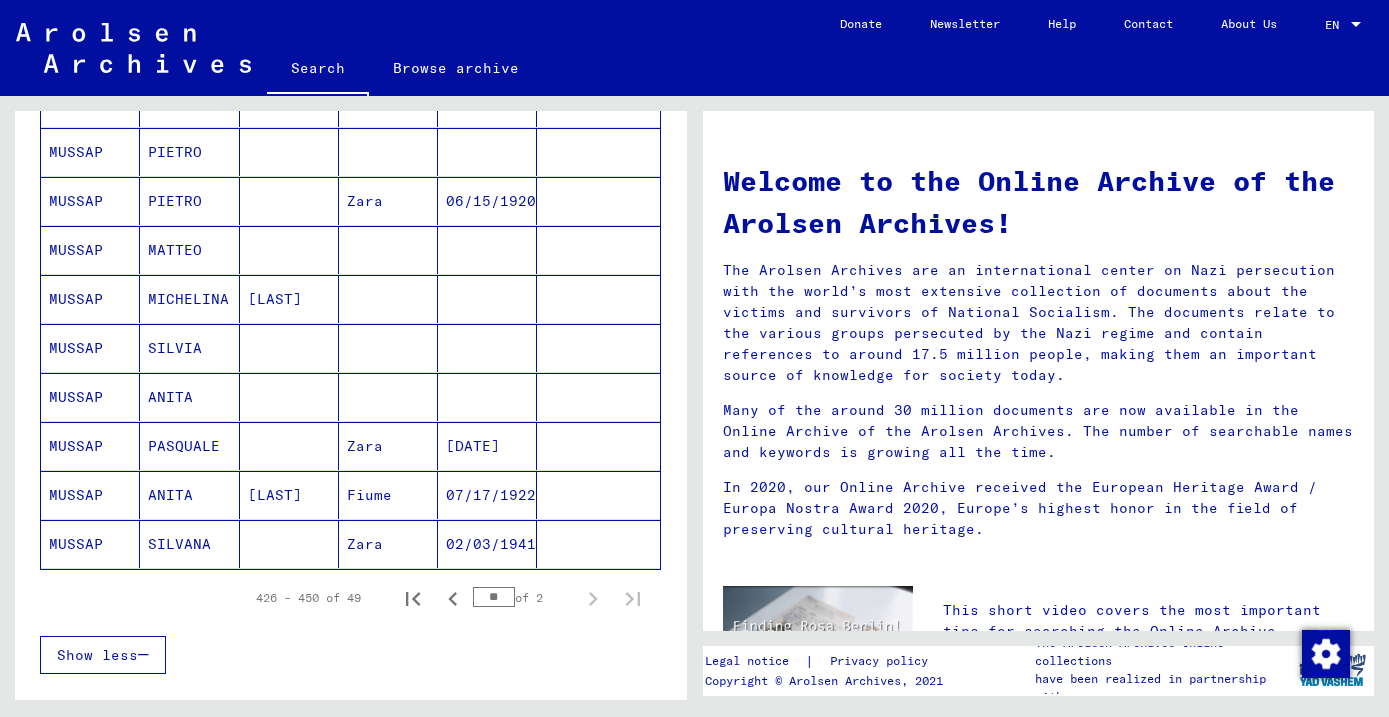 scroll, scrollTop: 1168, scrollLeft: 0, axis: vertical 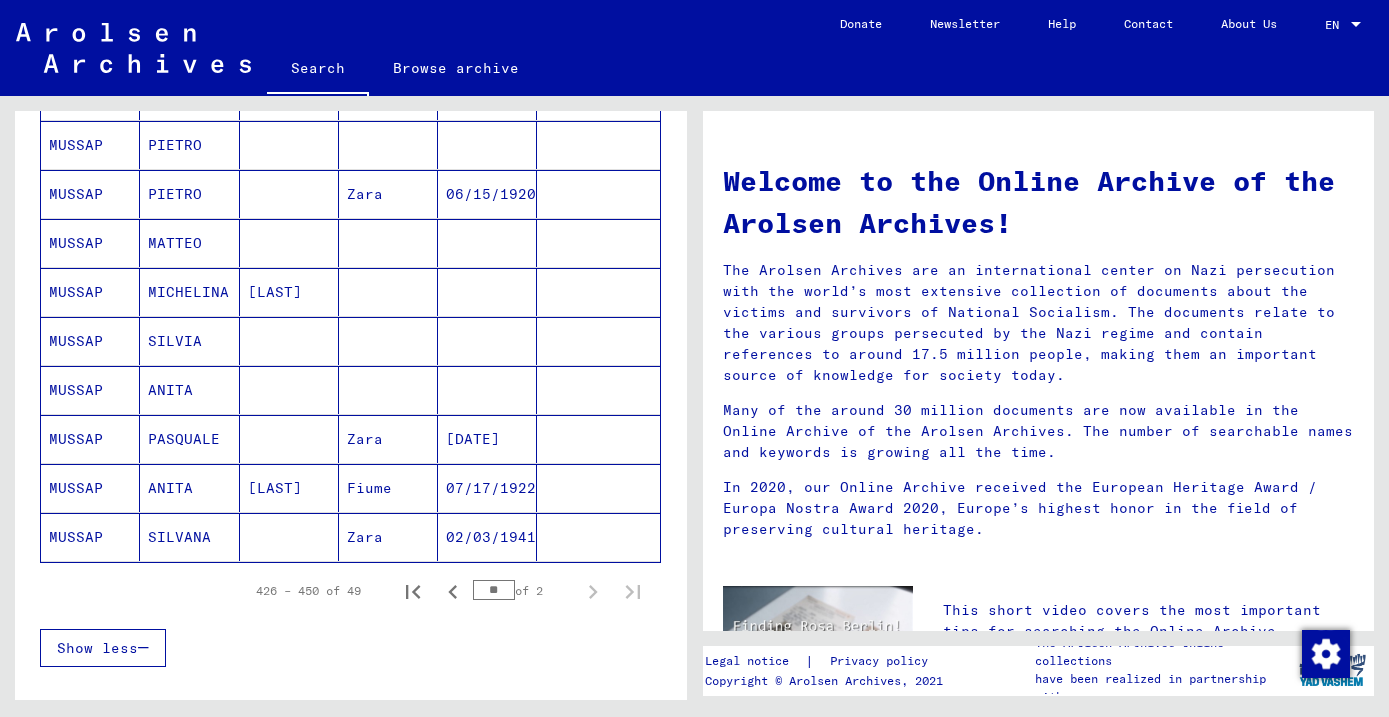 click on "MUSSAP" 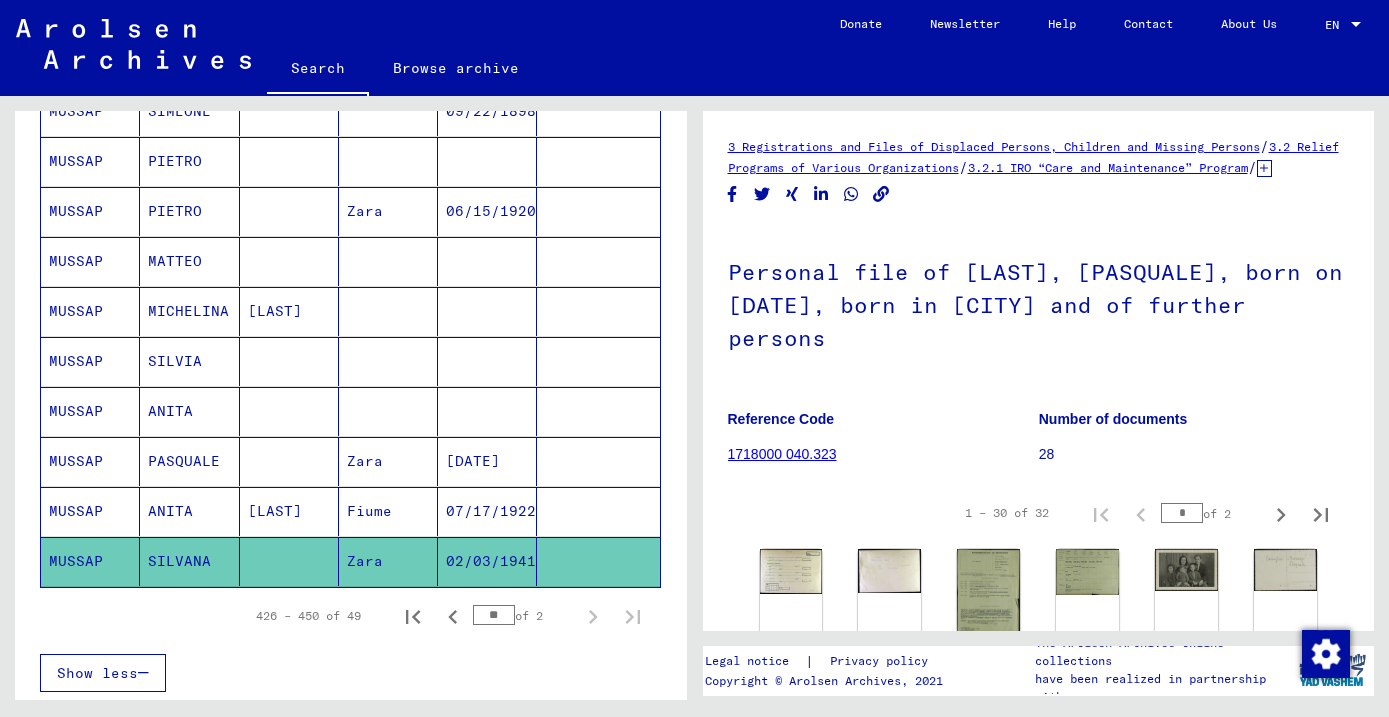 scroll, scrollTop: 0, scrollLeft: 0, axis: both 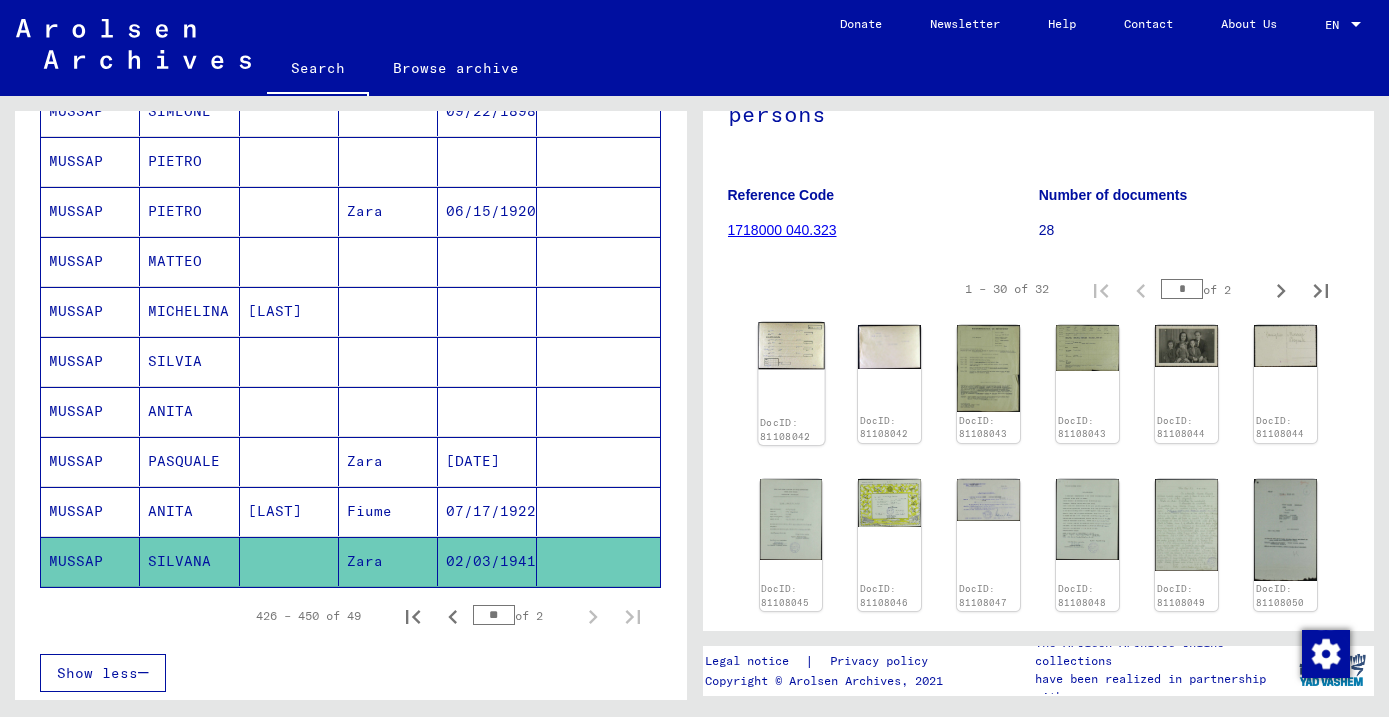 click 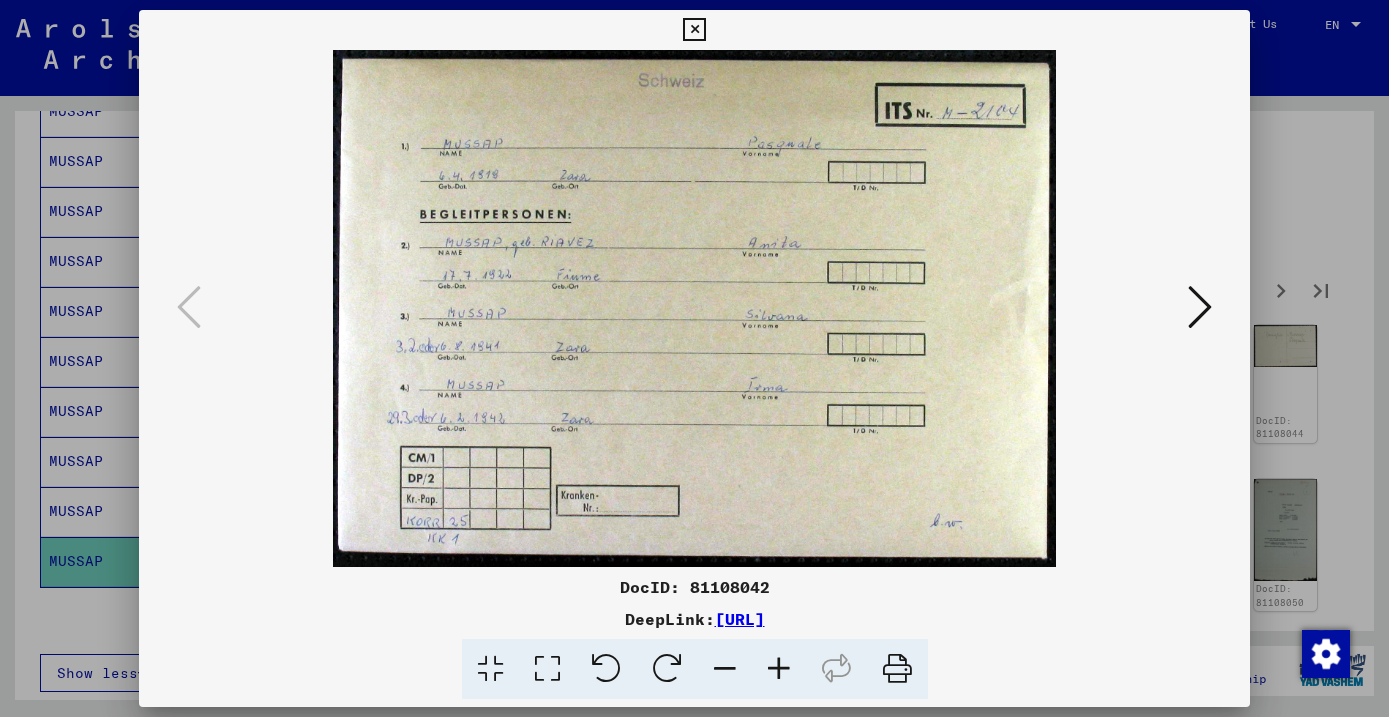 click at bounding box center (694, 308) 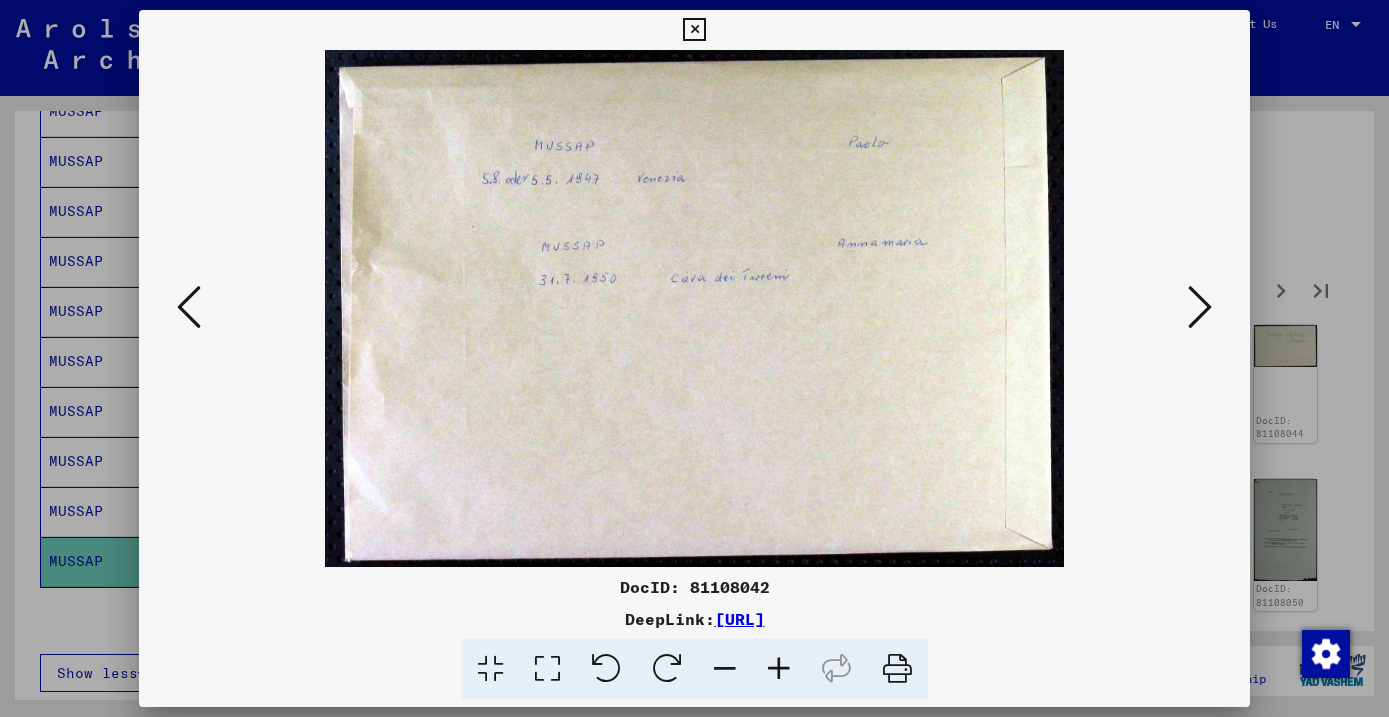 click at bounding box center [1200, 307] 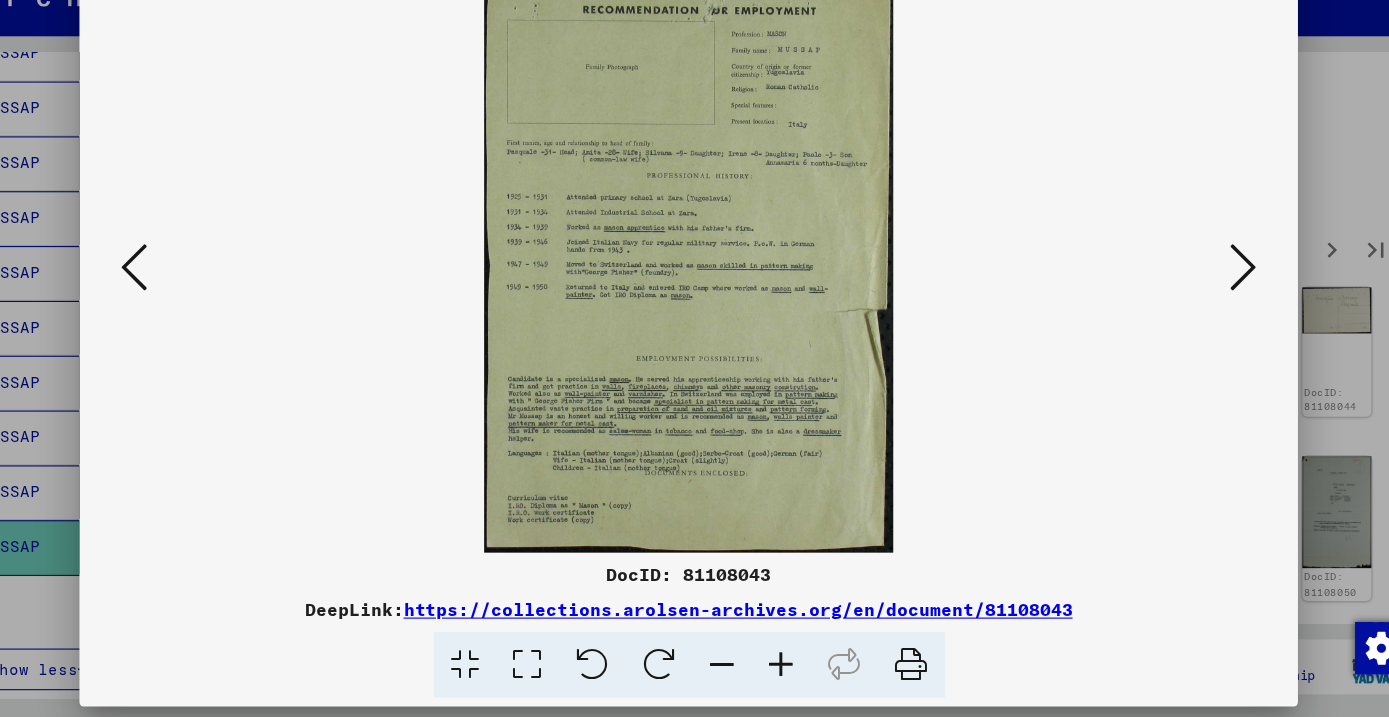 click at bounding box center (1200, 307) 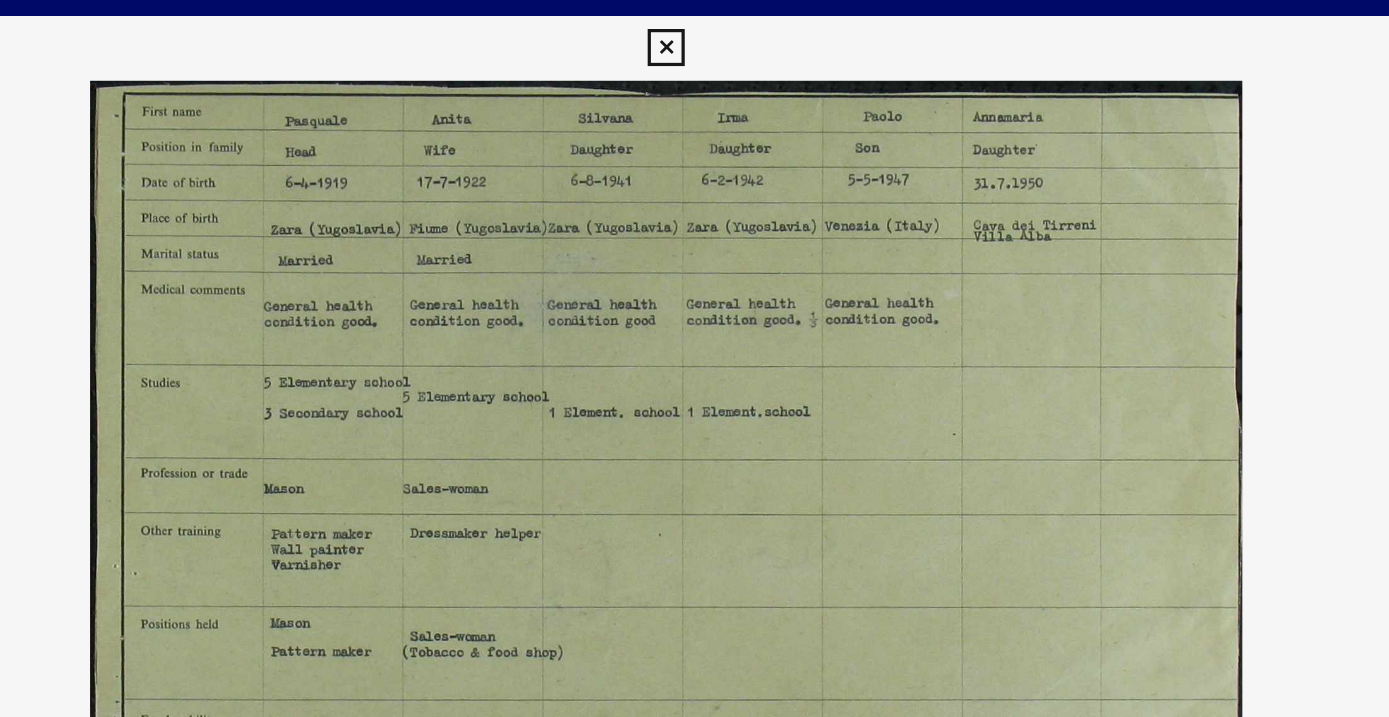 scroll, scrollTop: 0, scrollLeft: 0, axis: both 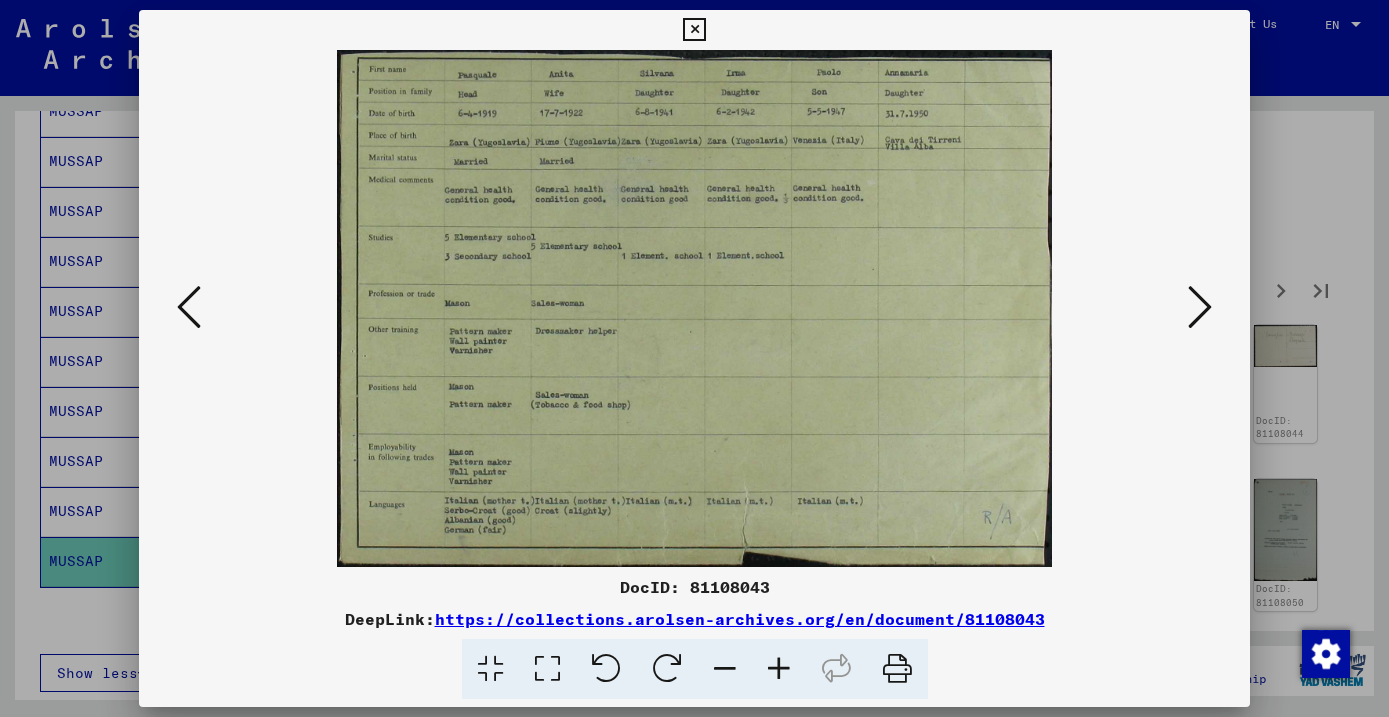 click at bounding box center [1200, 307] 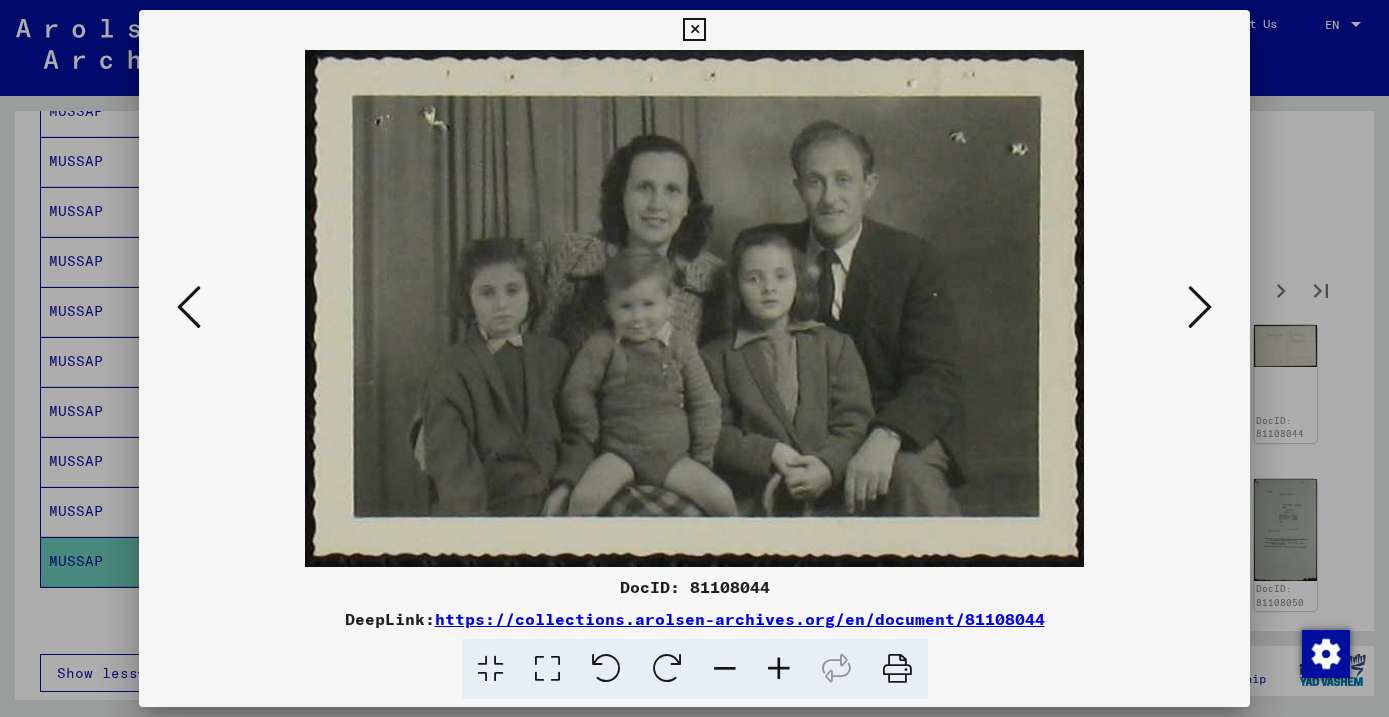 click at bounding box center [1200, 307] 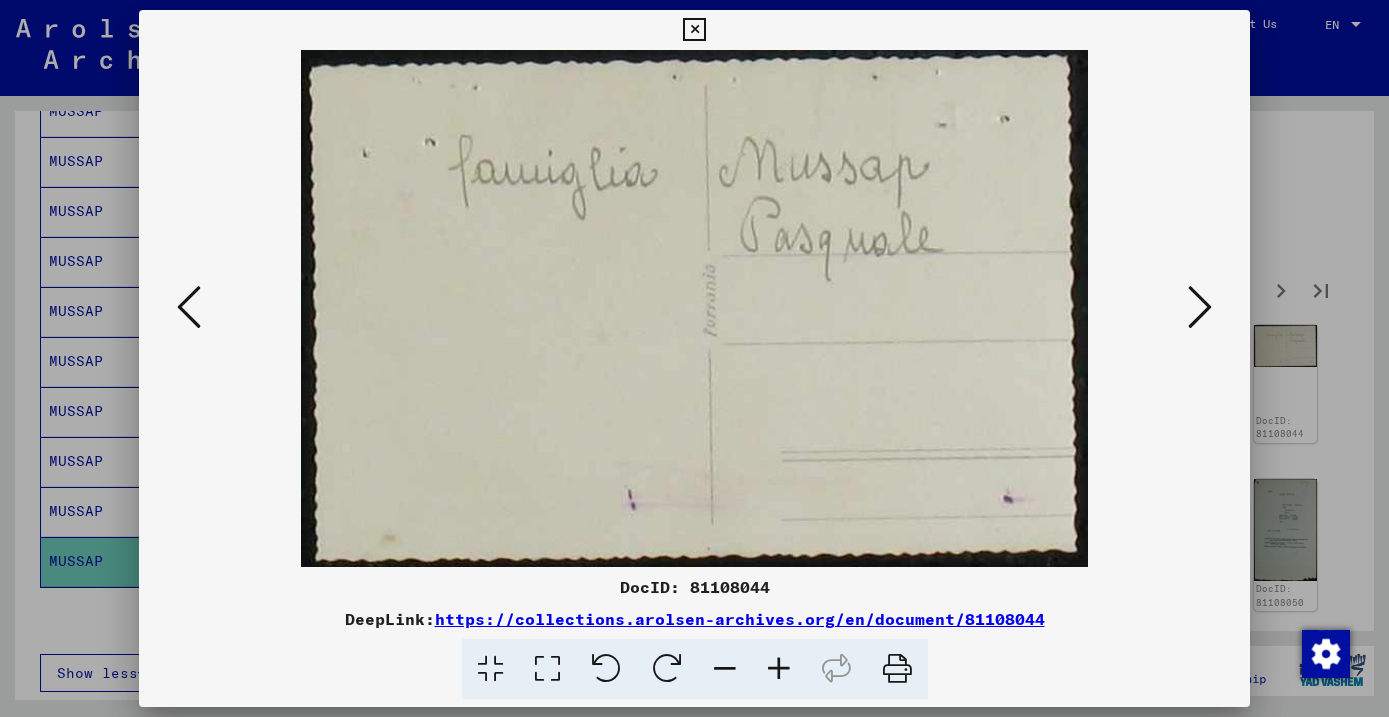 click at bounding box center [1200, 307] 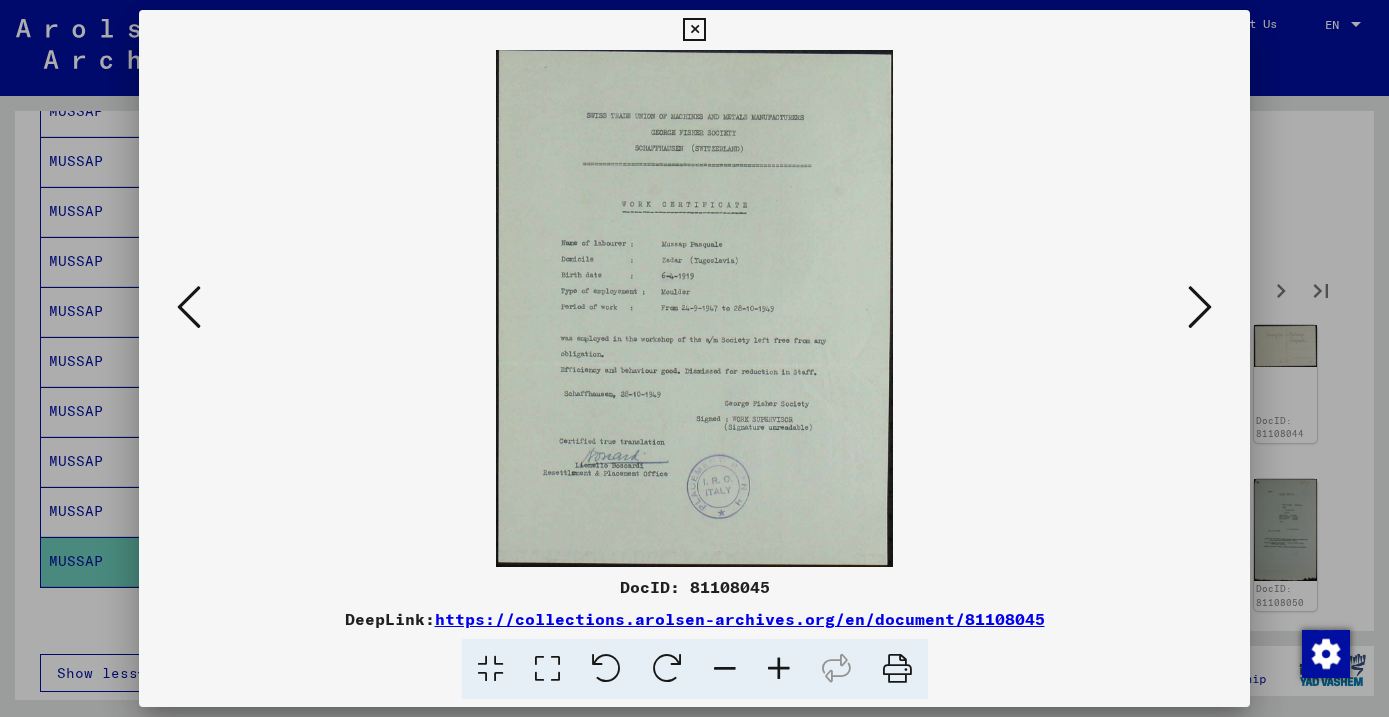 click at bounding box center [1200, 307] 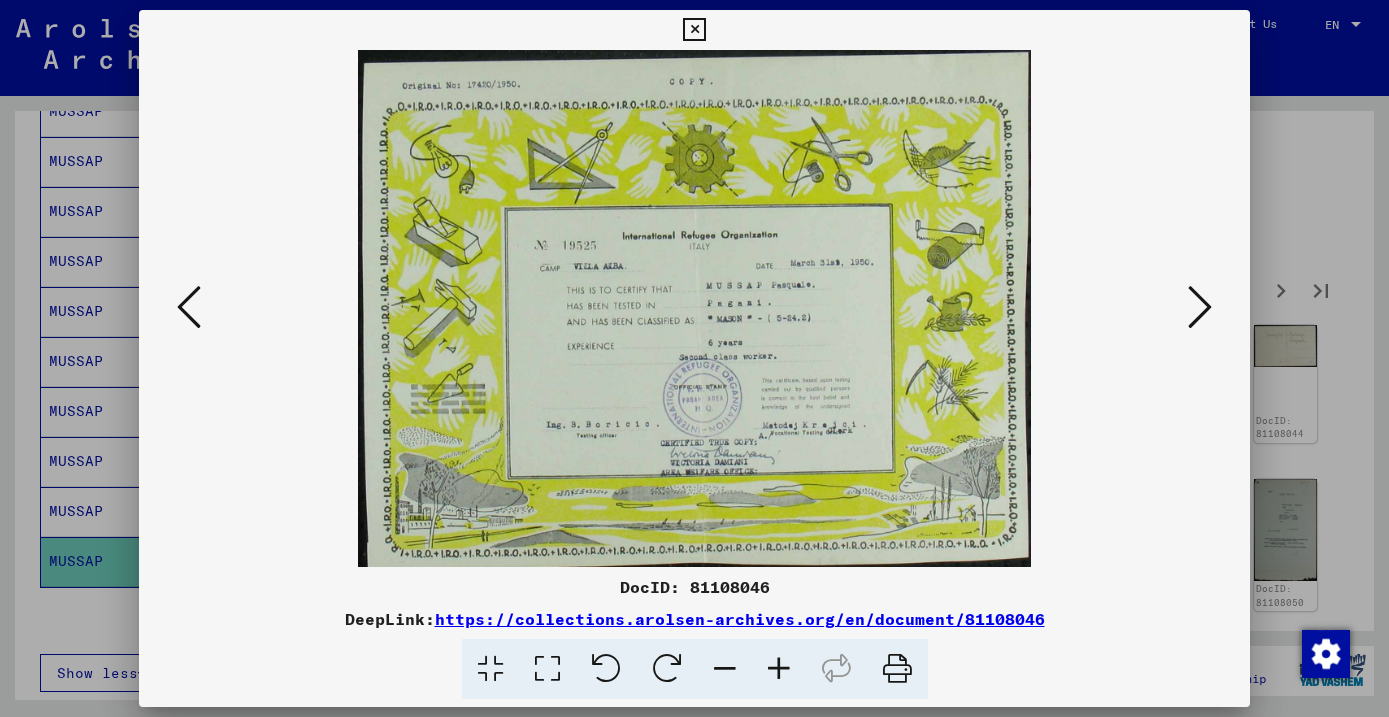 click at bounding box center (1200, 307) 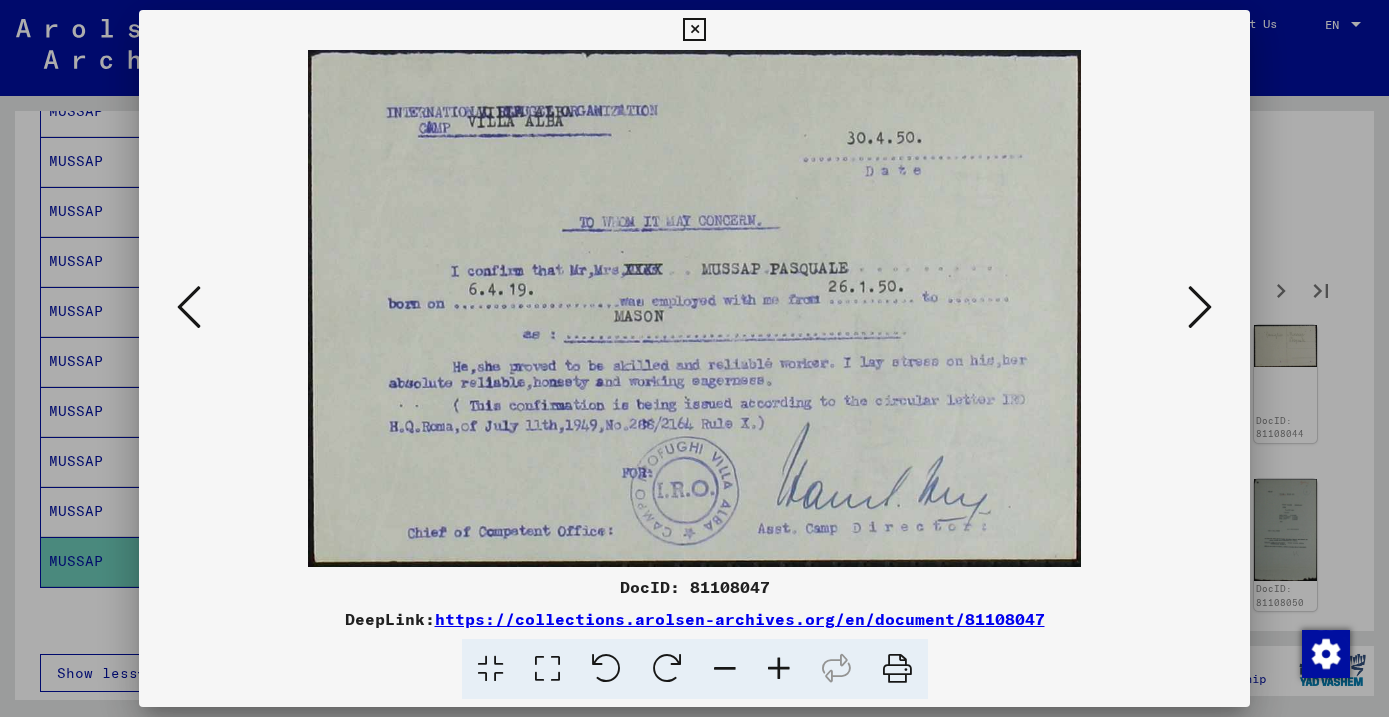 click at bounding box center (1200, 307) 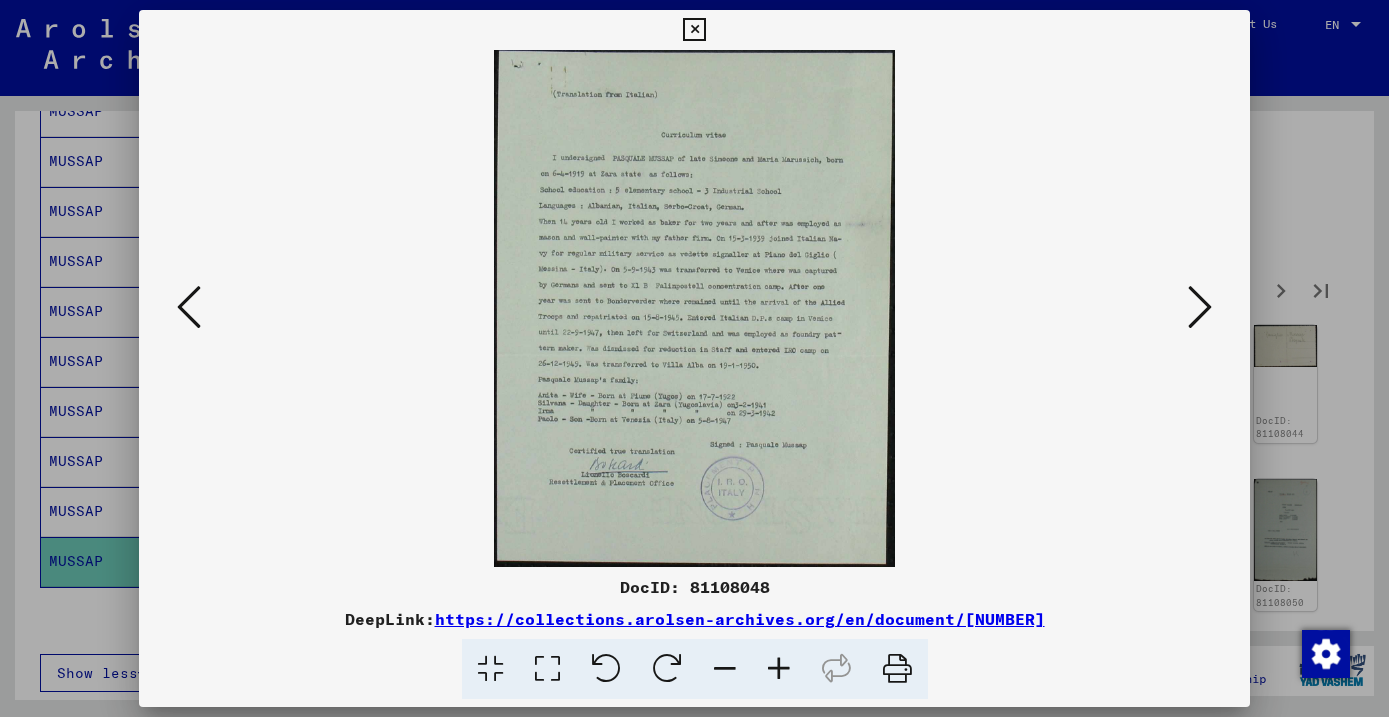 click at bounding box center [1200, 307] 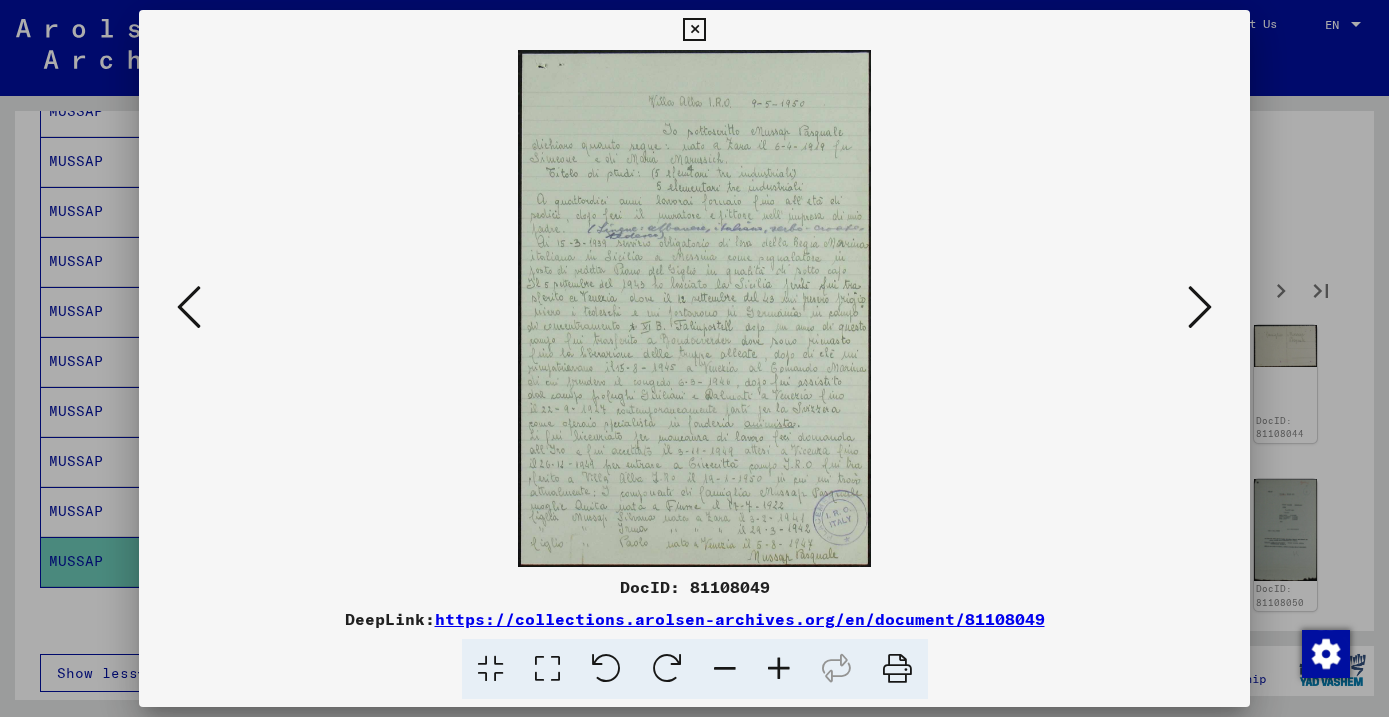 click at bounding box center [1200, 307] 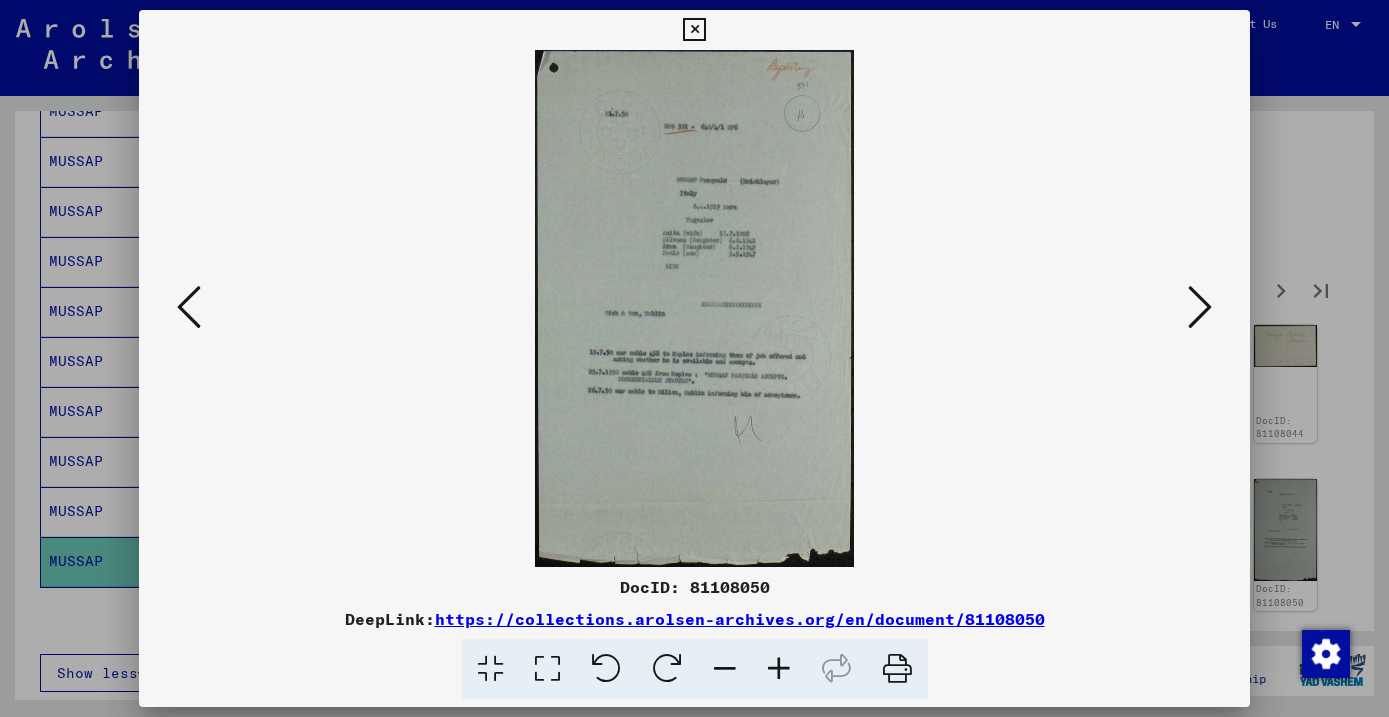 click at bounding box center [1200, 307] 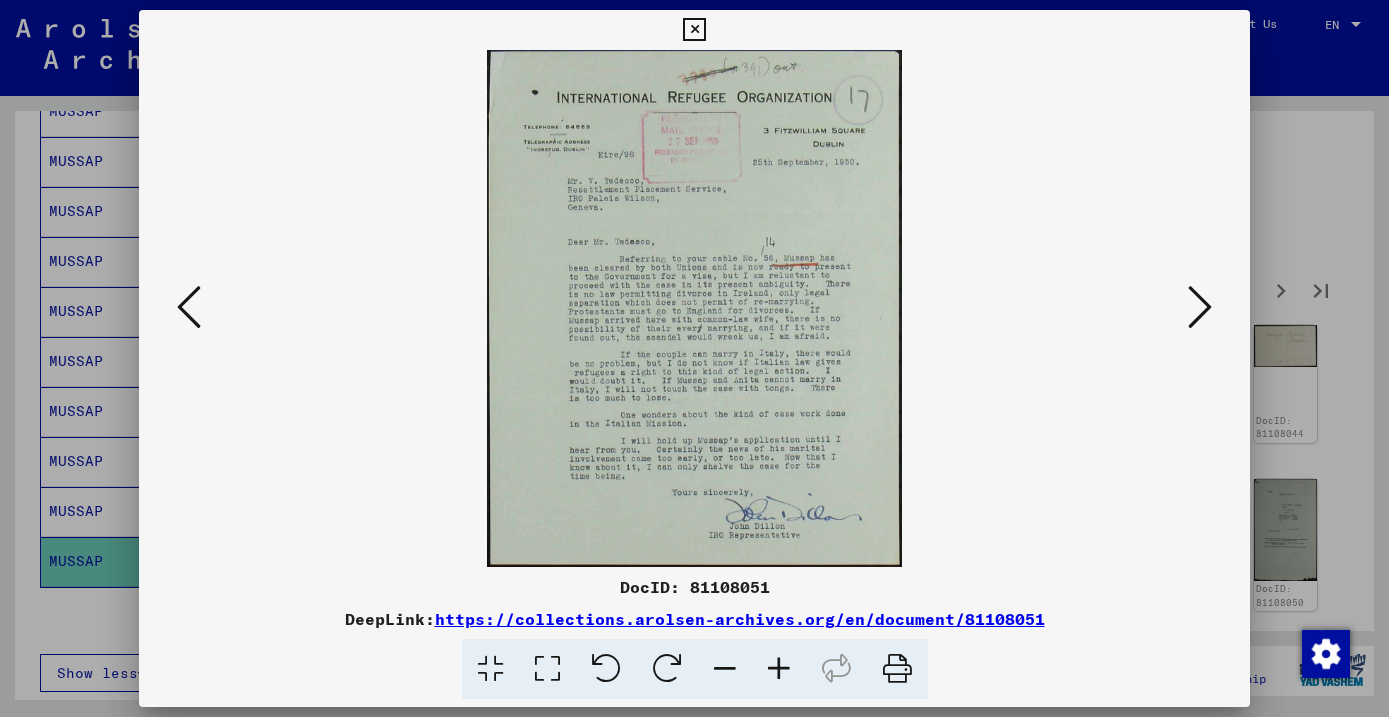 click at bounding box center (189, 307) 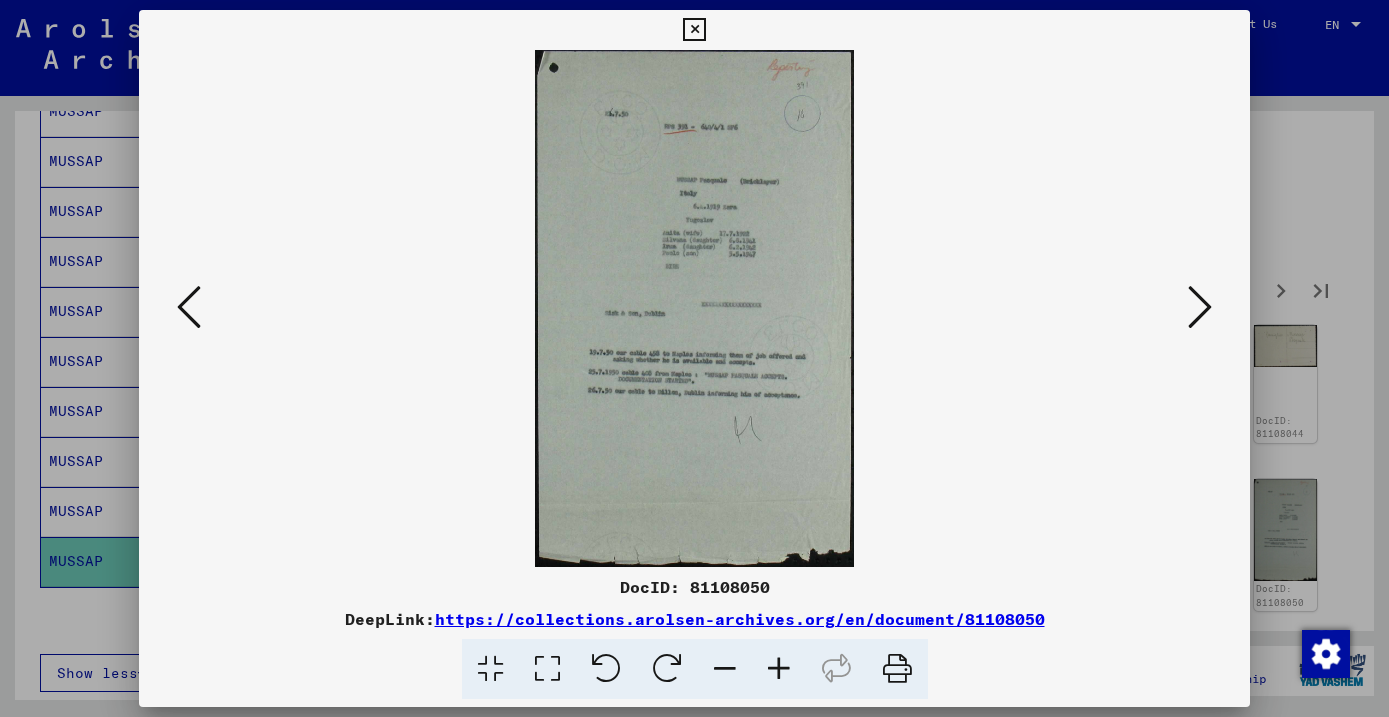 click at bounding box center [189, 307] 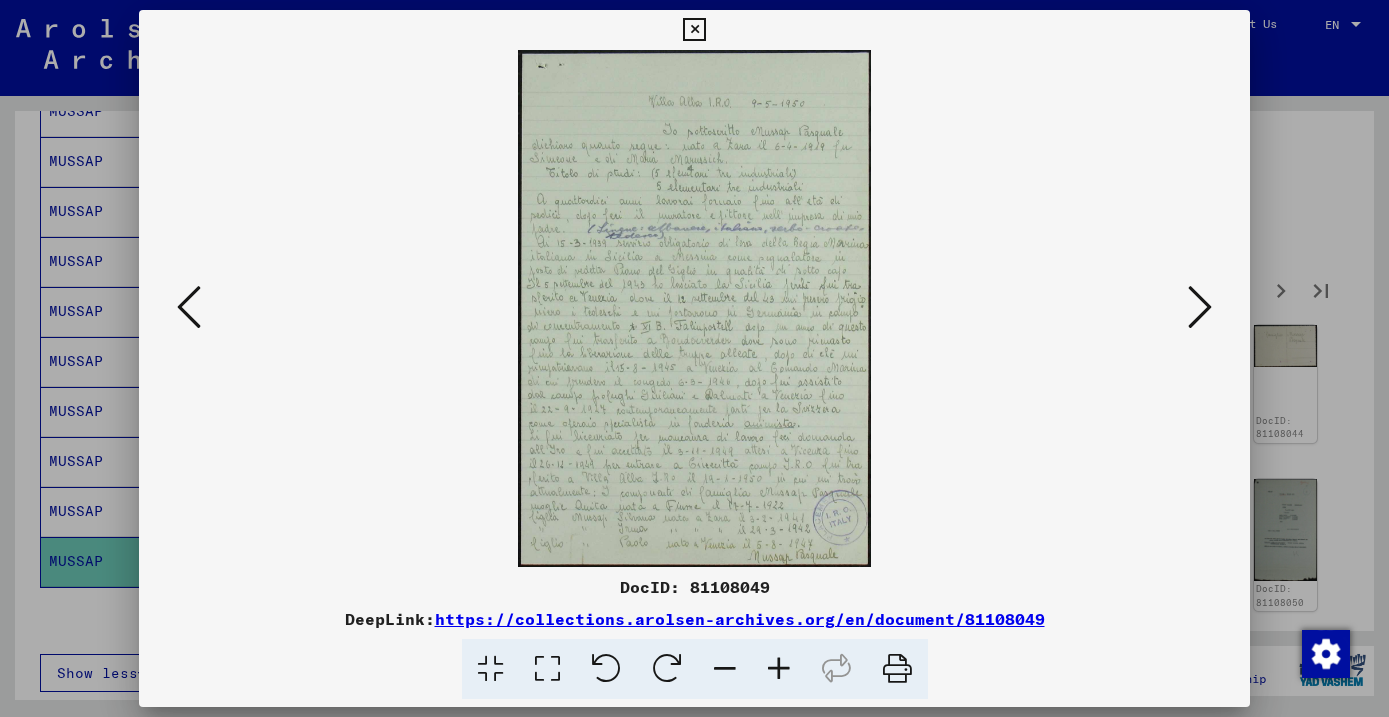 click at bounding box center (189, 307) 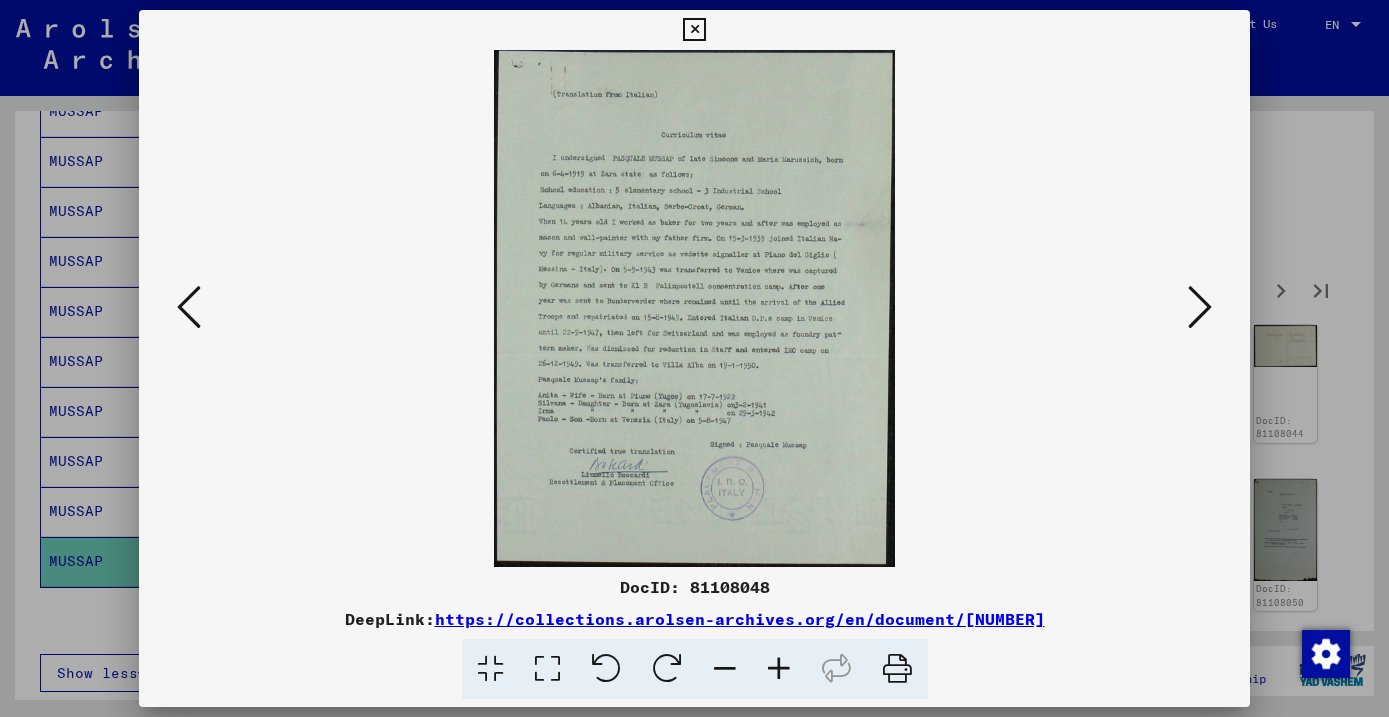 click at bounding box center (1200, 307) 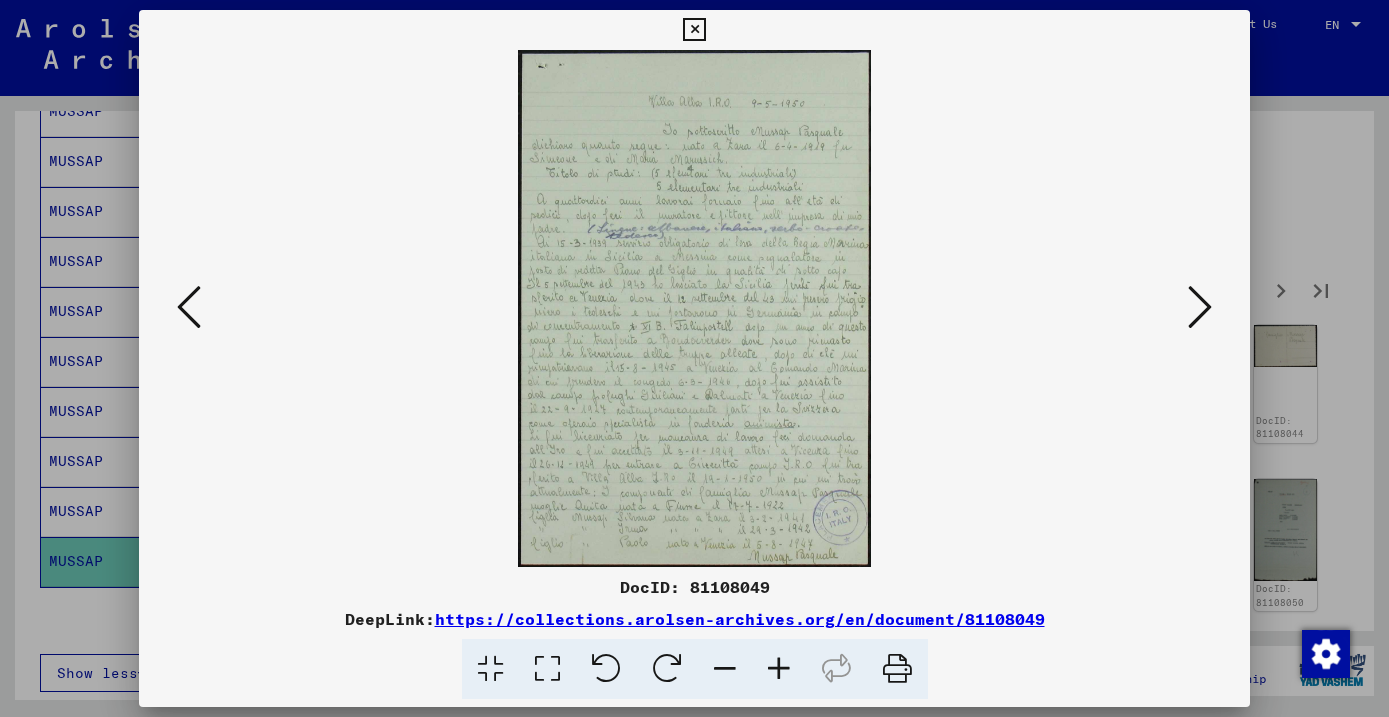 click at bounding box center [1200, 307] 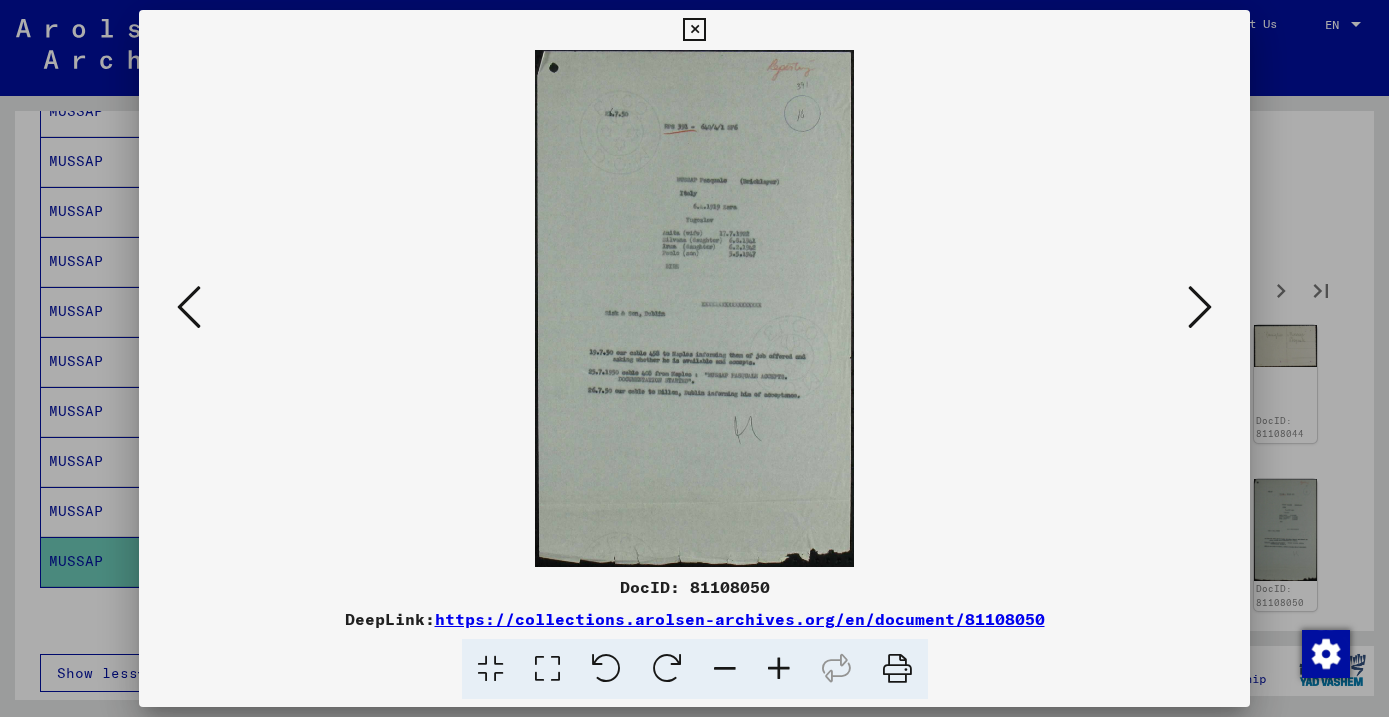 click at bounding box center (1200, 307) 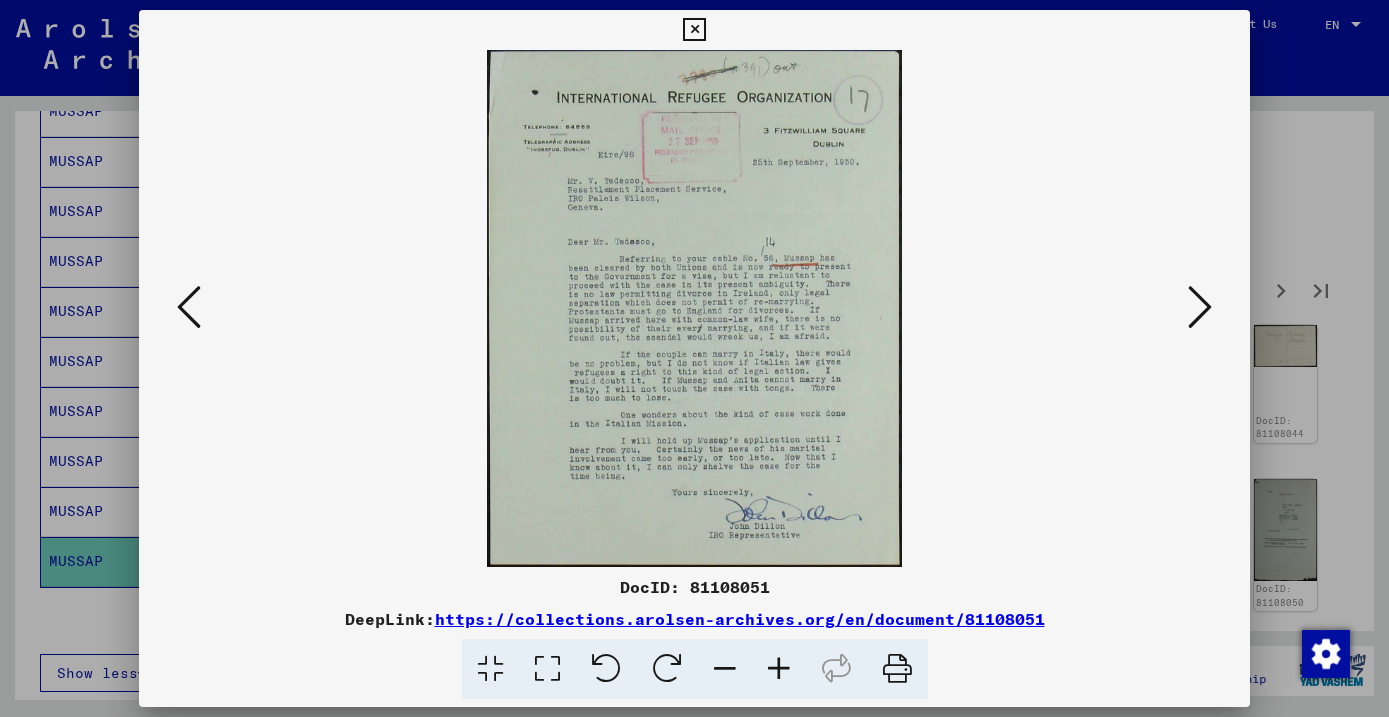 click at bounding box center [1200, 307] 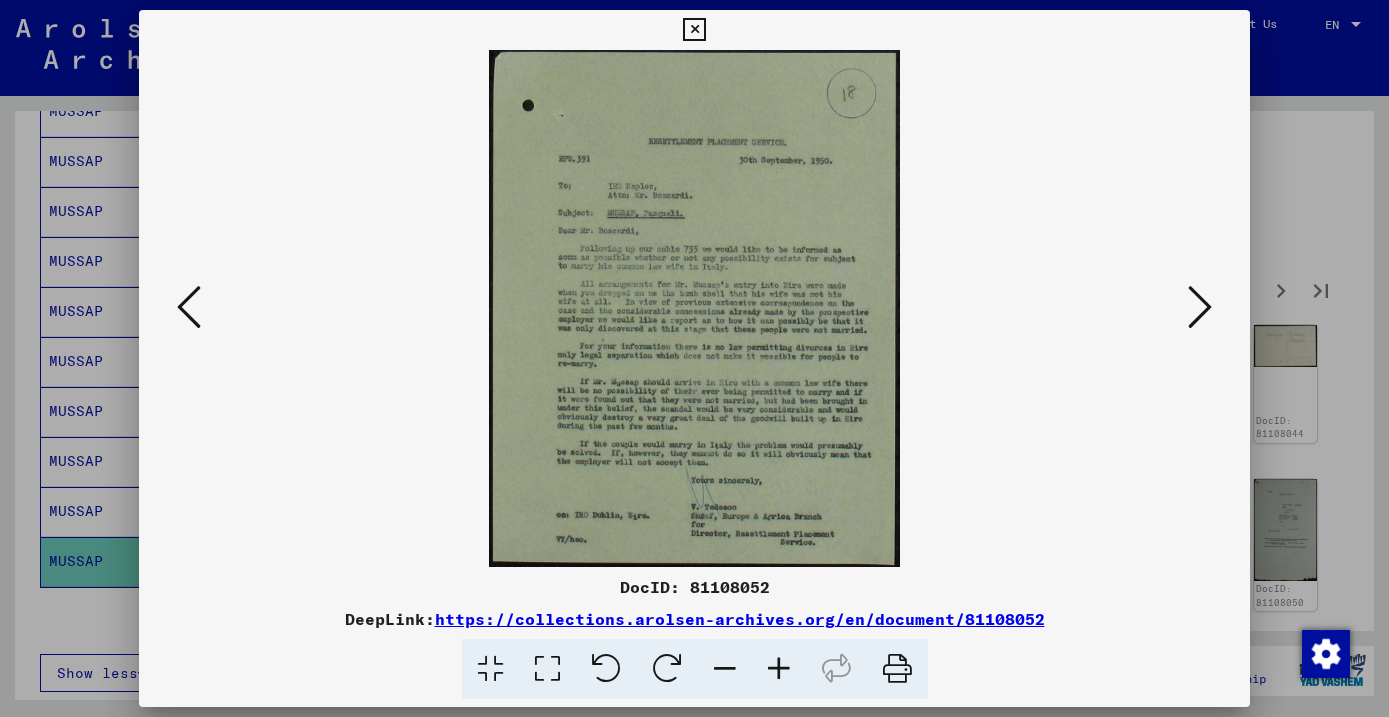 click at bounding box center (1200, 307) 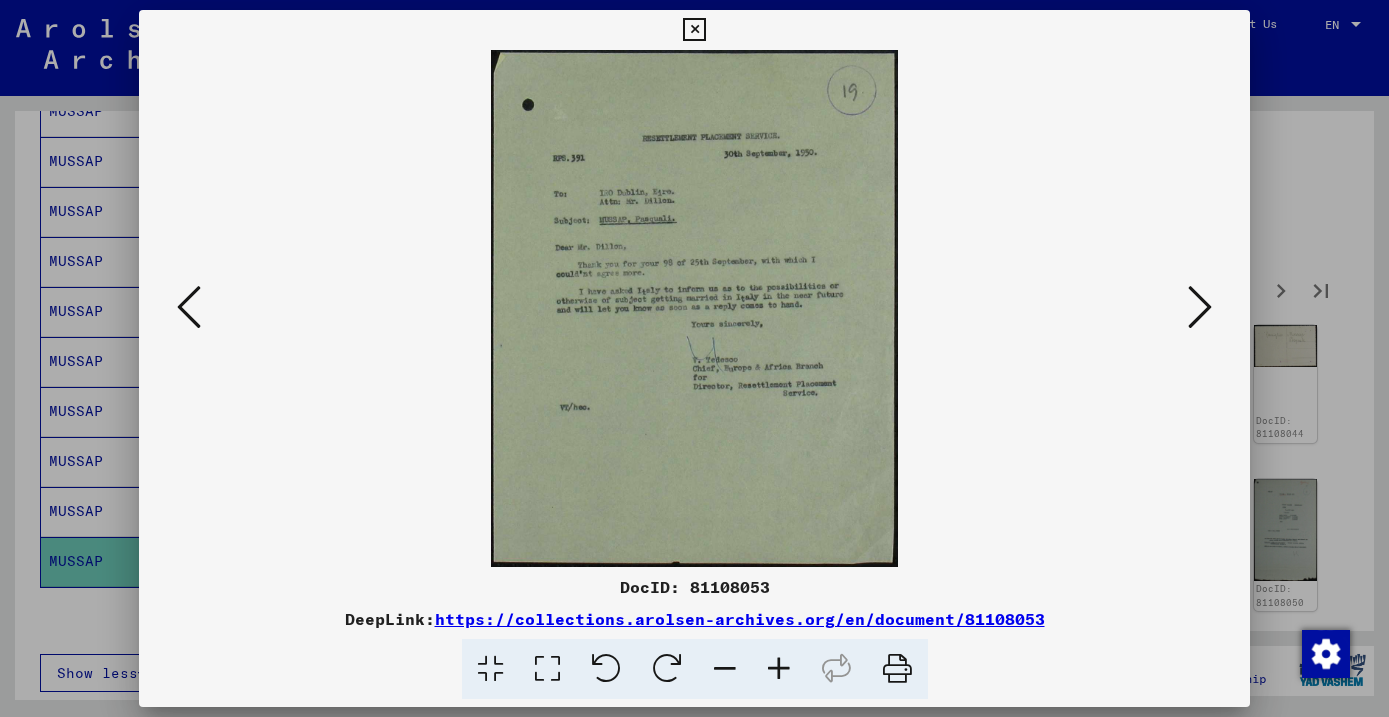 click at bounding box center (1200, 307) 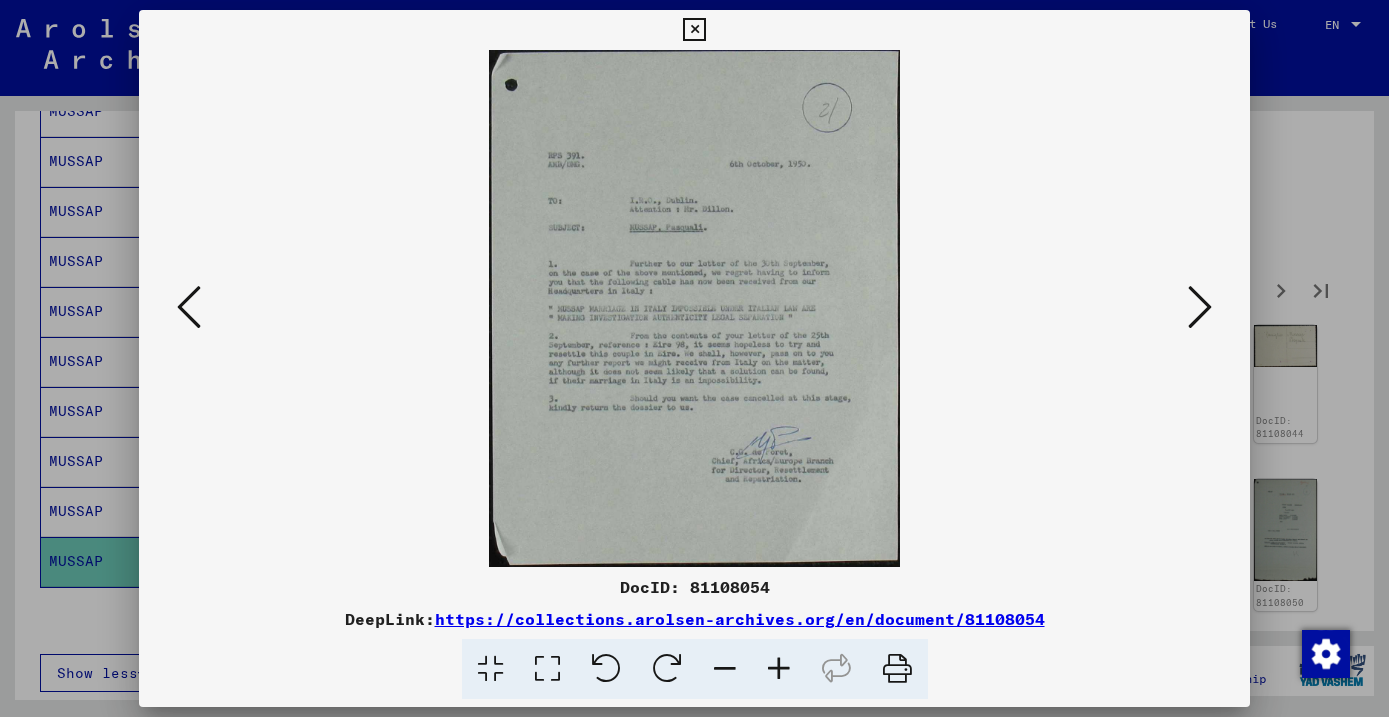 click at bounding box center (1200, 307) 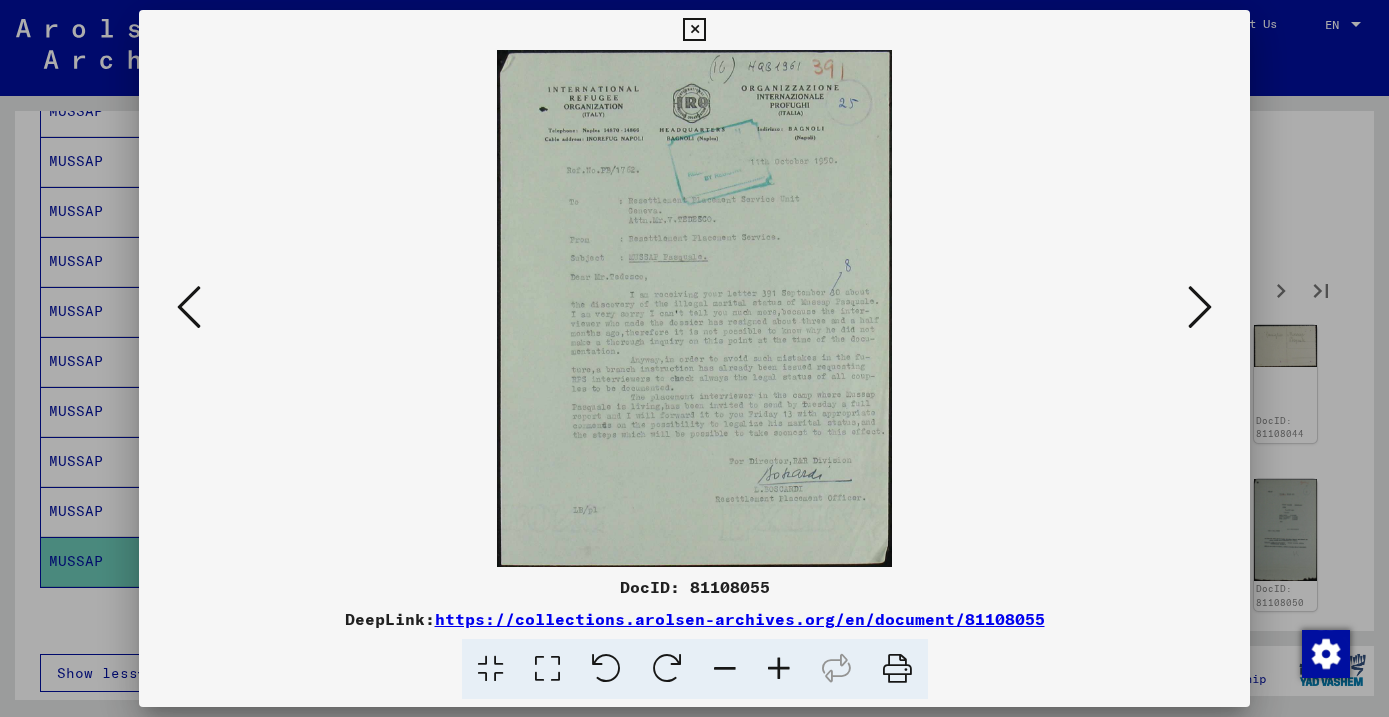 click at bounding box center [1200, 307] 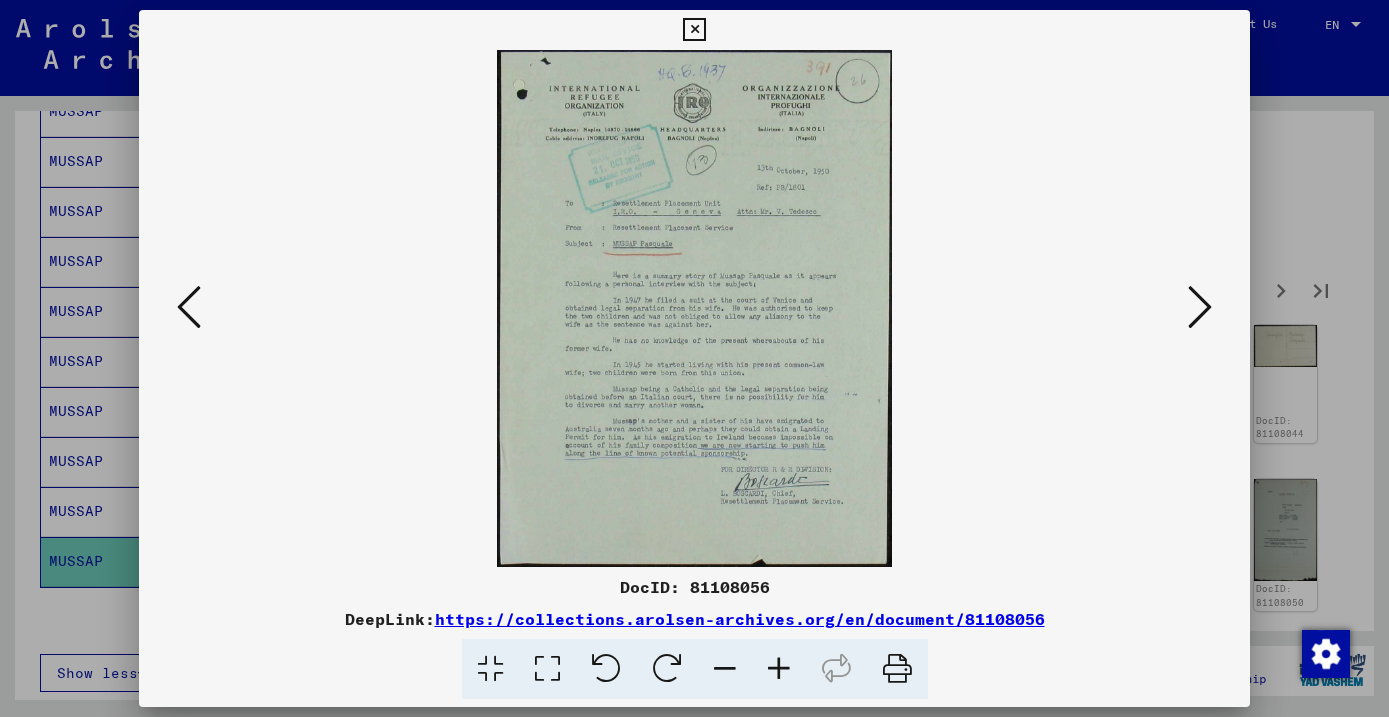 click at bounding box center (1200, 307) 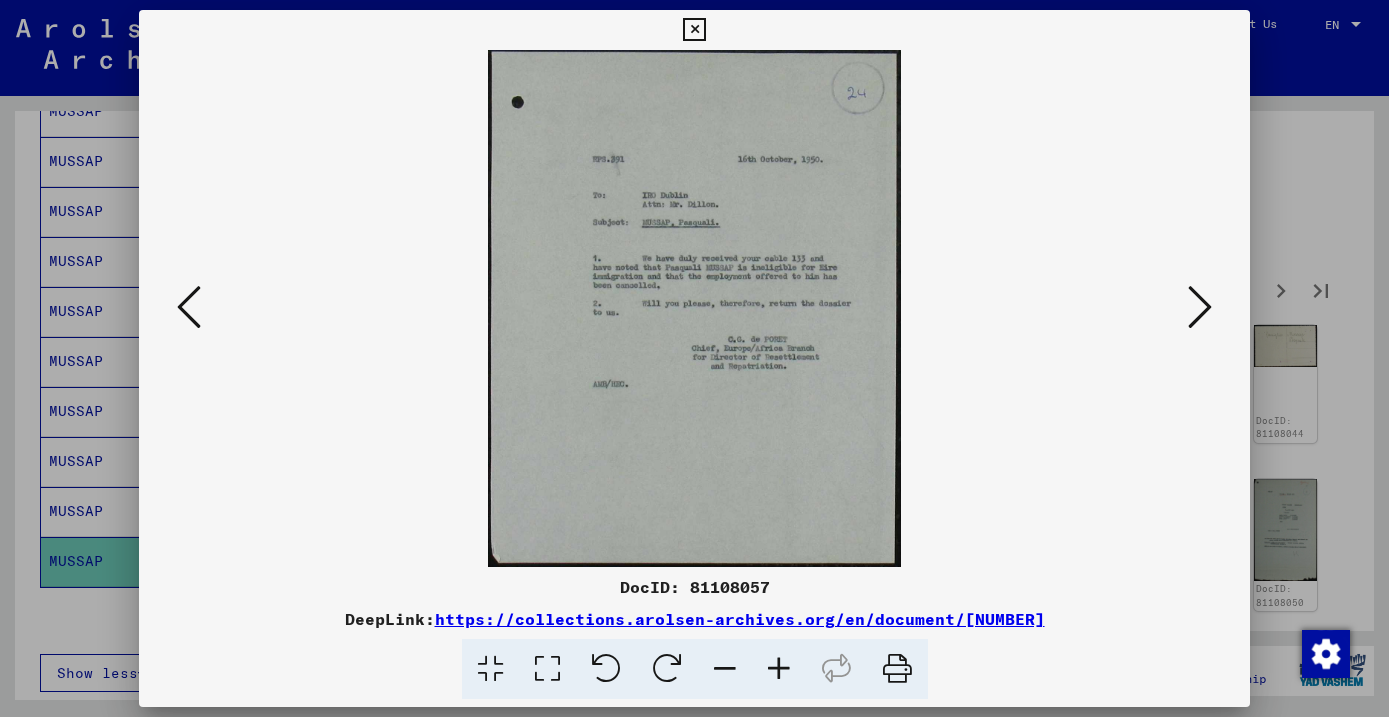 click at bounding box center (1200, 307) 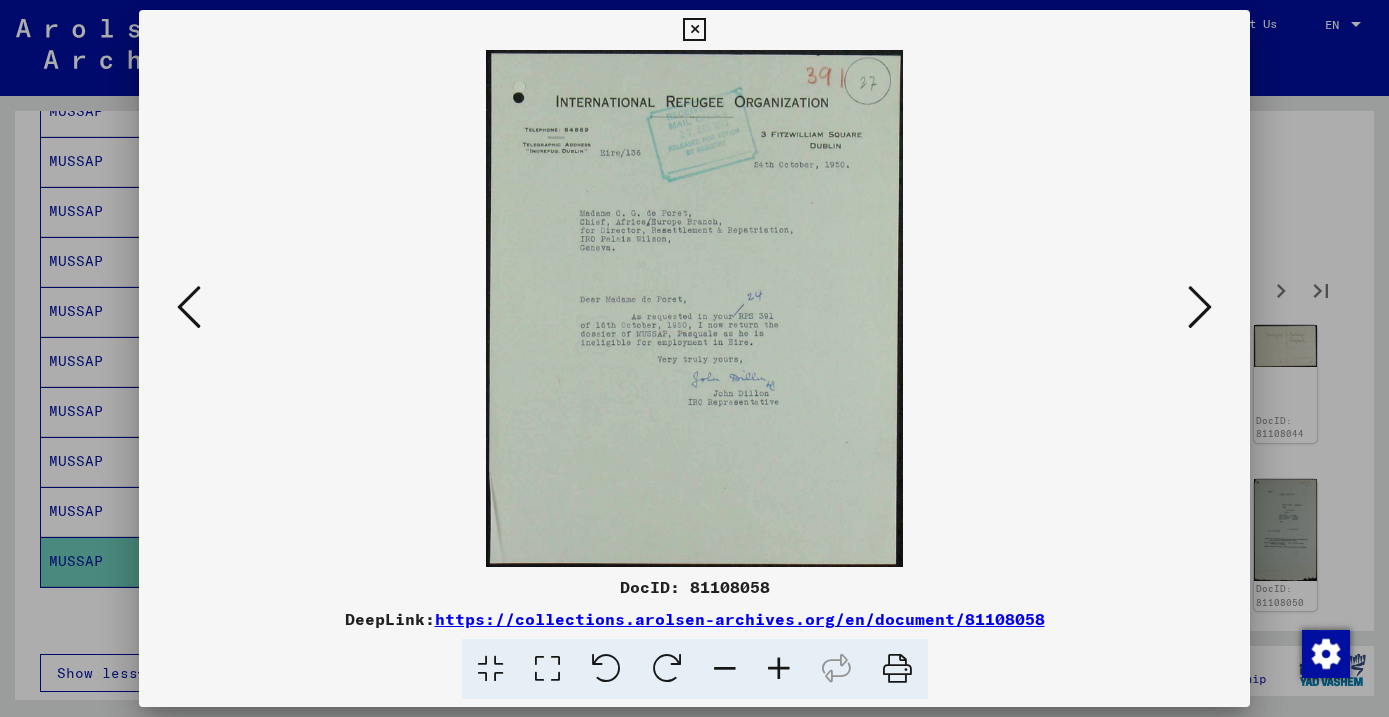 click at bounding box center [1200, 307] 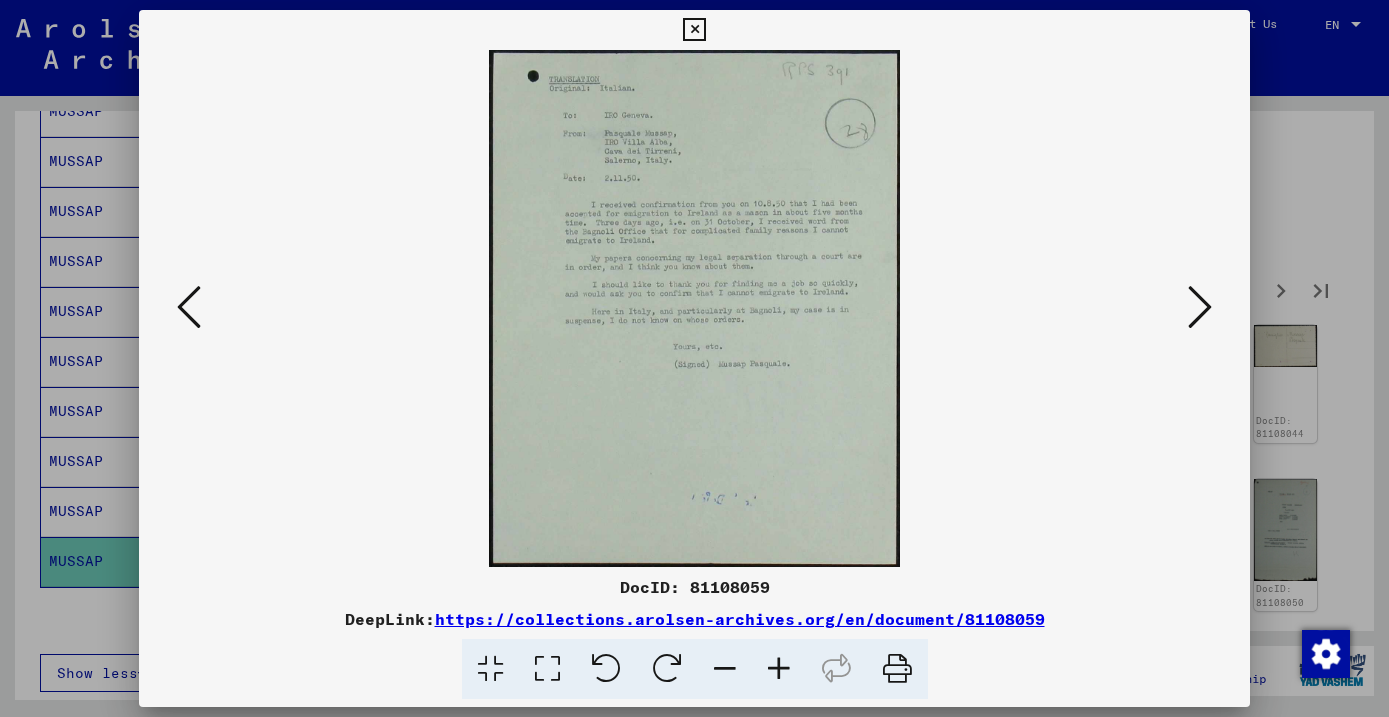 click at bounding box center (1200, 307) 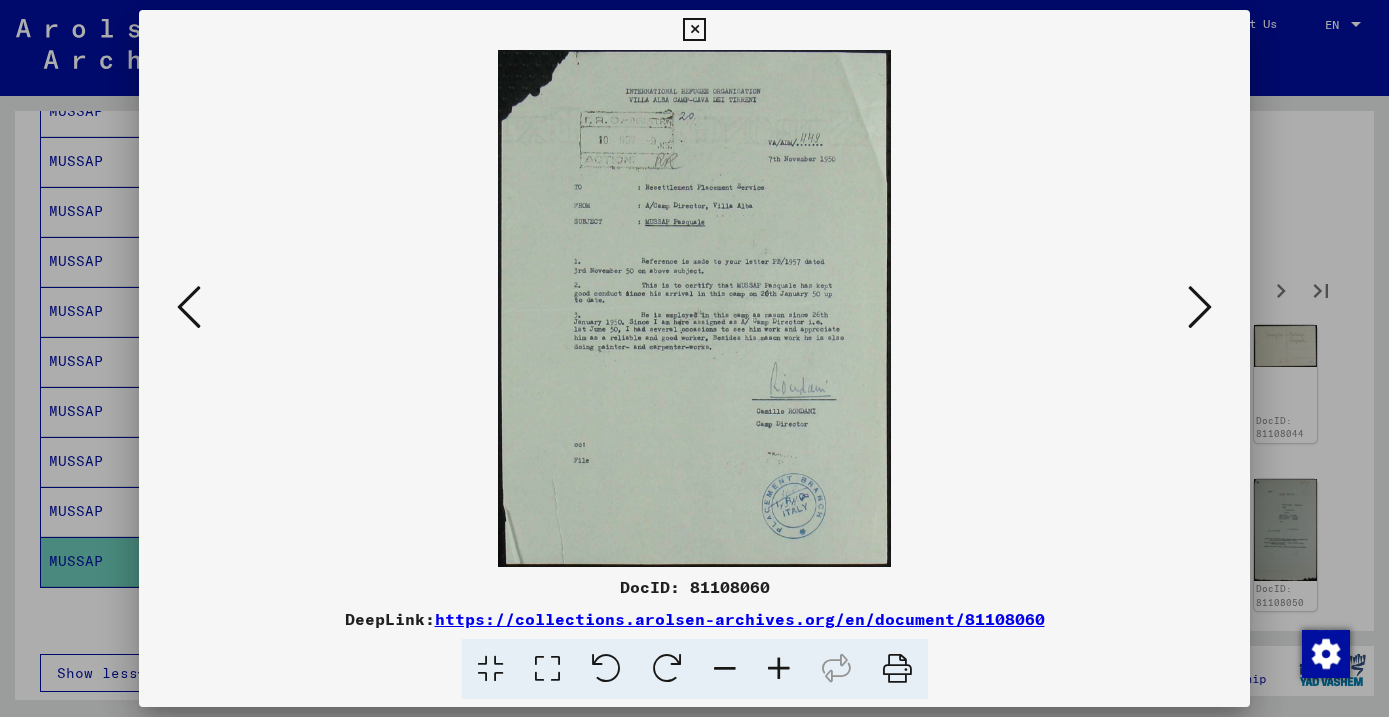 click at bounding box center [1200, 307] 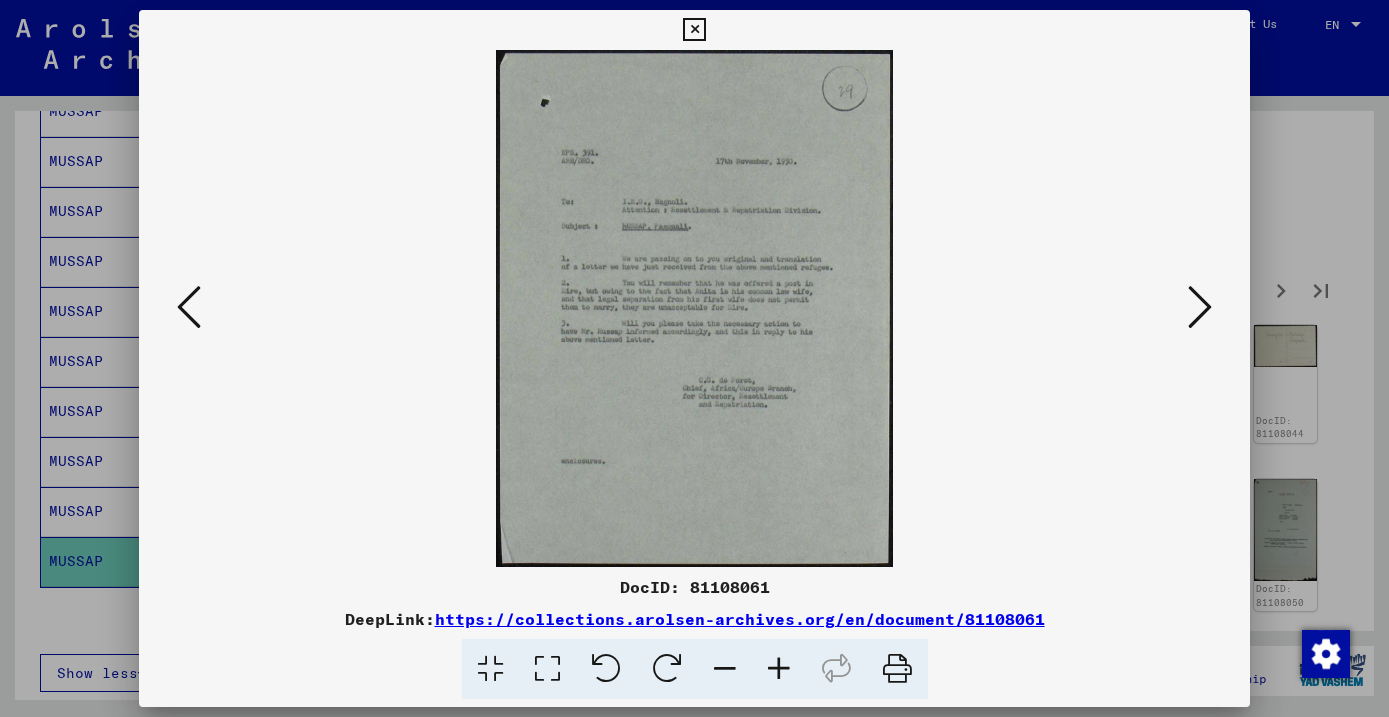 click at bounding box center (1200, 307) 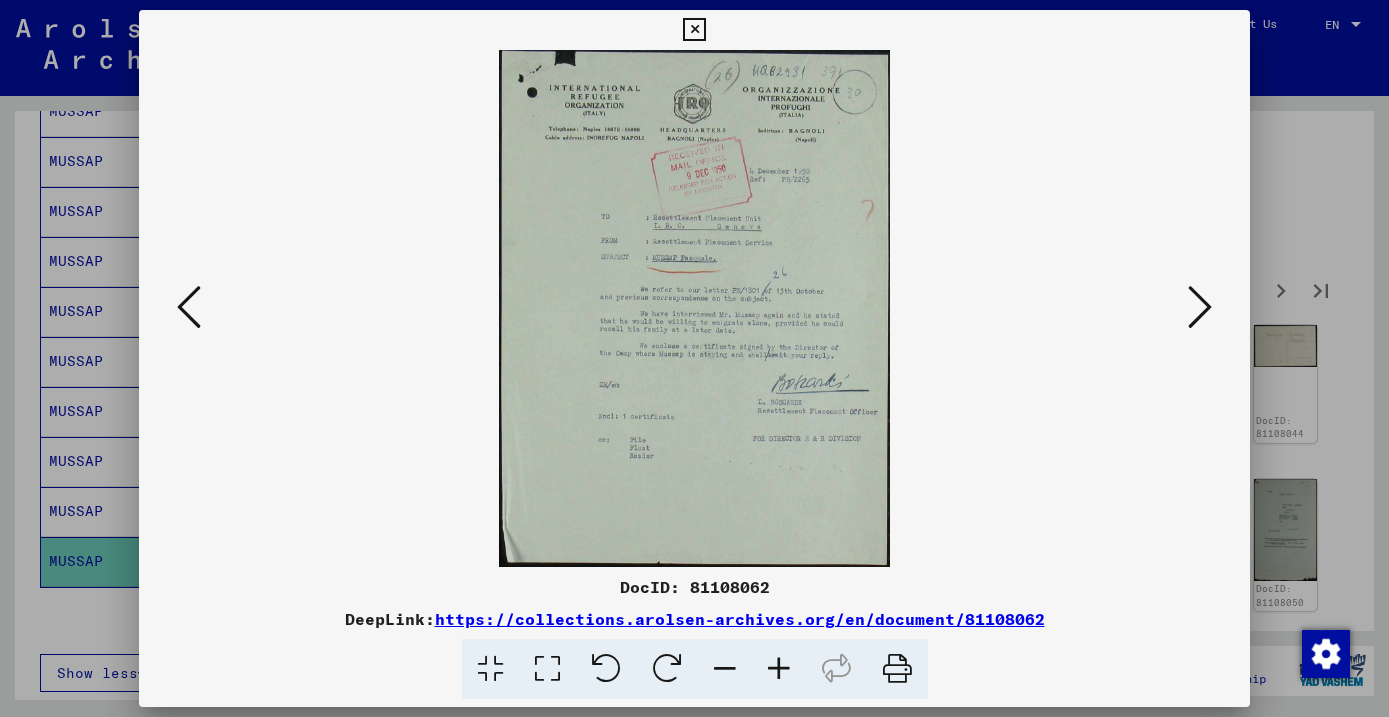 click at bounding box center (1200, 307) 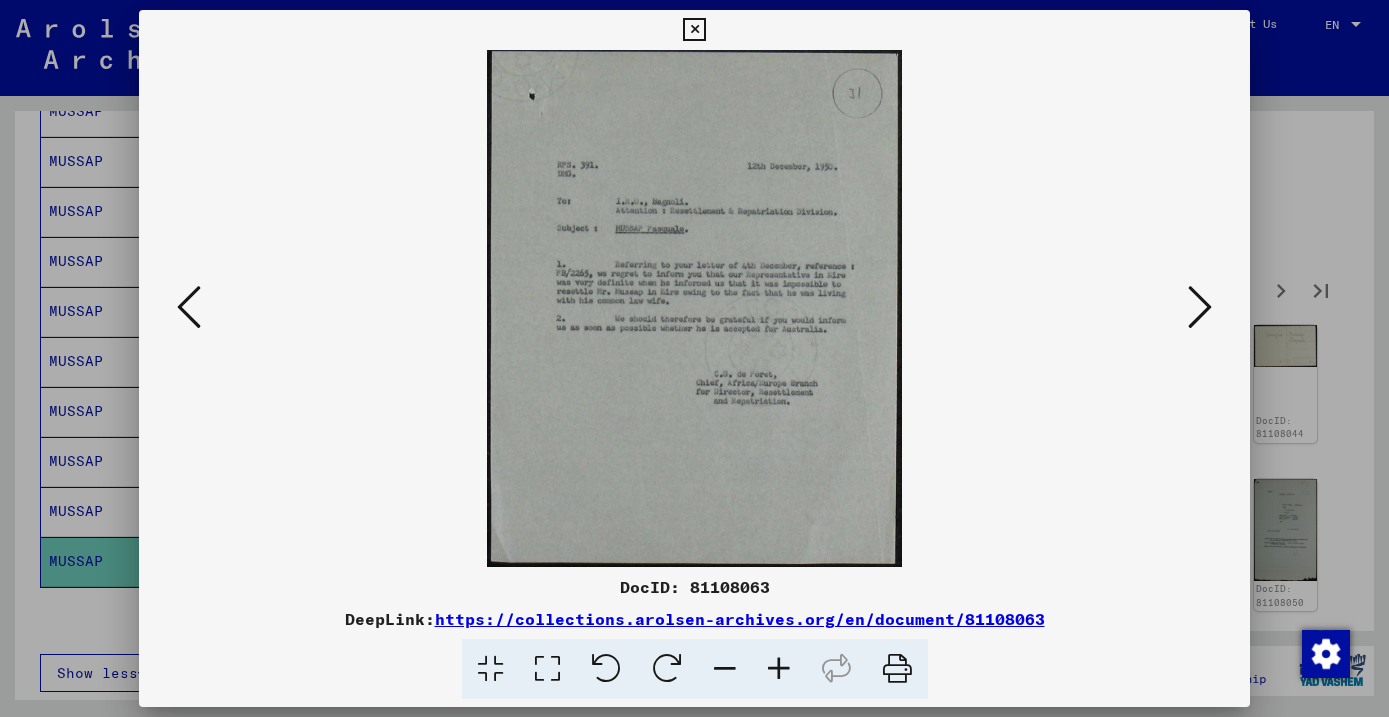 click at bounding box center (1200, 307) 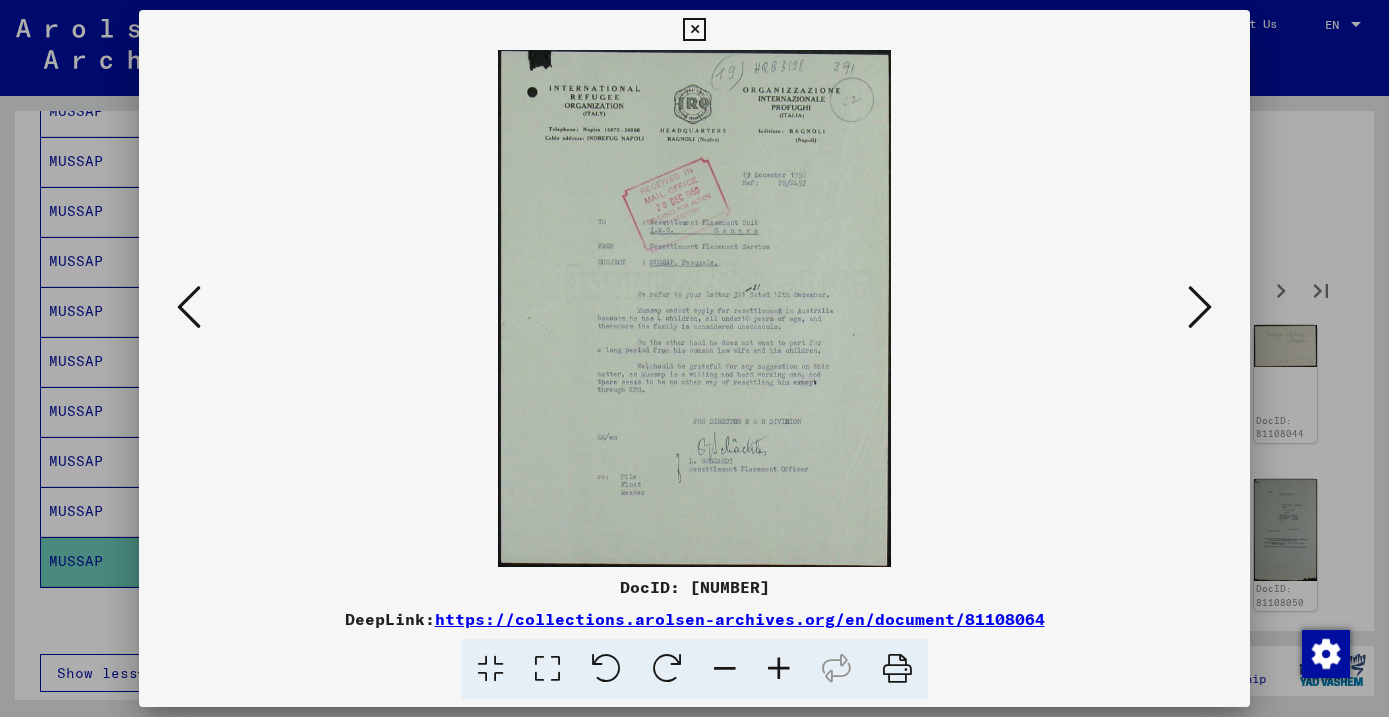 click at bounding box center (1200, 307) 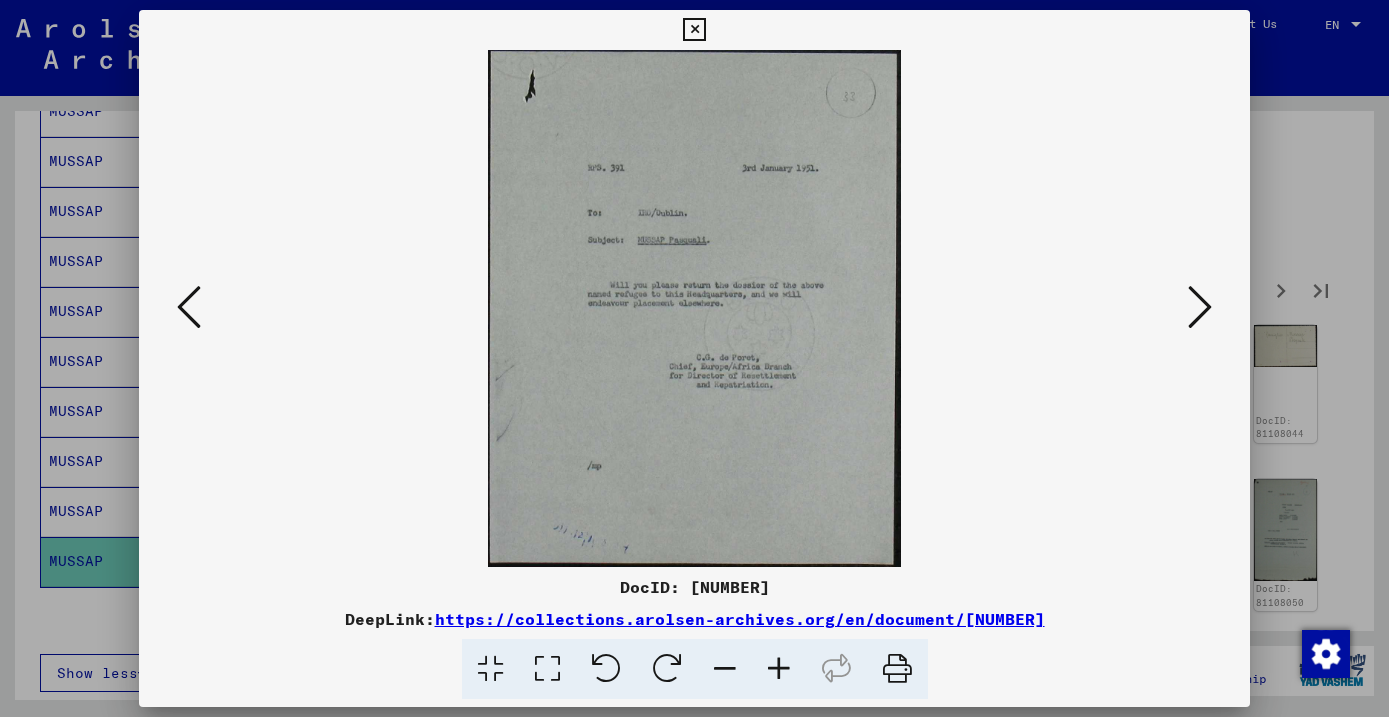 click at bounding box center [1200, 307] 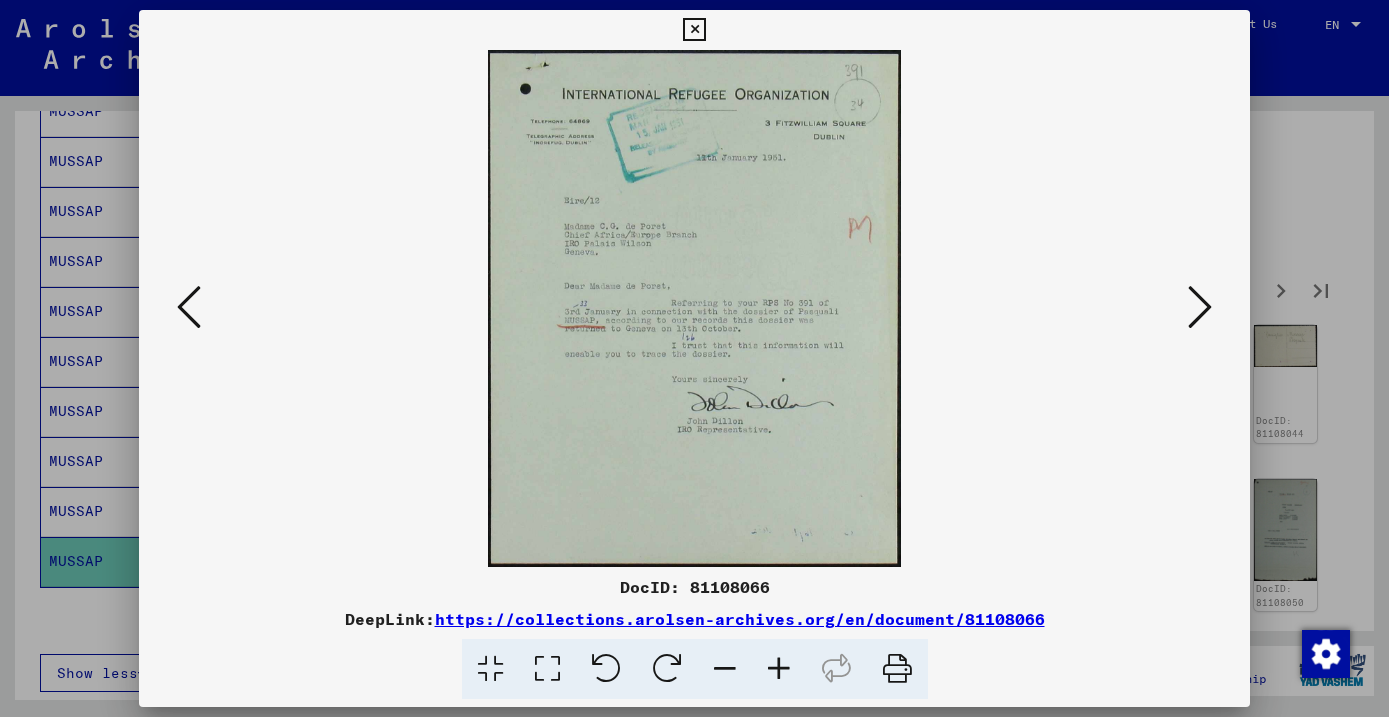 click at bounding box center (1200, 307) 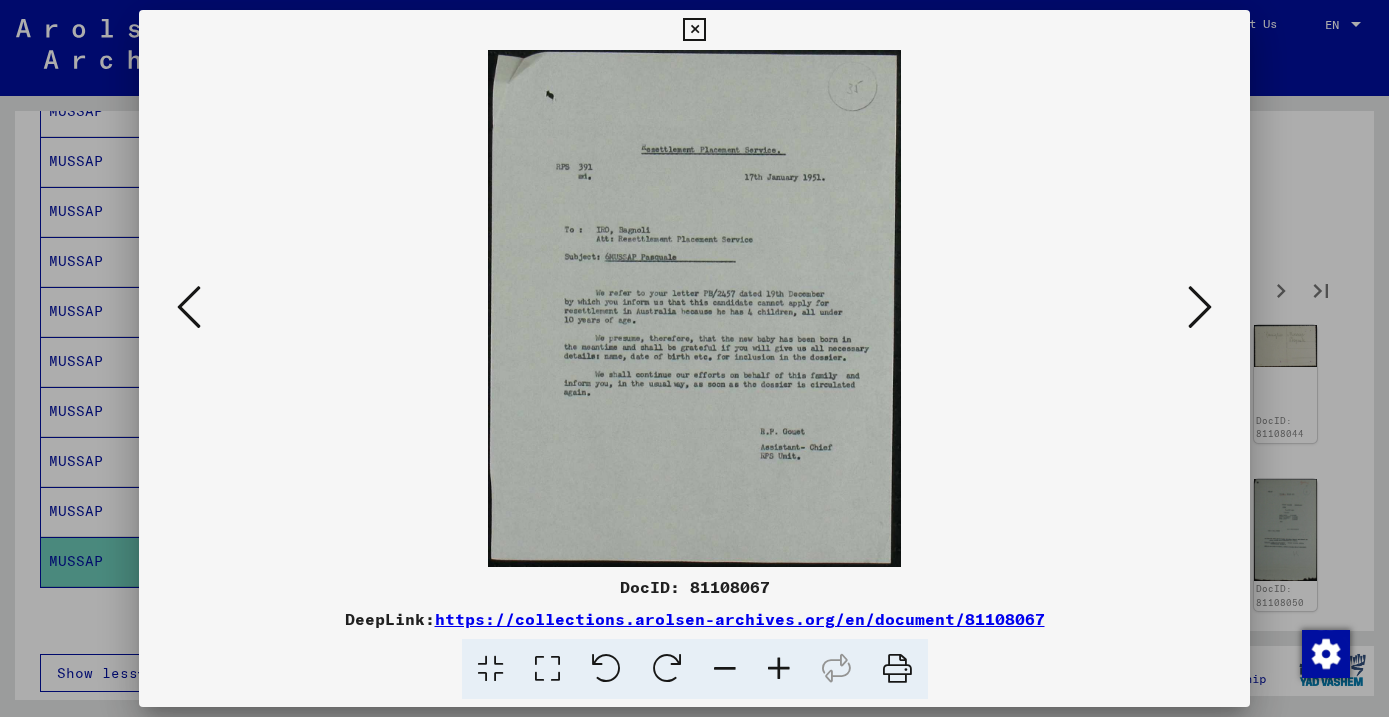click at bounding box center [1200, 307] 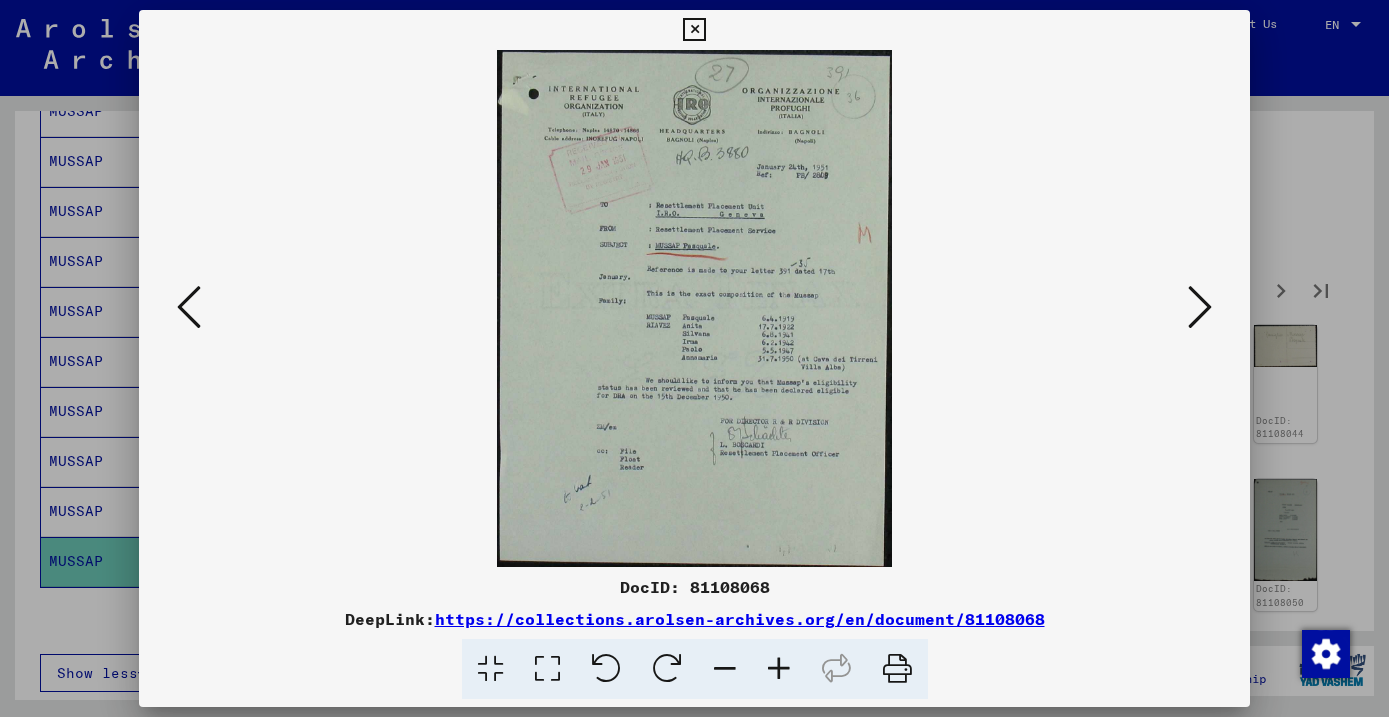 click at bounding box center (1200, 307) 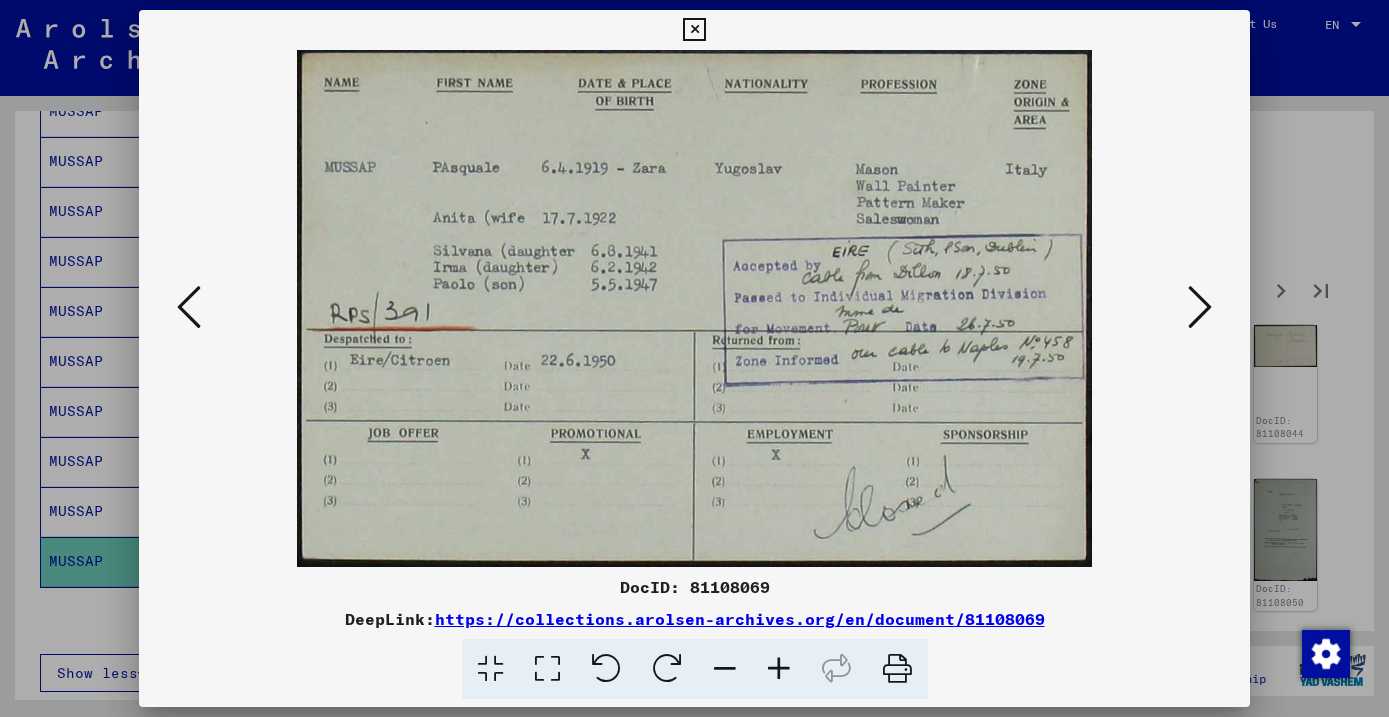 click at bounding box center [1200, 307] 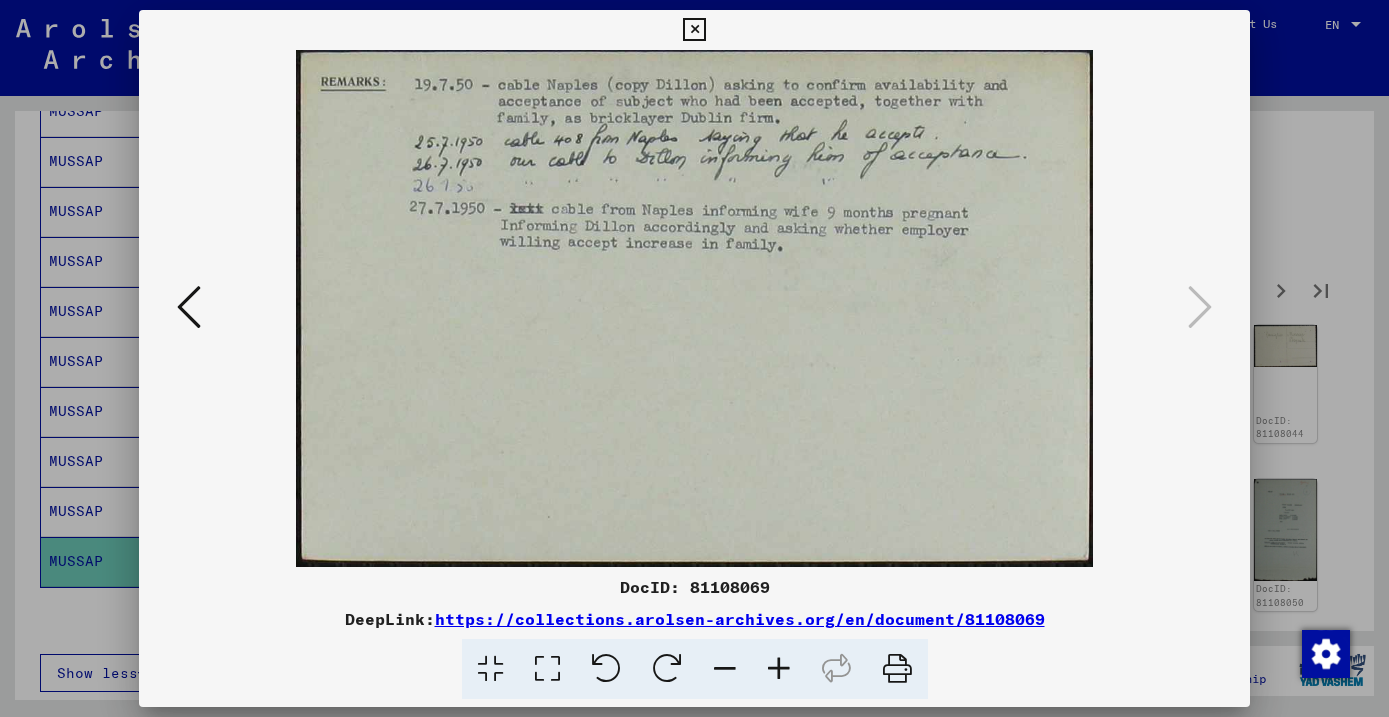 click at bounding box center (694, 30) 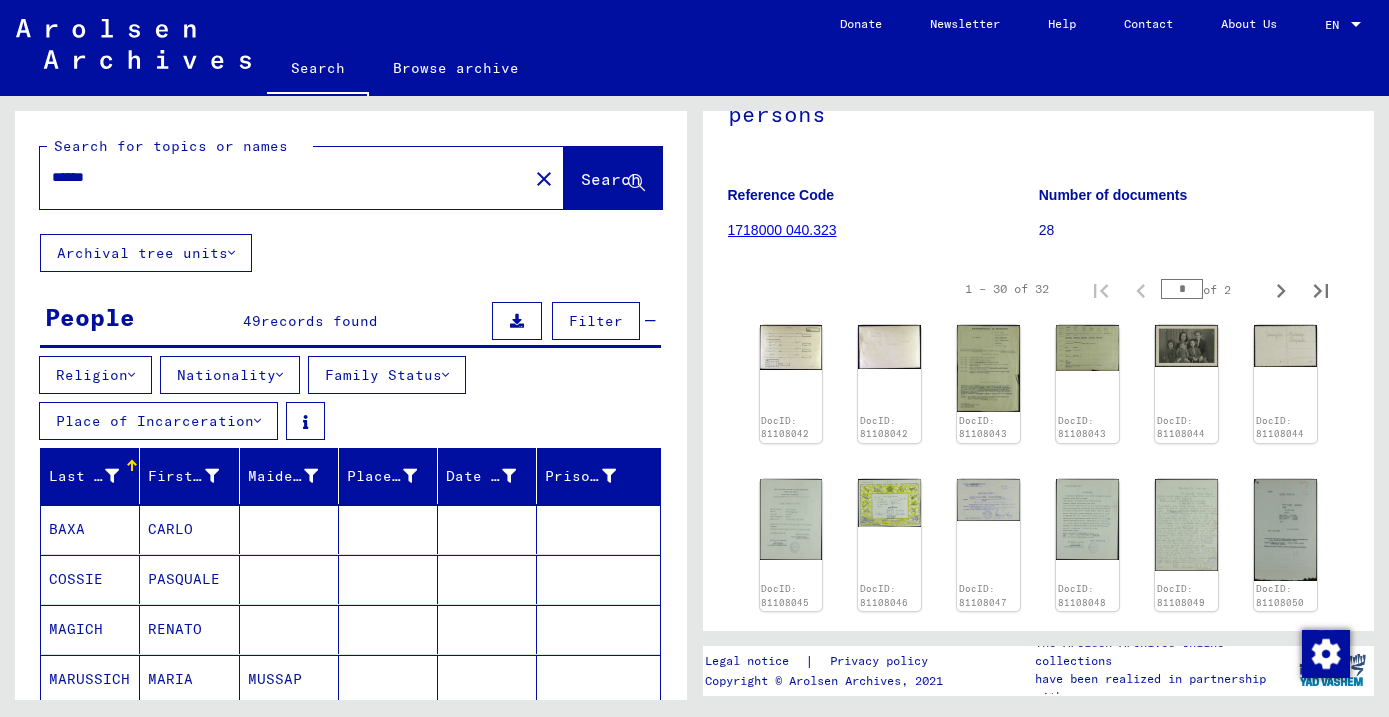 scroll, scrollTop: 0, scrollLeft: 0, axis: both 